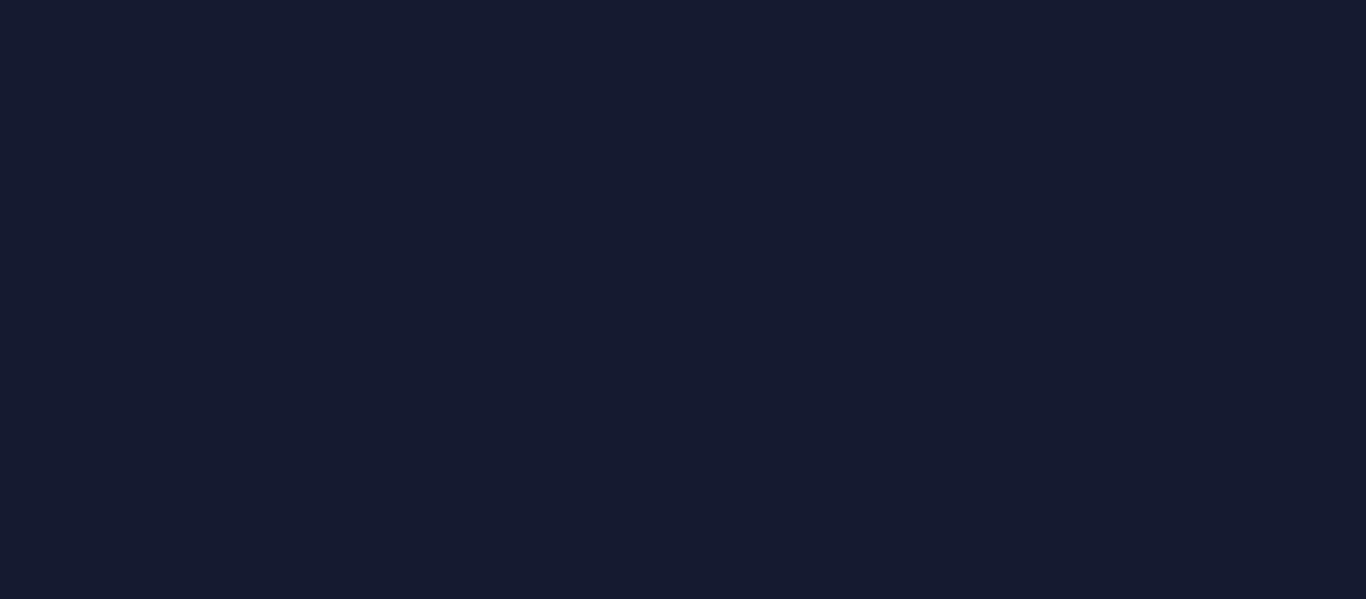 scroll, scrollTop: 0, scrollLeft: 0, axis: both 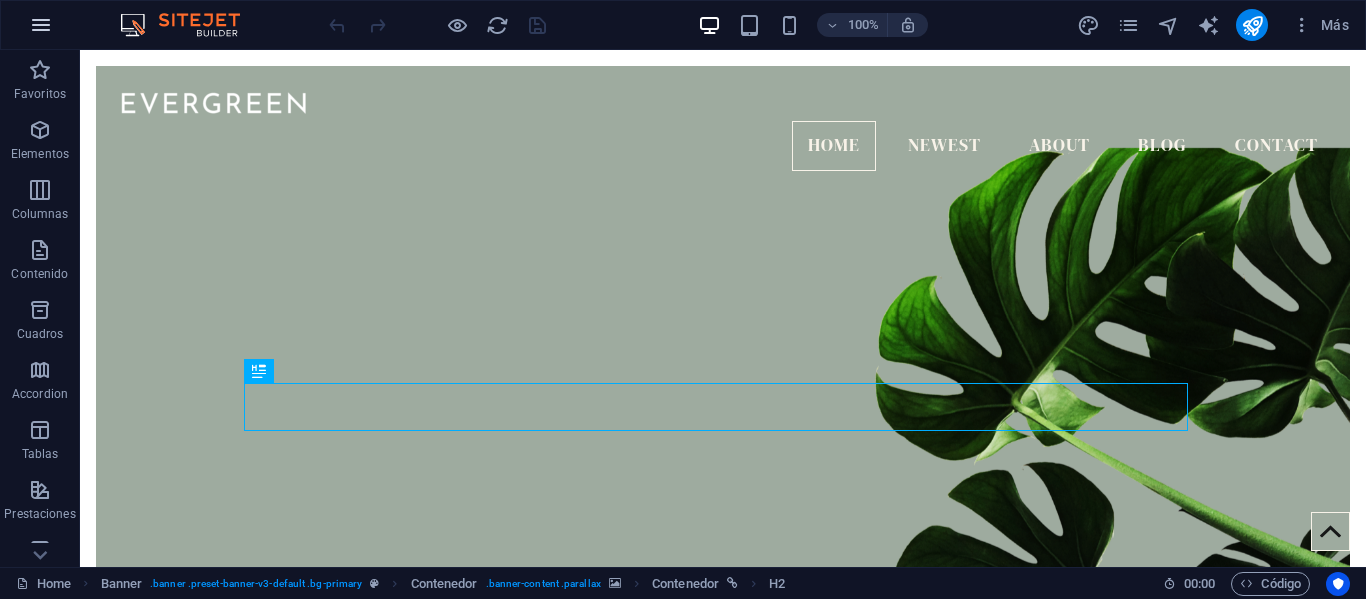 click at bounding box center (41, 25) 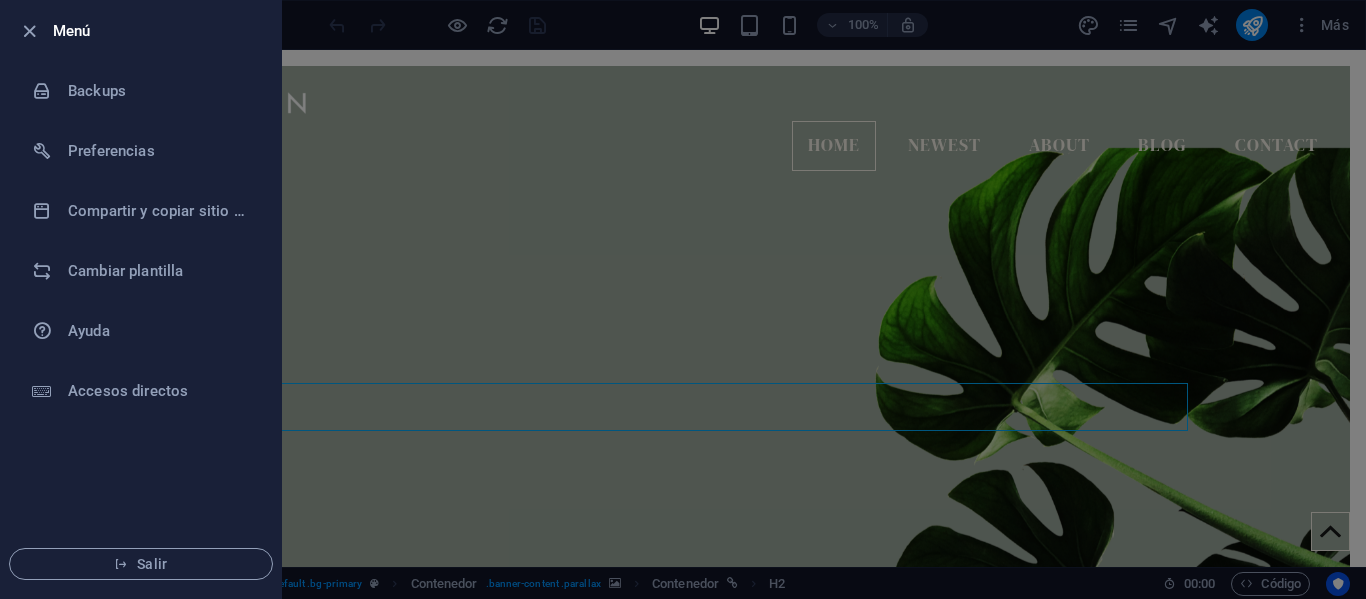 click at bounding box center (683, 299) 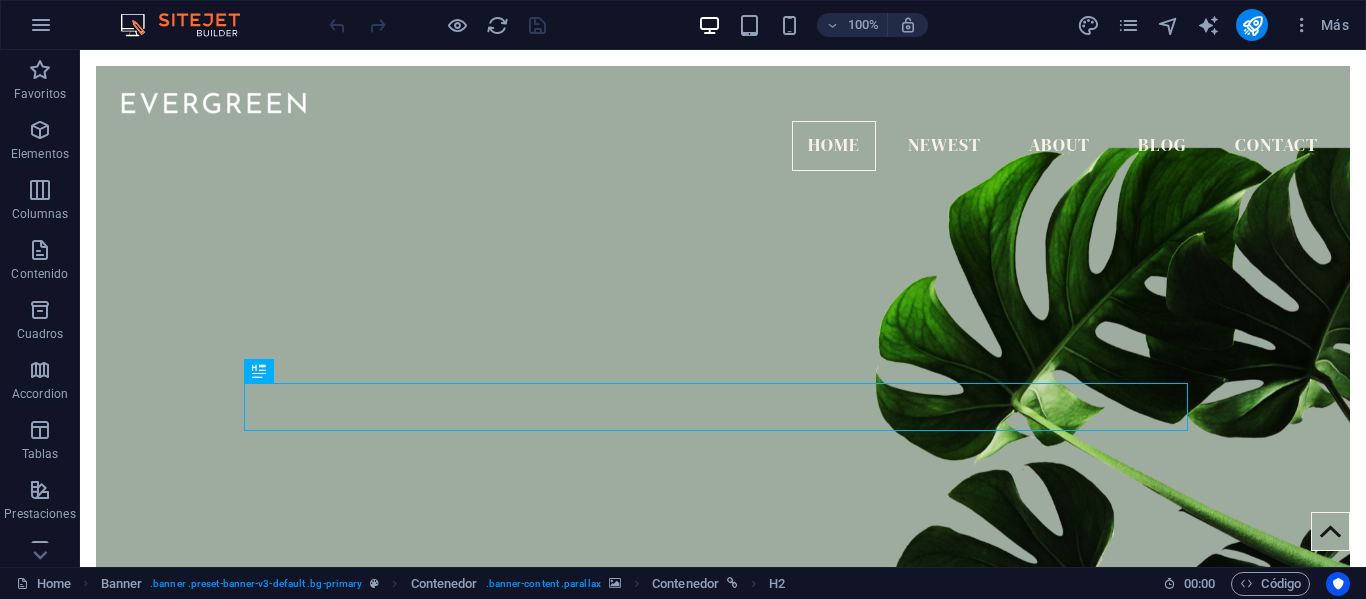 click on "Más" at bounding box center [1320, 25] 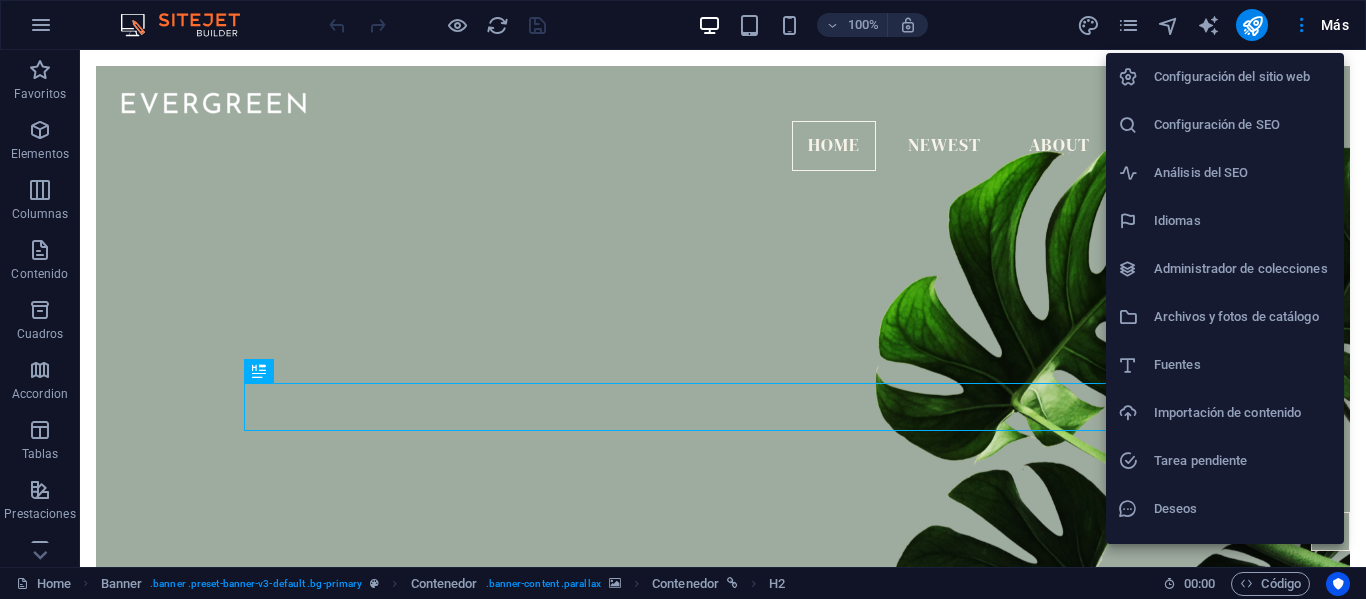 click at bounding box center [683, 299] 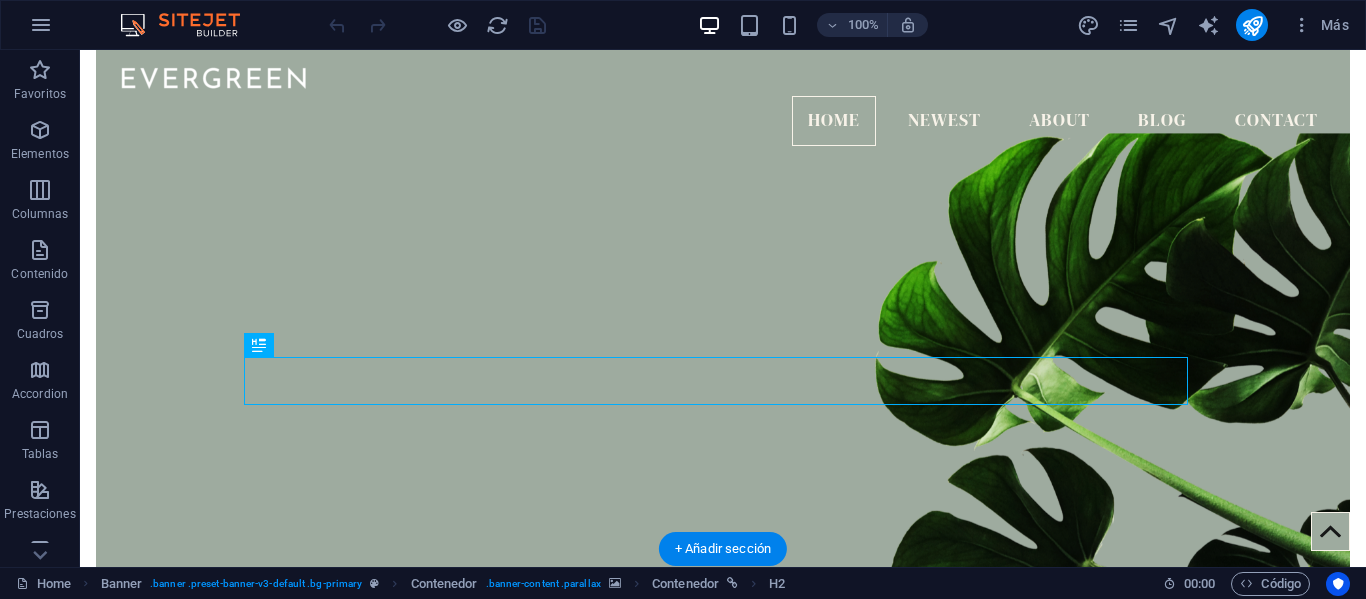 scroll, scrollTop: 0, scrollLeft: 0, axis: both 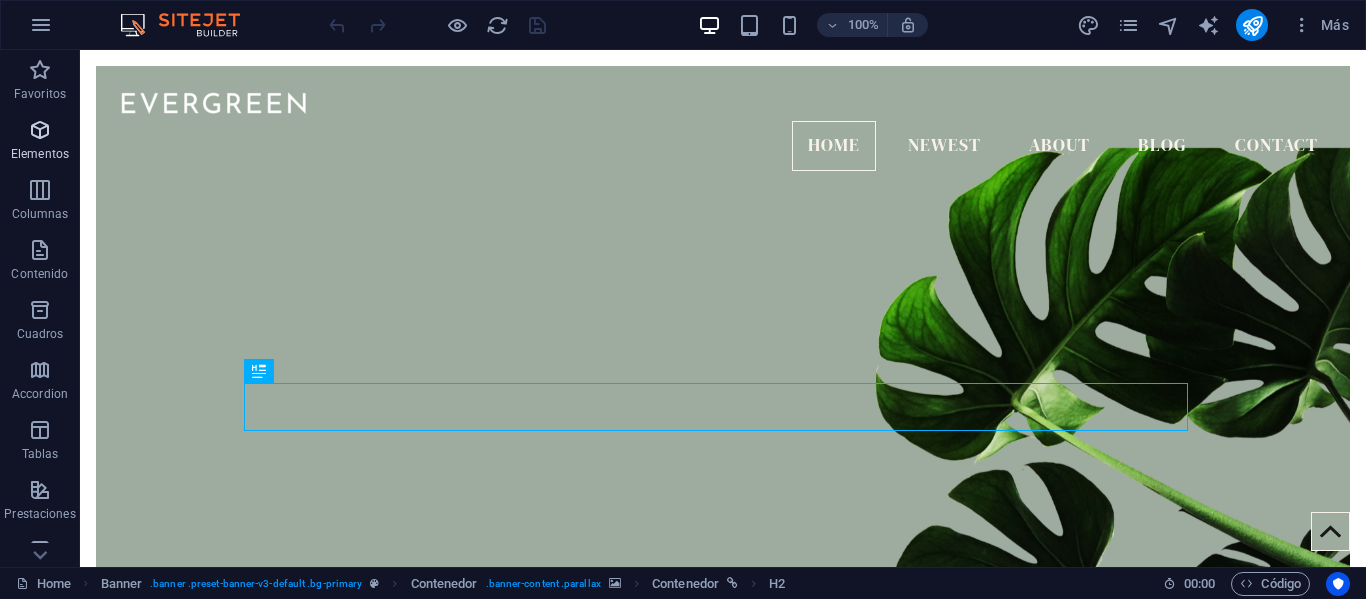 click on "Elementos" at bounding box center [40, 142] 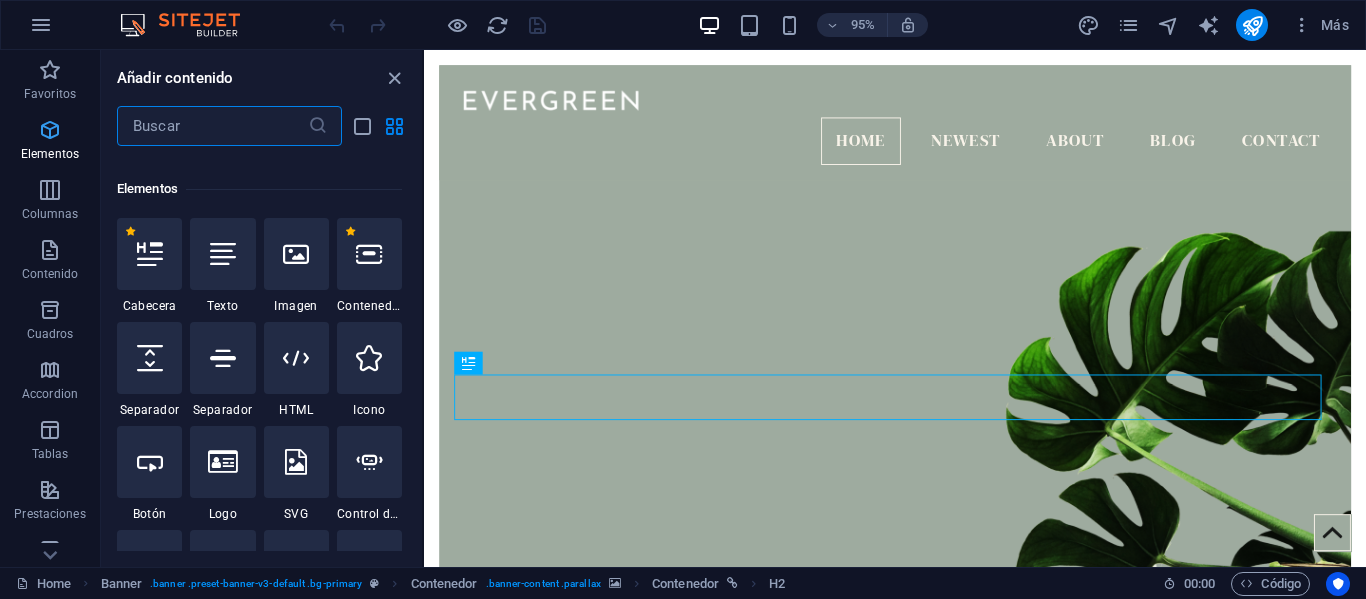 scroll, scrollTop: 377, scrollLeft: 0, axis: vertical 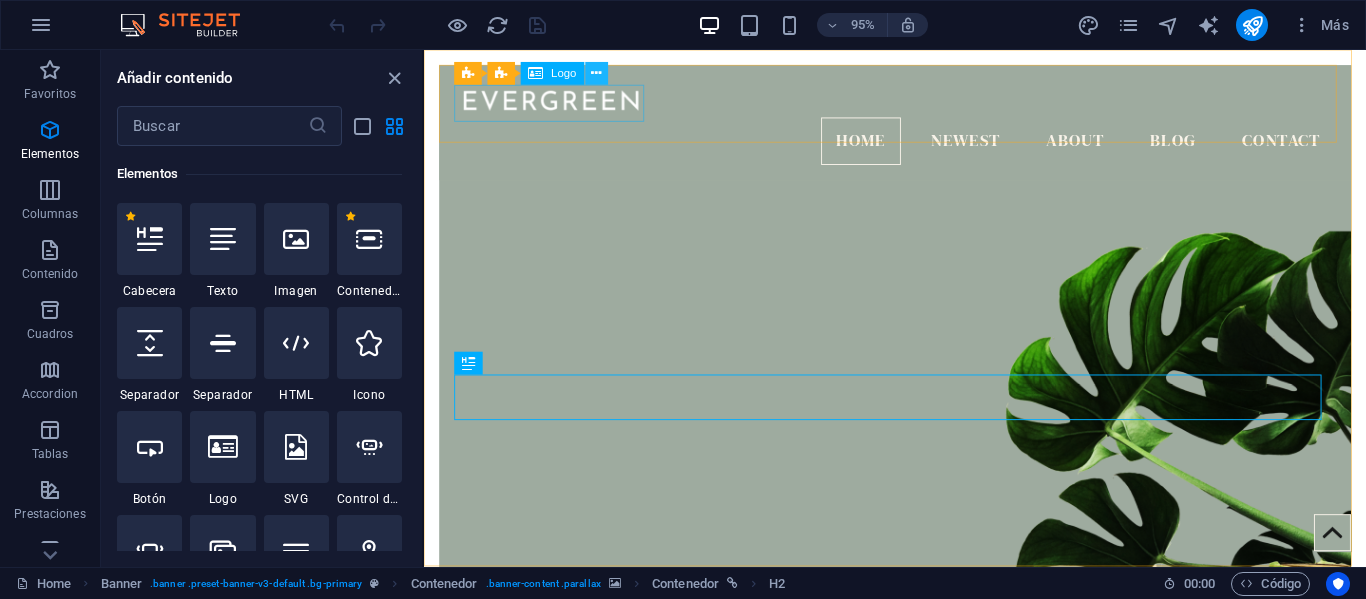 click at bounding box center (596, 74) 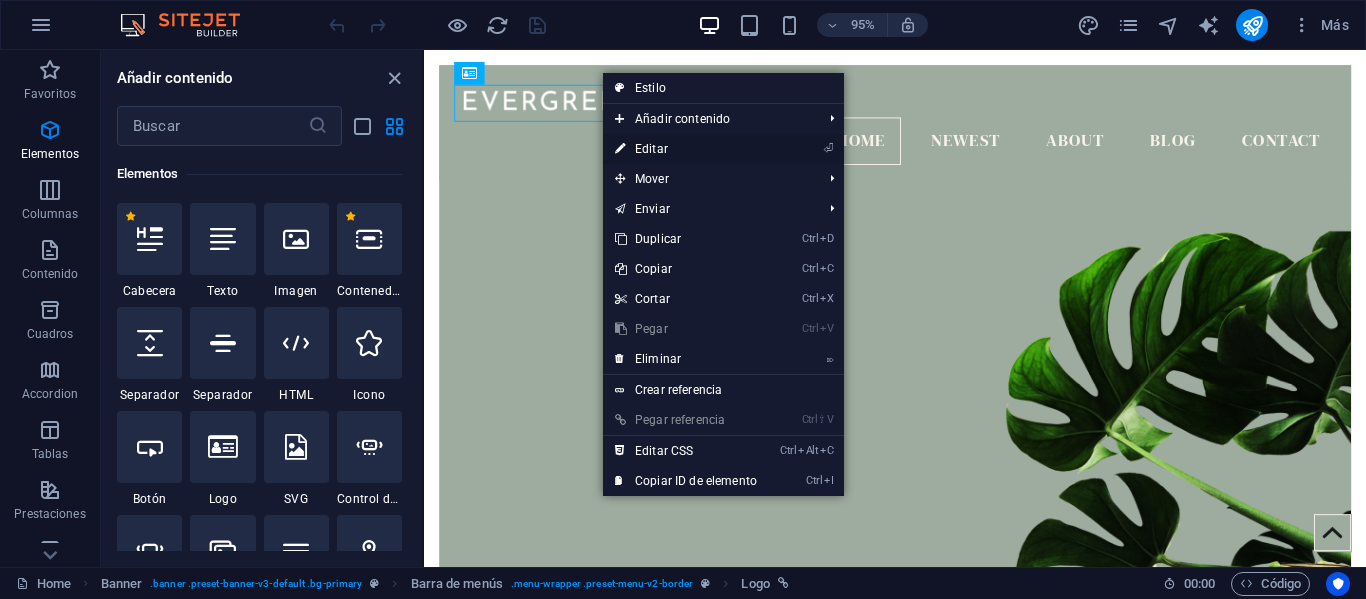 click on "⏎  Editar" at bounding box center [686, 149] 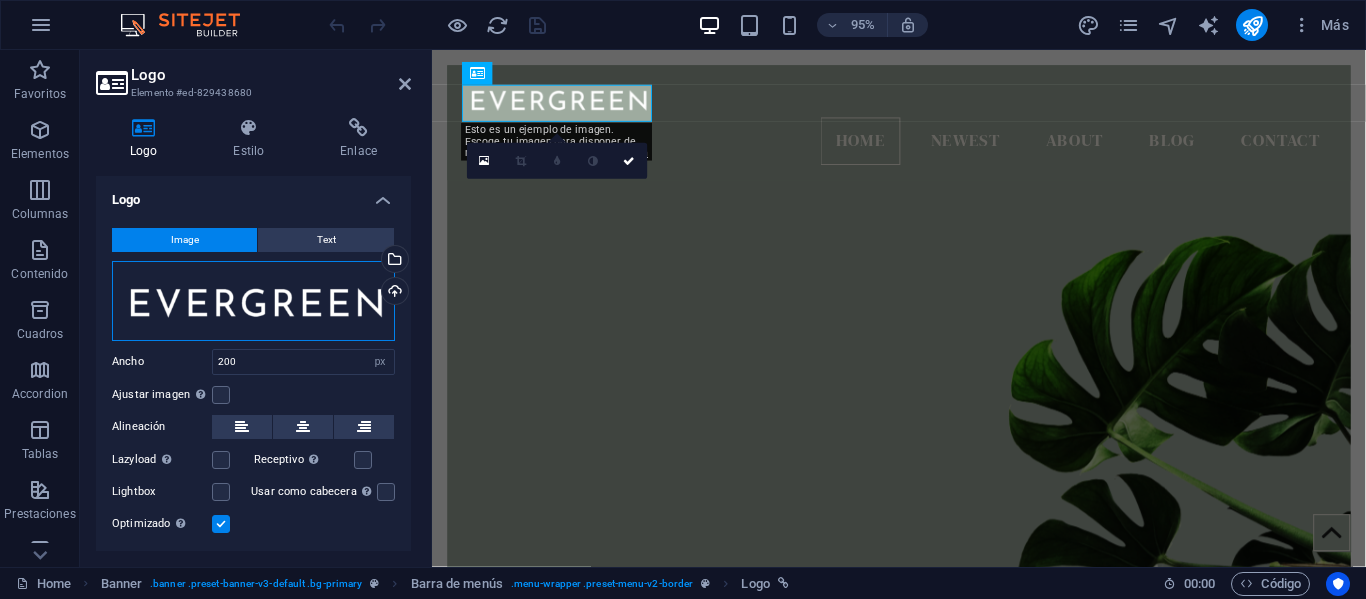 click on "Arrastra archivos aquí, haz clic para escoger archivos o  selecciona archivos de Archivos o de nuestra galería gratuita de fotos y vídeos" at bounding box center [253, 301] 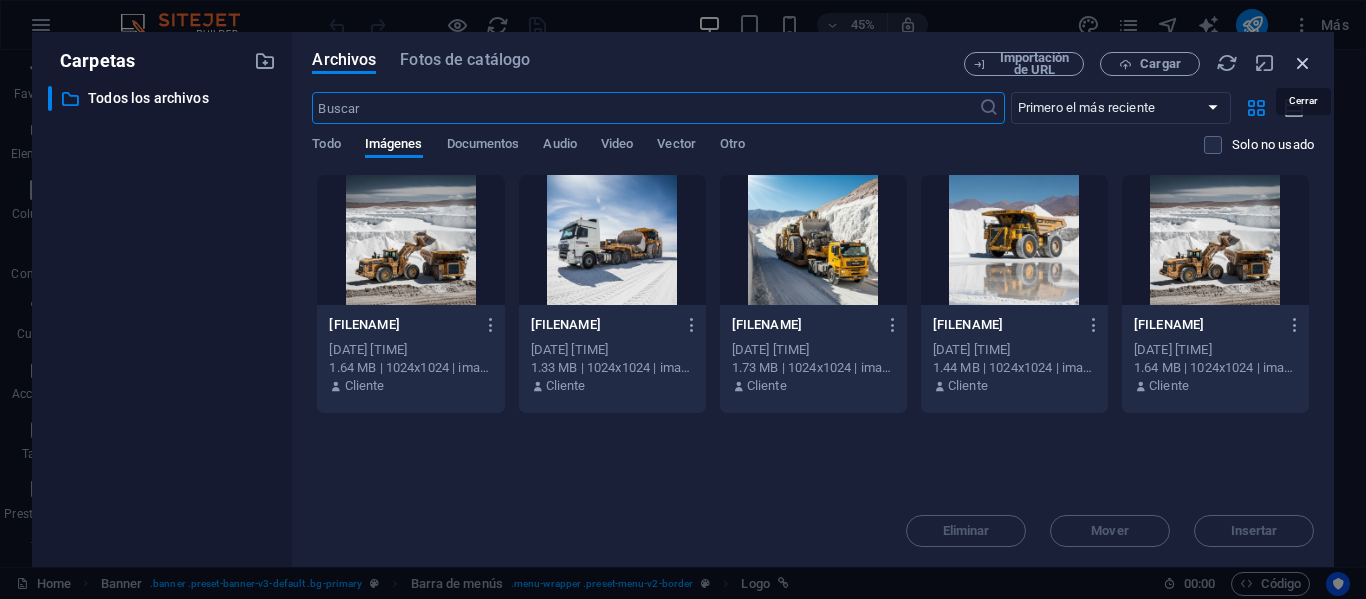 click at bounding box center (1303, 63) 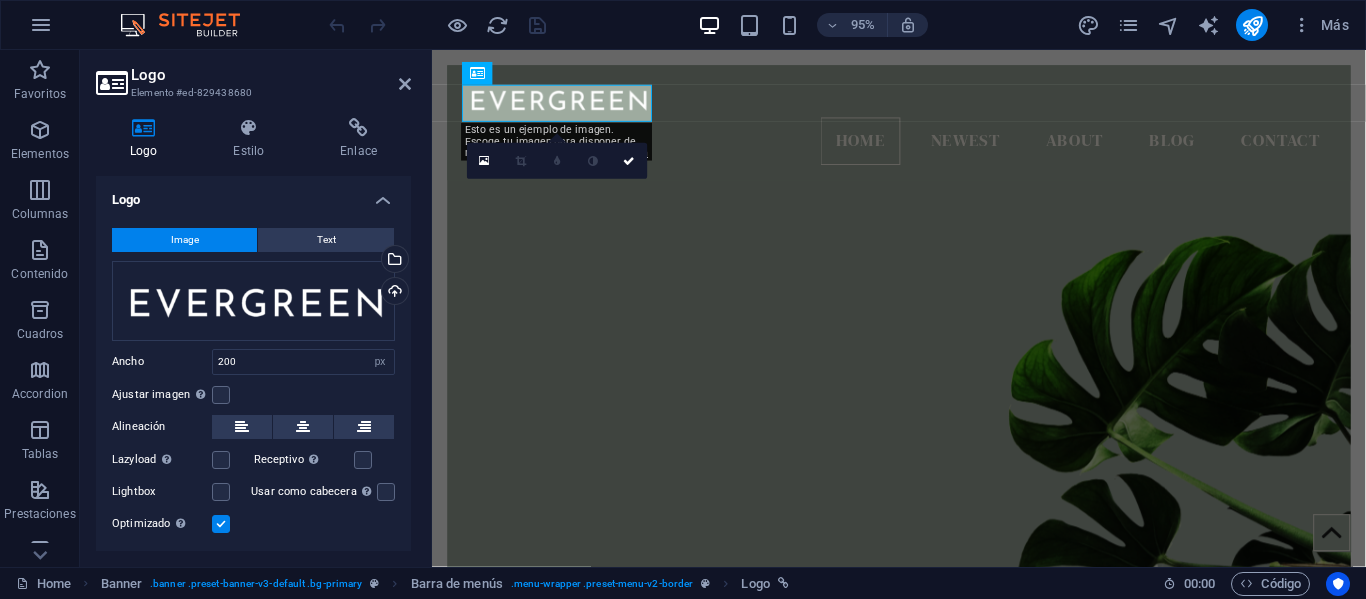 click on "Image Text Arrastra archivos aquí, haz clic para escoger archivos o  selecciona archivos de Archivos o de nuestra galería gratuita de fotos y vídeos Selecciona archivos del administrador de archivos, de la galería de fotos o carga archivo(s) Cargar Ancho 200 Predeterminado automático px rem % em vh vw Ajustar imagen Ajustar imagen automáticamente a un ancho y alto fijo Altura Predeterminado automático px Alineación Lazyload La carga de imágenes tras la carga de la página mejora la velocidad de la página. Receptivo Automáticamente cargar tamaños optimizados de smartphone e imagen retina. Lightbox Usar como cabecera La imagen se ajustará en una etiqueta de cabecera H1. Resulta útil para dar al texto alternativo el peso de una cabecera H1, por ejemplo, para el logo. En caso de duda, dejar deseleccionado. Optimizado Las imágenes se comprimen para así mejorar la velocidad de las páginas. Posición Dirección Personalizado X offset 50 px rem % vh vw Y offset 50 px rem % vh vw Editar diseño" at bounding box center (253, 382) 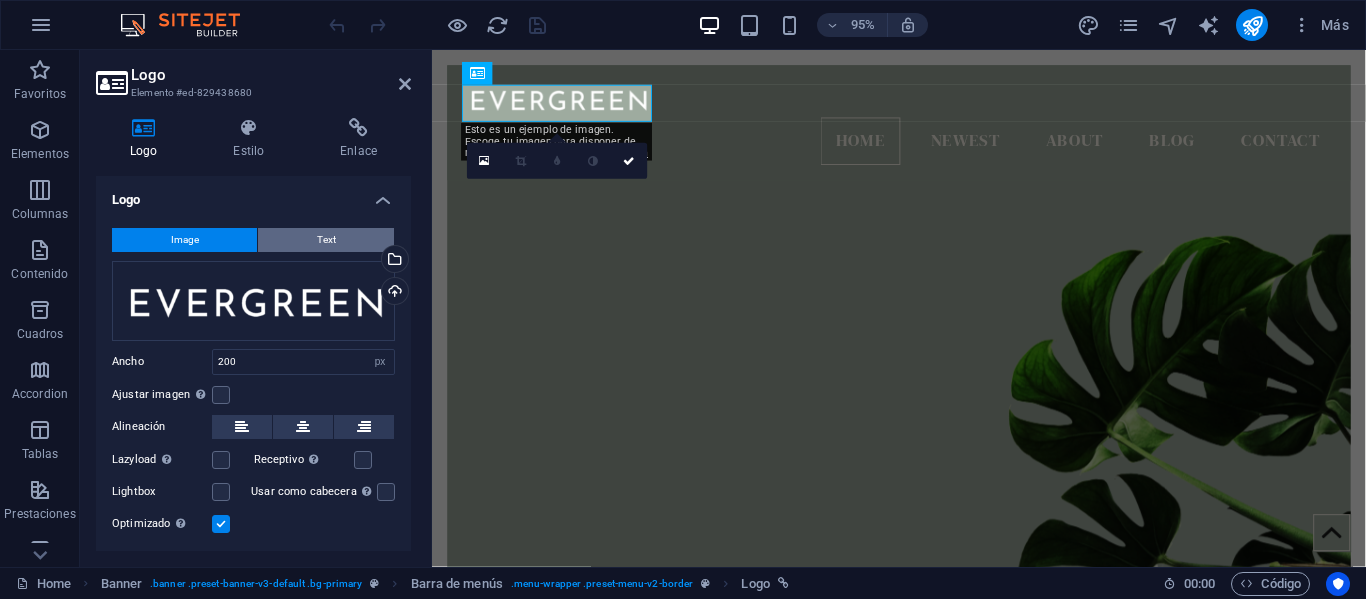 click on "Text" at bounding box center [326, 240] 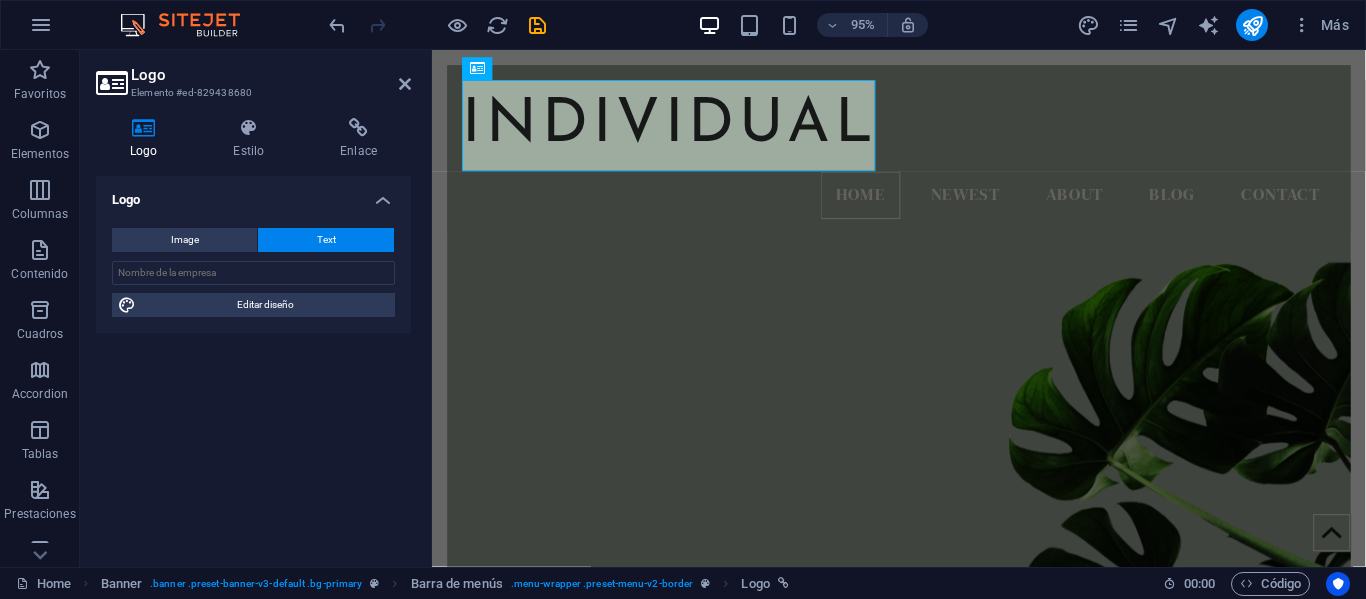 click on "Text" at bounding box center [326, 240] 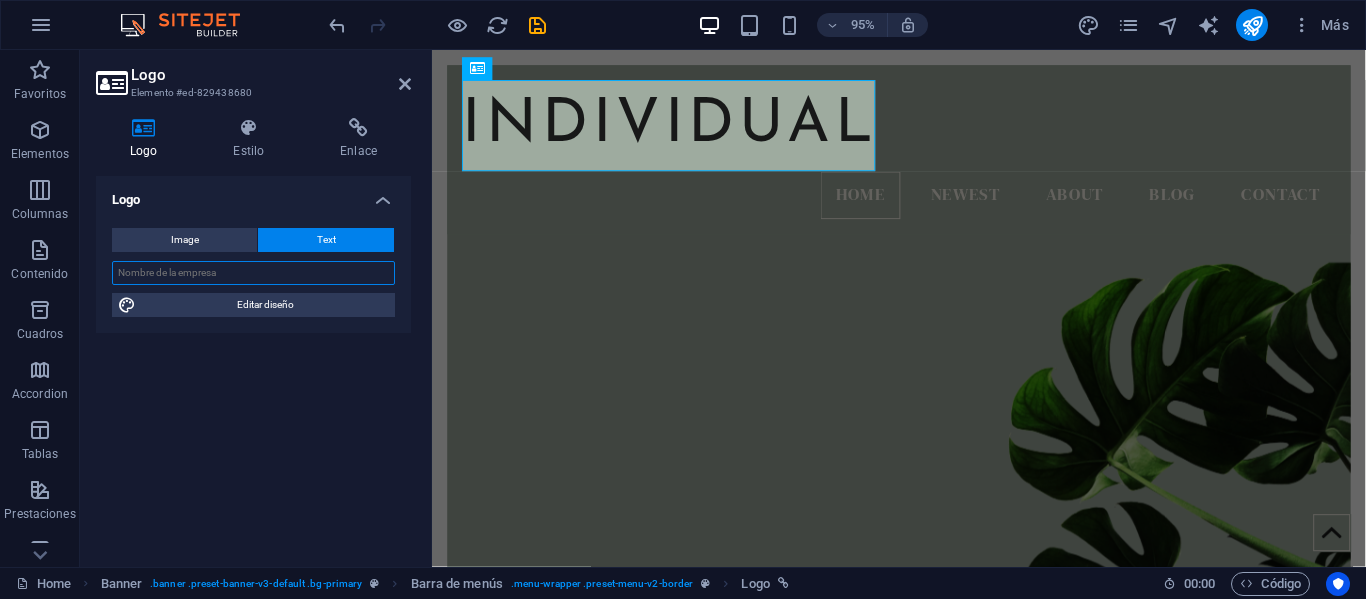 click at bounding box center (253, 273) 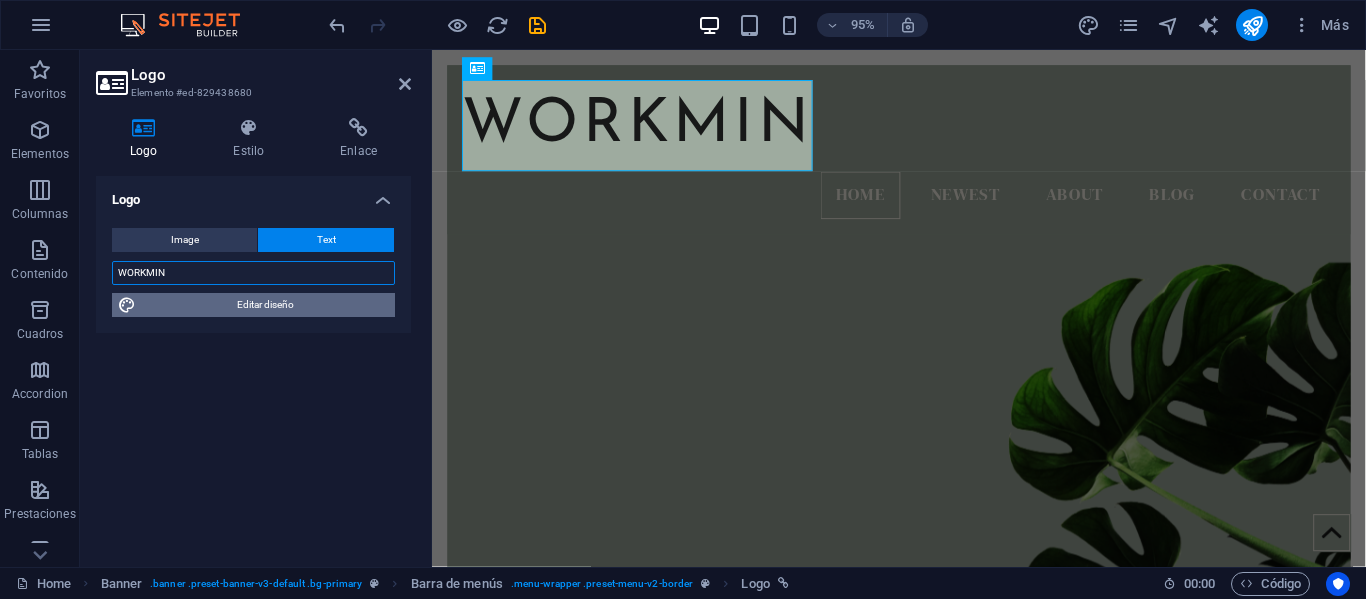 type on "WORKMIN" 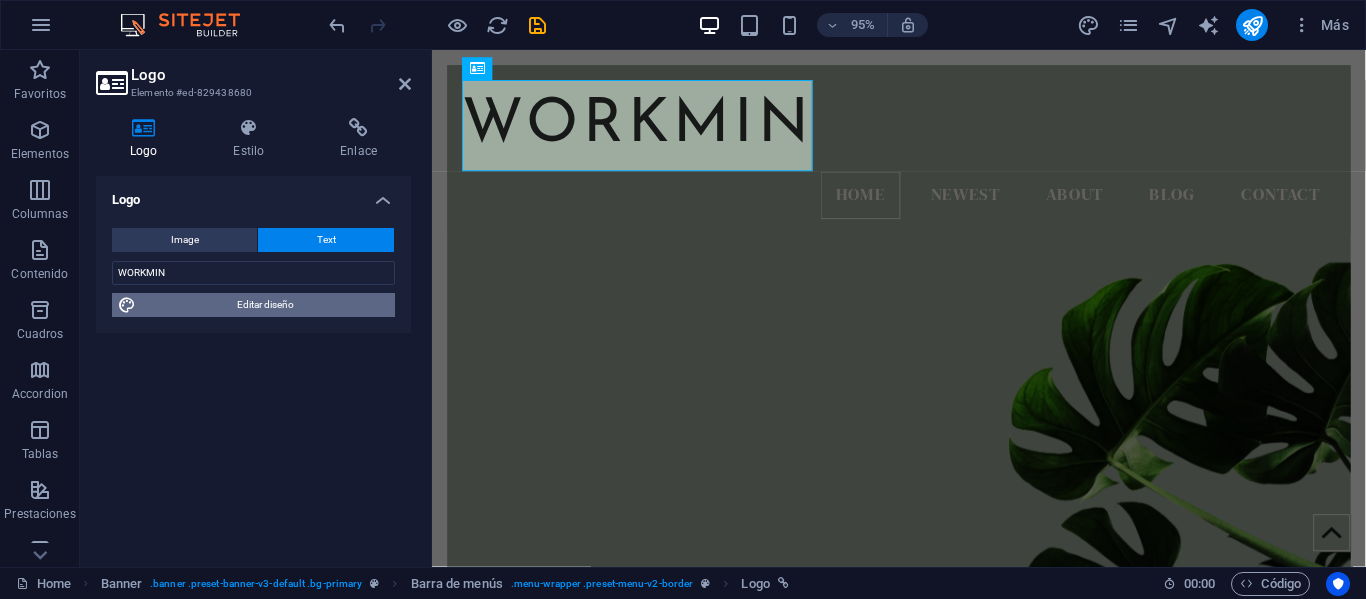click on "Editar diseño" at bounding box center (265, 305) 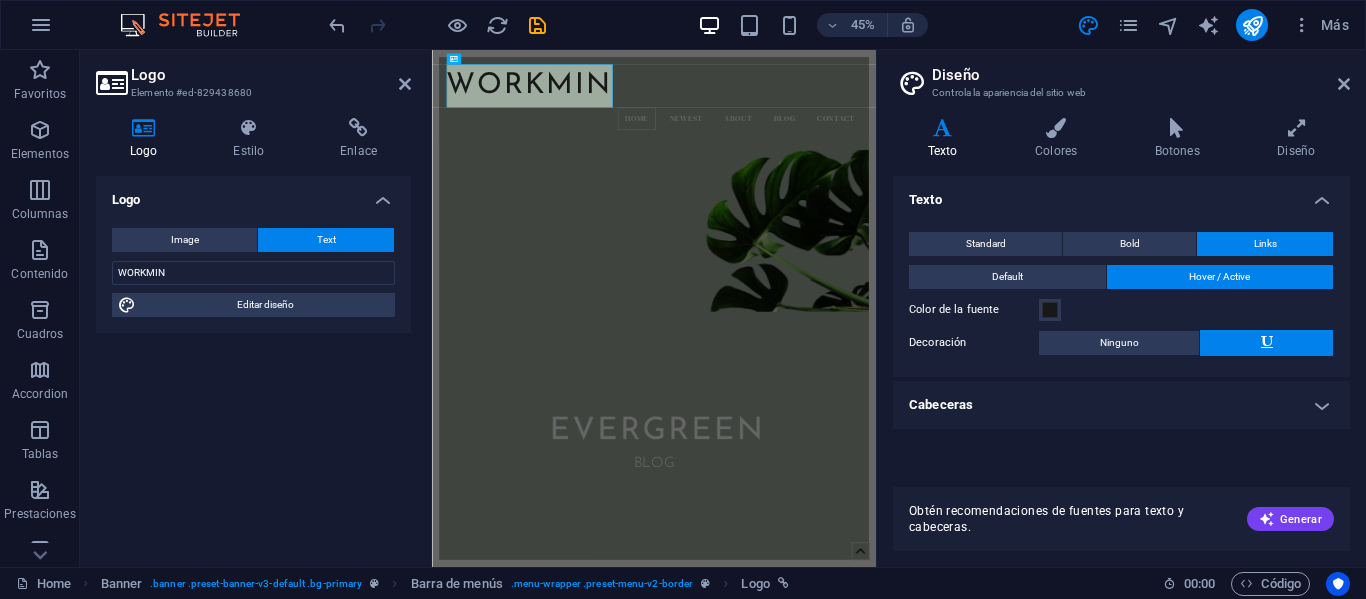 click on "Texto" at bounding box center (946, 139) 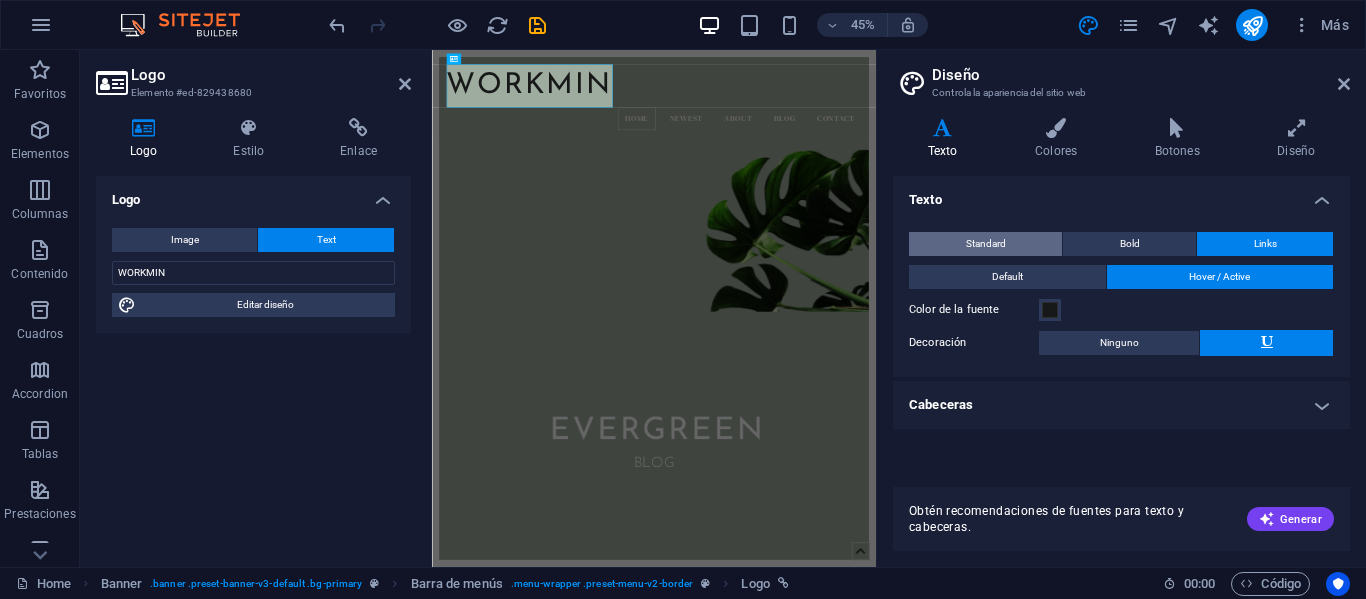 click on "Standard" at bounding box center (986, 244) 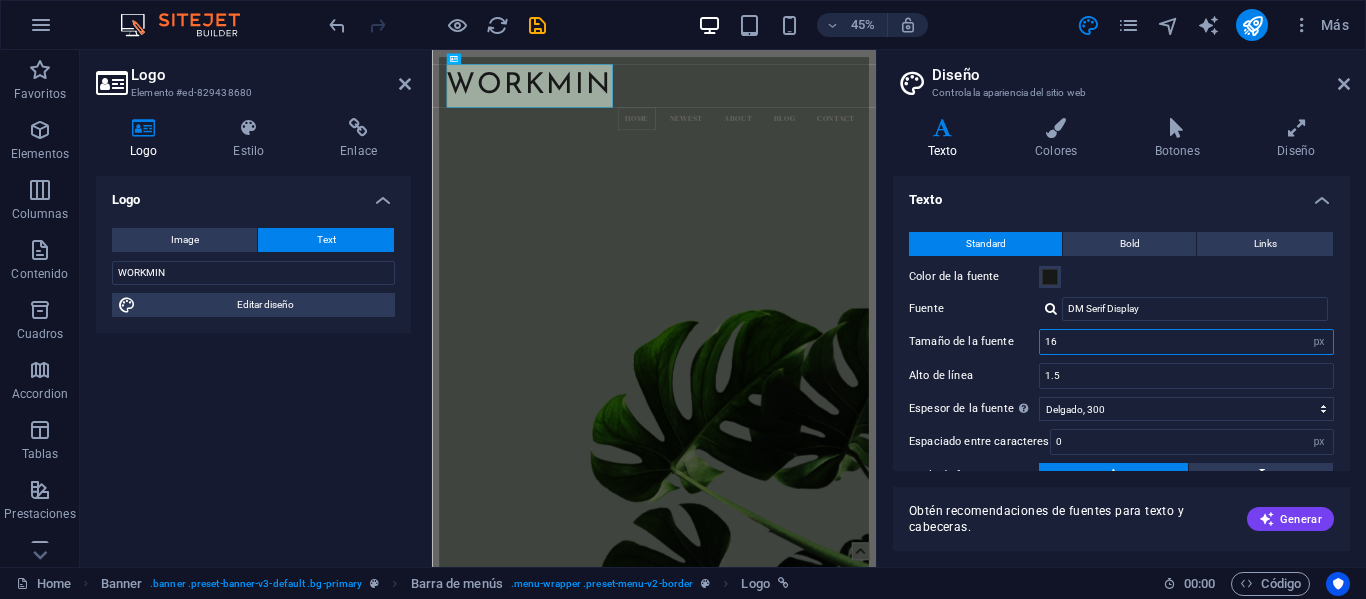 click on "16" at bounding box center [1186, 342] 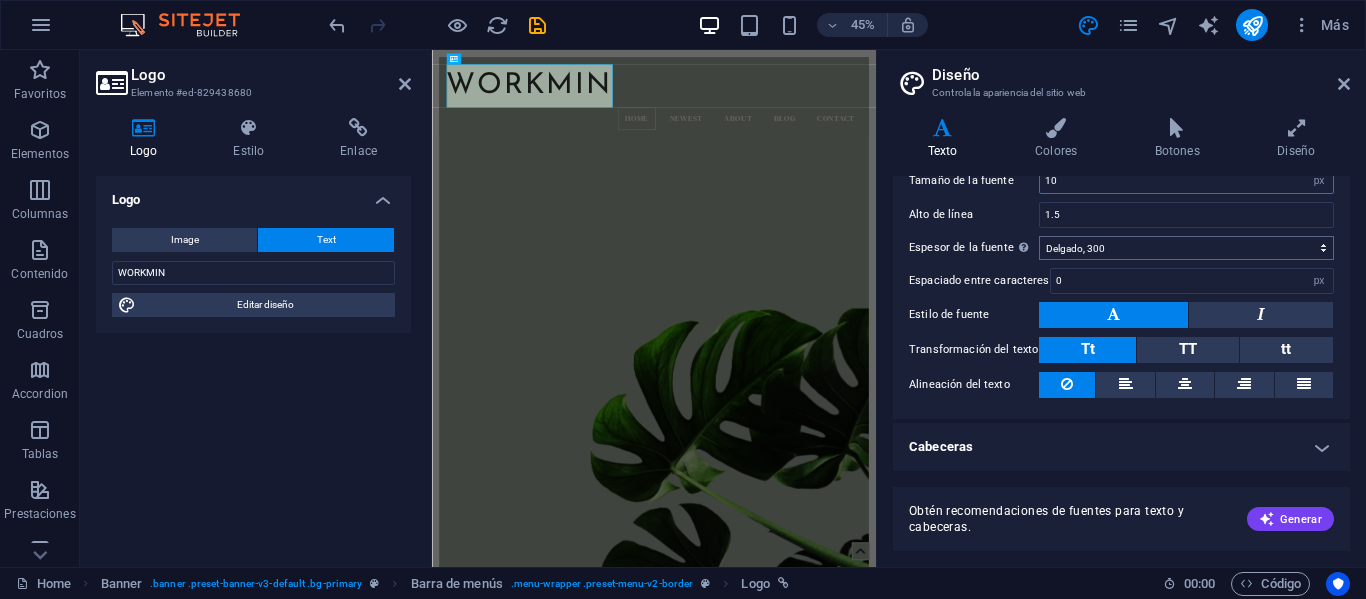 scroll, scrollTop: 160, scrollLeft: 0, axis: vertical 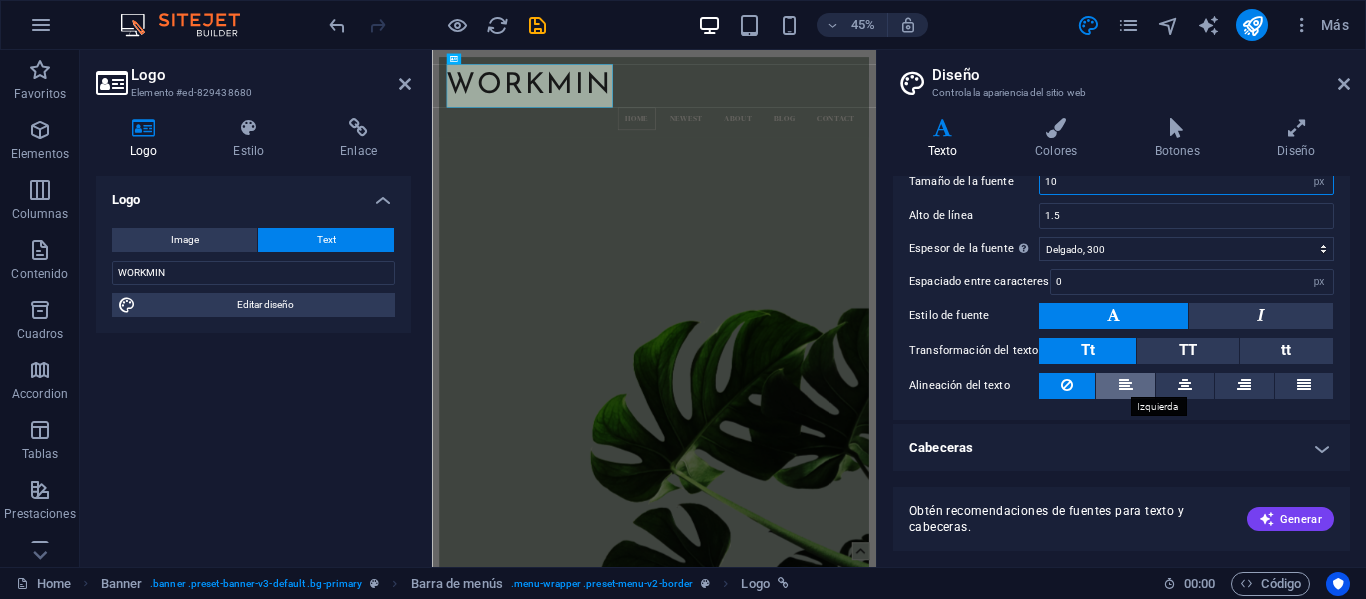 type on "10" 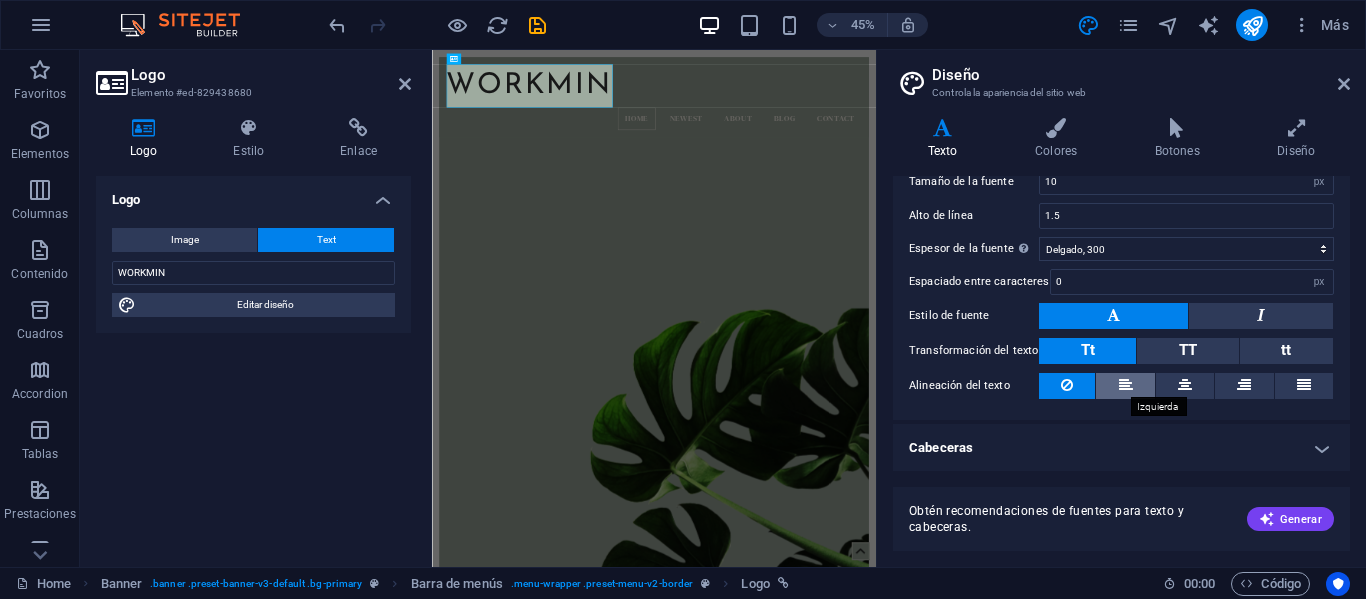 click at bounding box center [1126, 385] 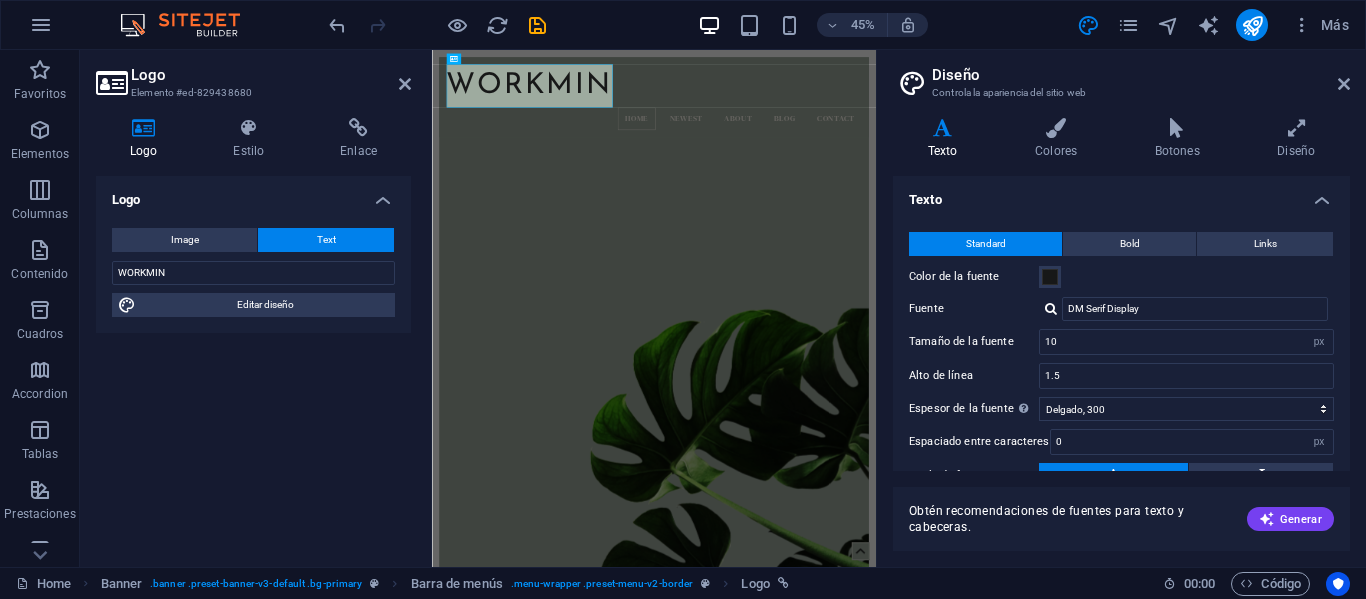 scroll, scrollTop: 161, scrollLeft: 0, axis: vertical 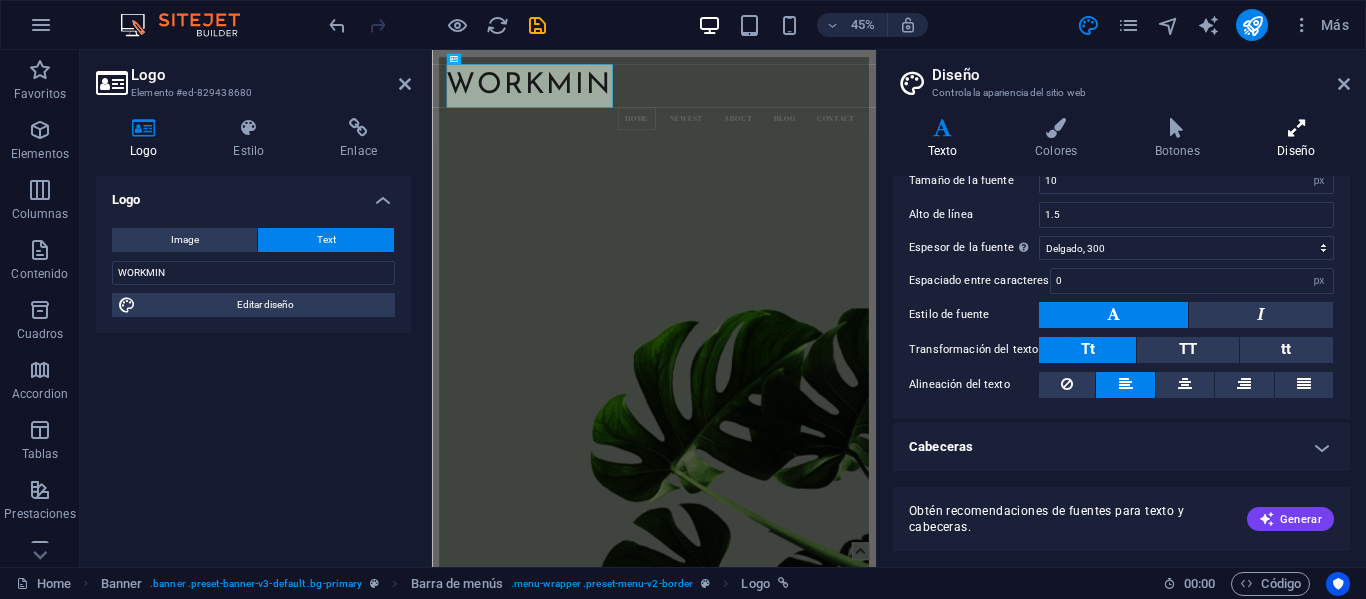 click at bounding box center (1296, 128) 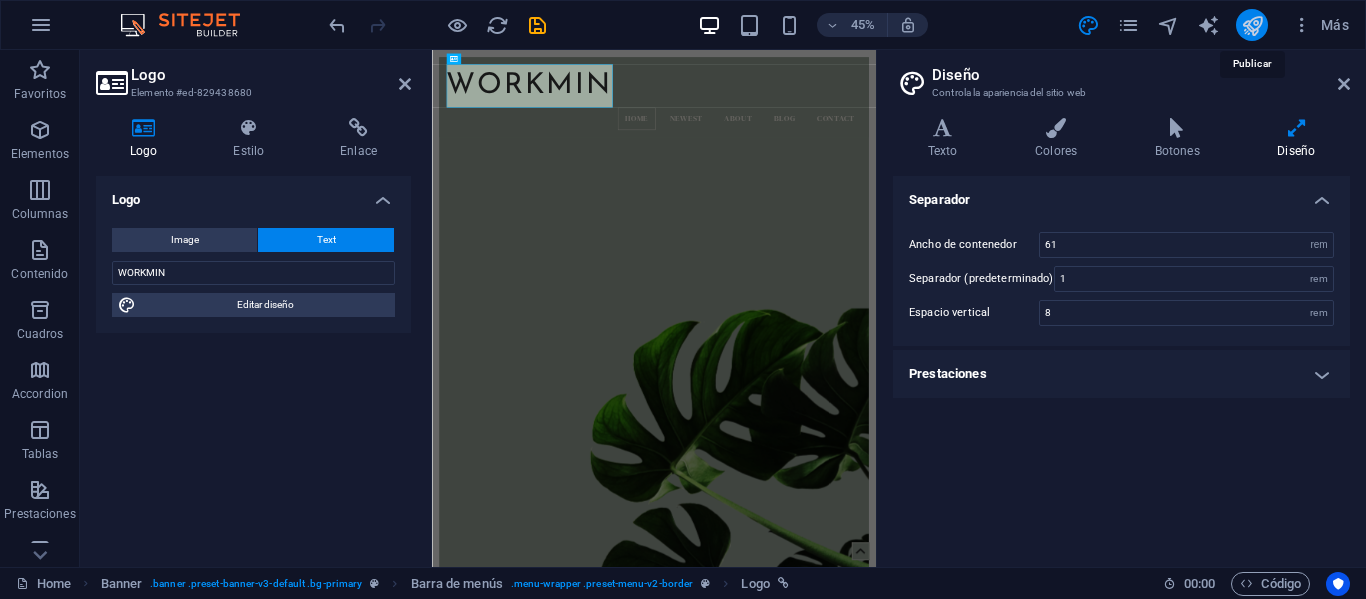 click at bounding box center (1252, 25) 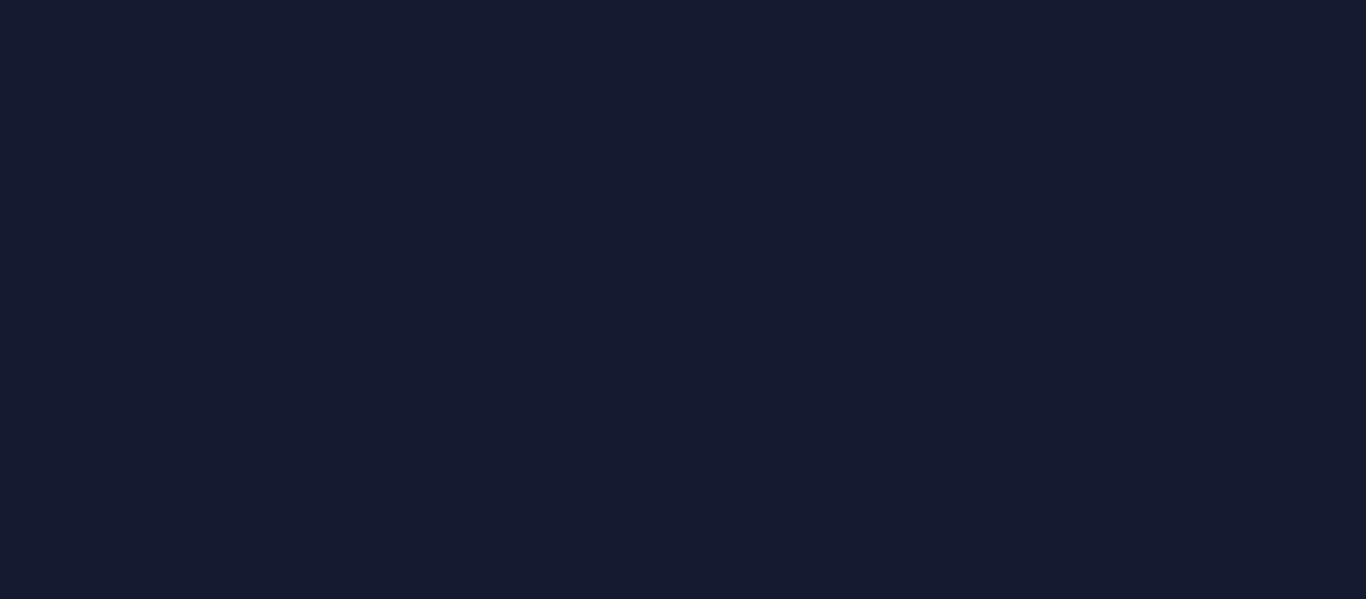 scroll, scrollTop: 0, scrollLeft: 0, axis: both 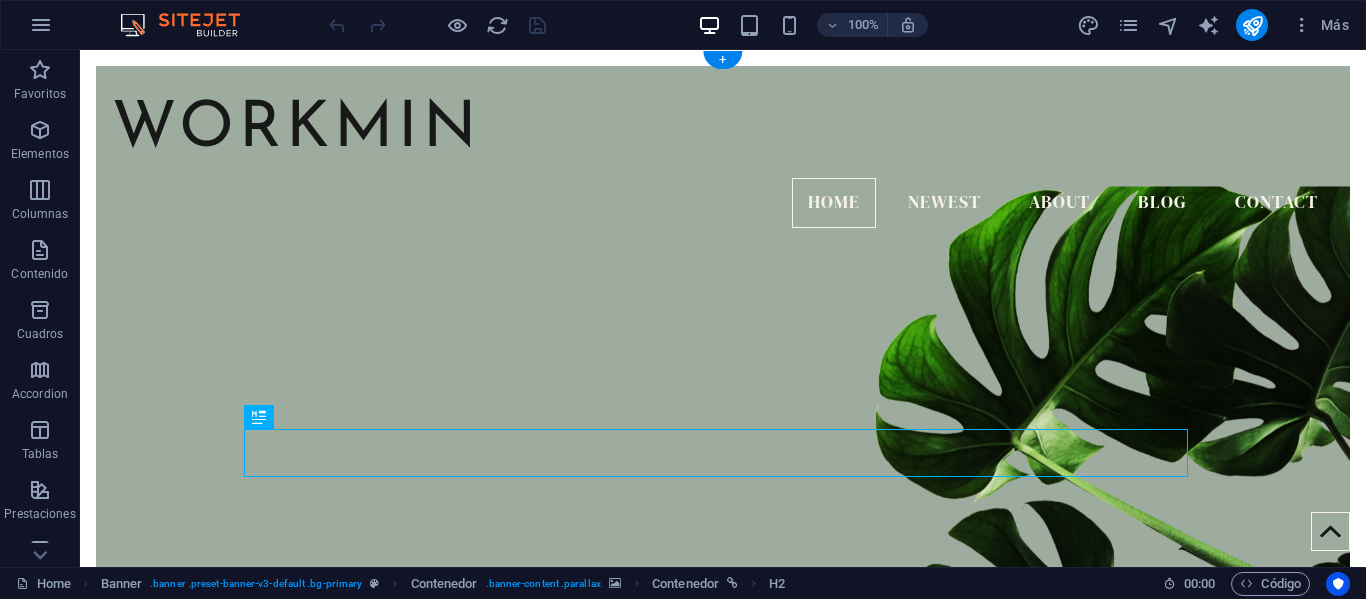 click at bounding box center (723, 413) 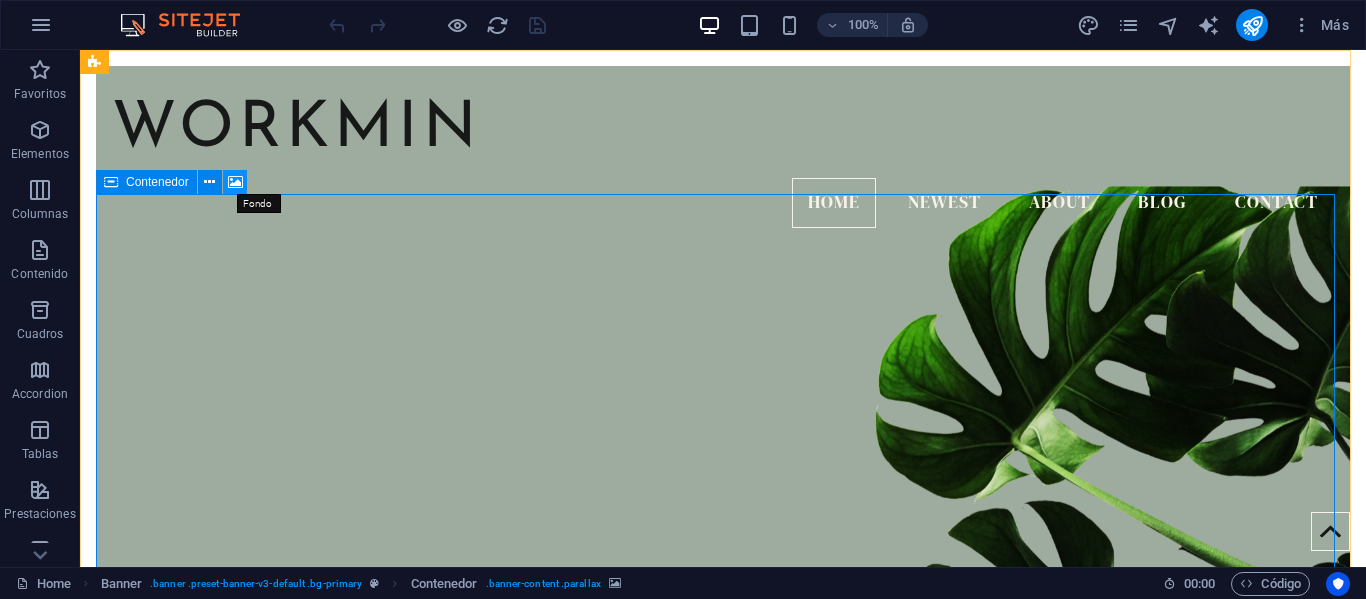 click at bounding box center [235, 182] 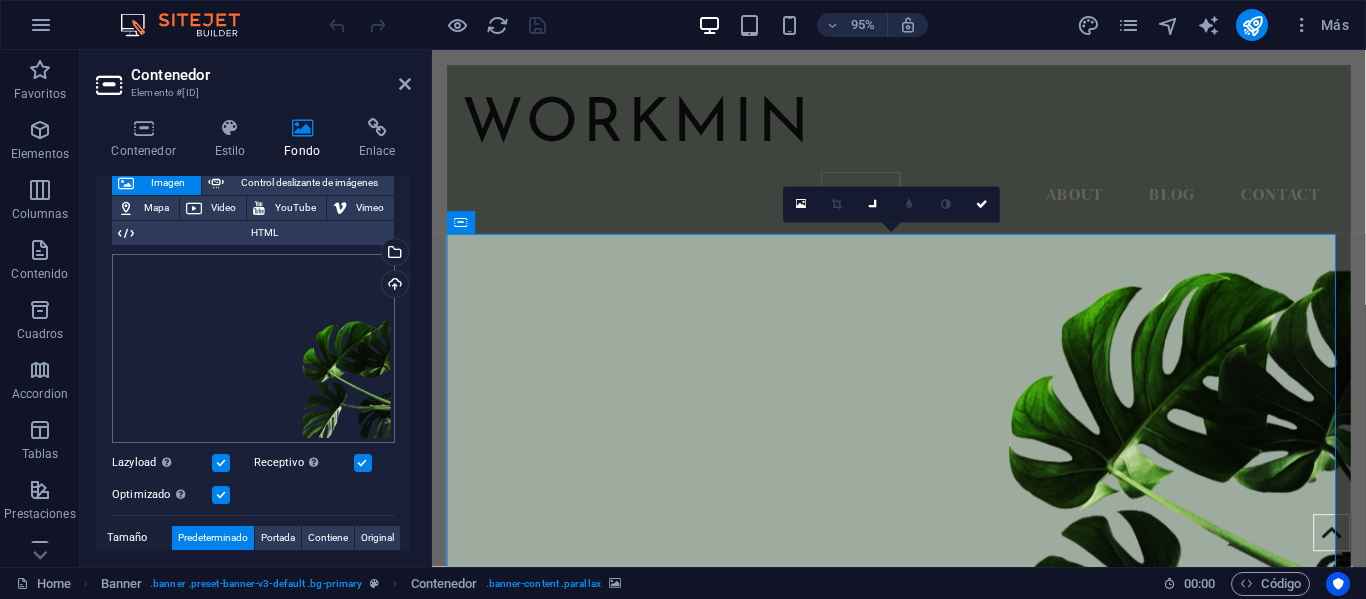 scroll, scrollTop: 125, scrollLeft: 0, axis: vertical 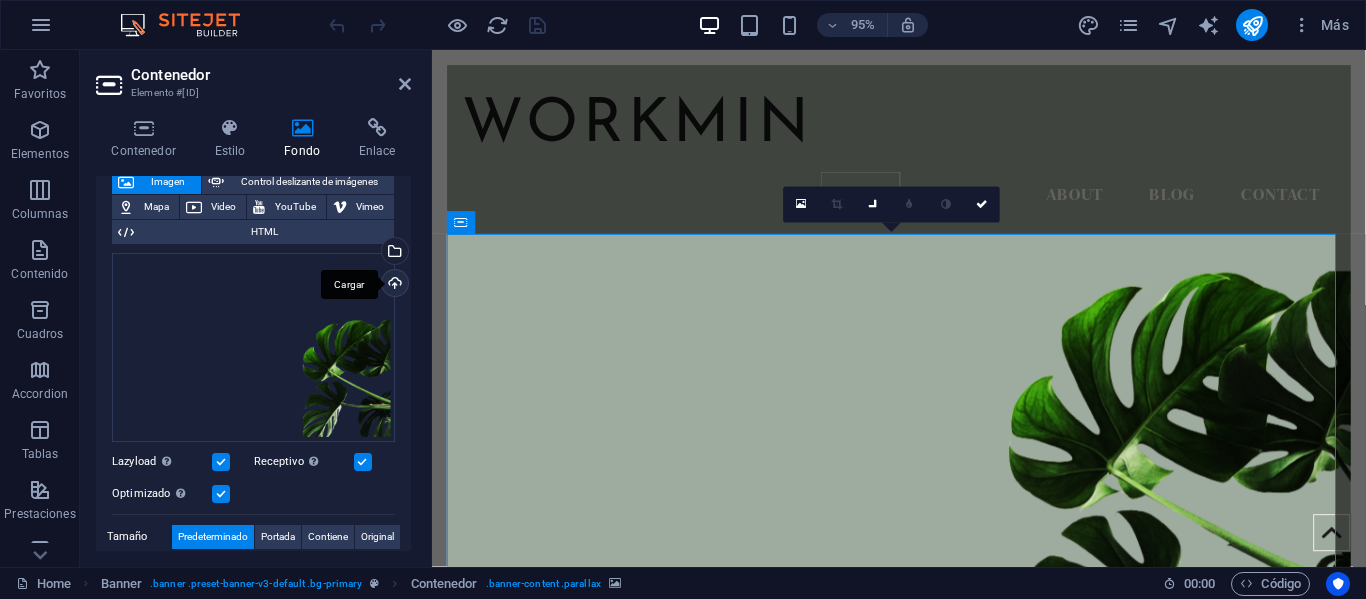 click on "Cargar" at bounding box center [393, 285] 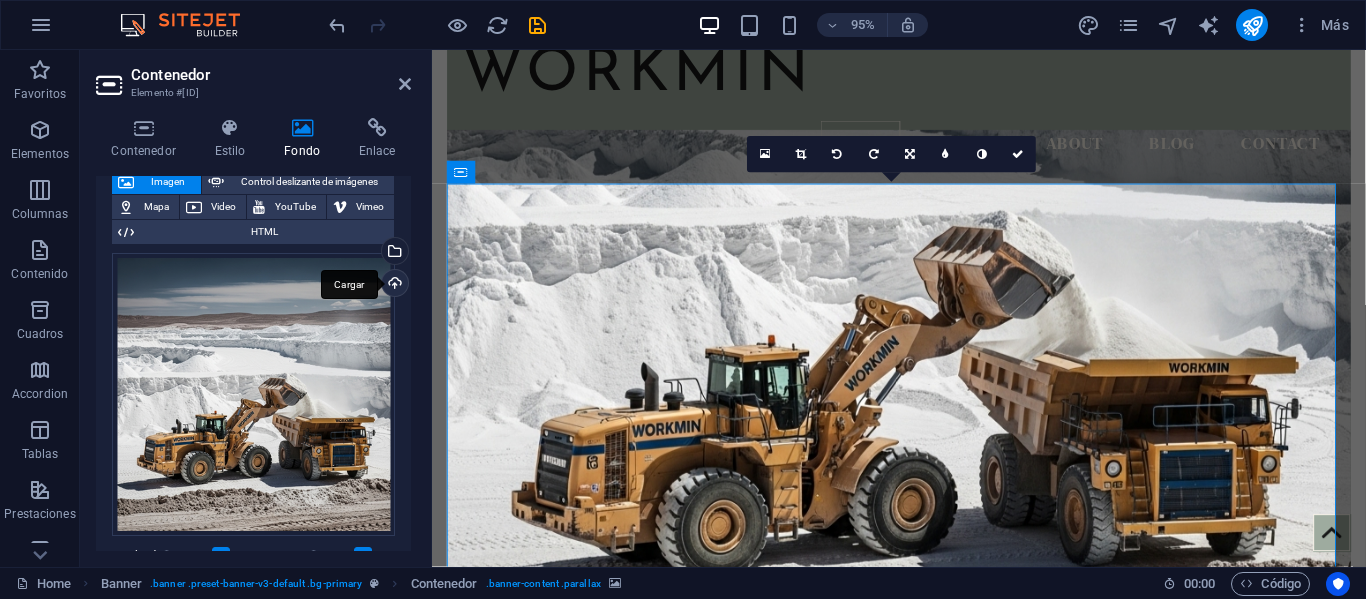 scroll, scrollTop: 52, scrollLeft: 0, axis: vertical 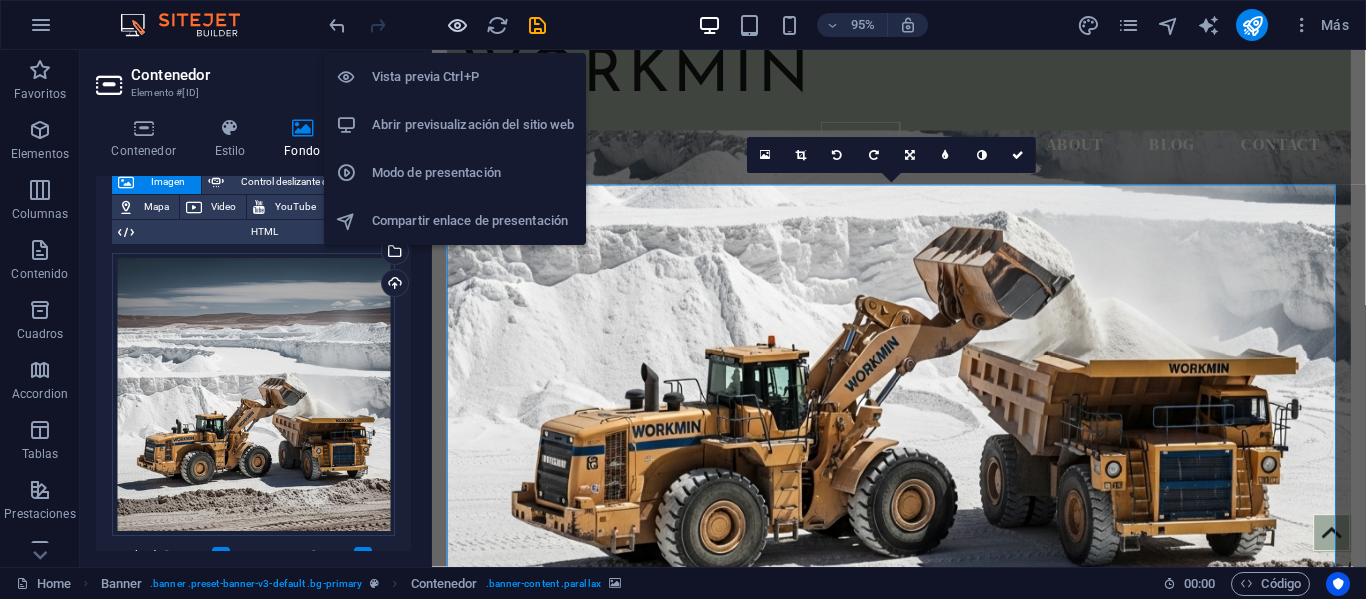 click at bounding box center [457, 25] 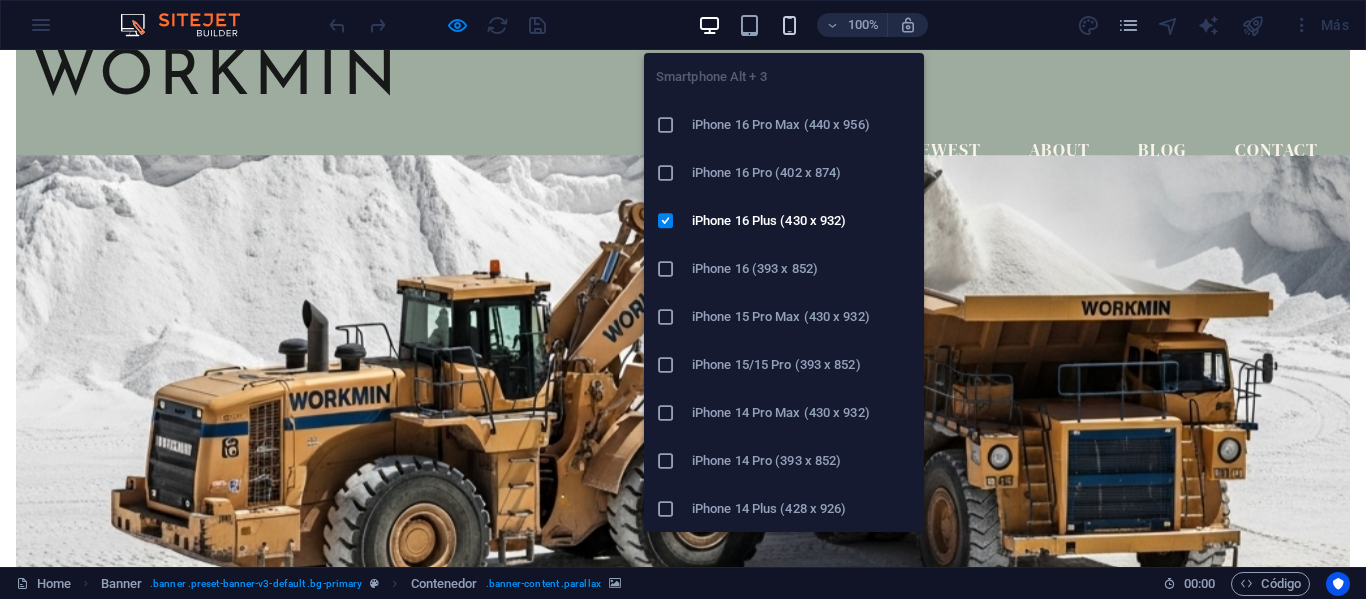 click at bounding box center [789, 25] 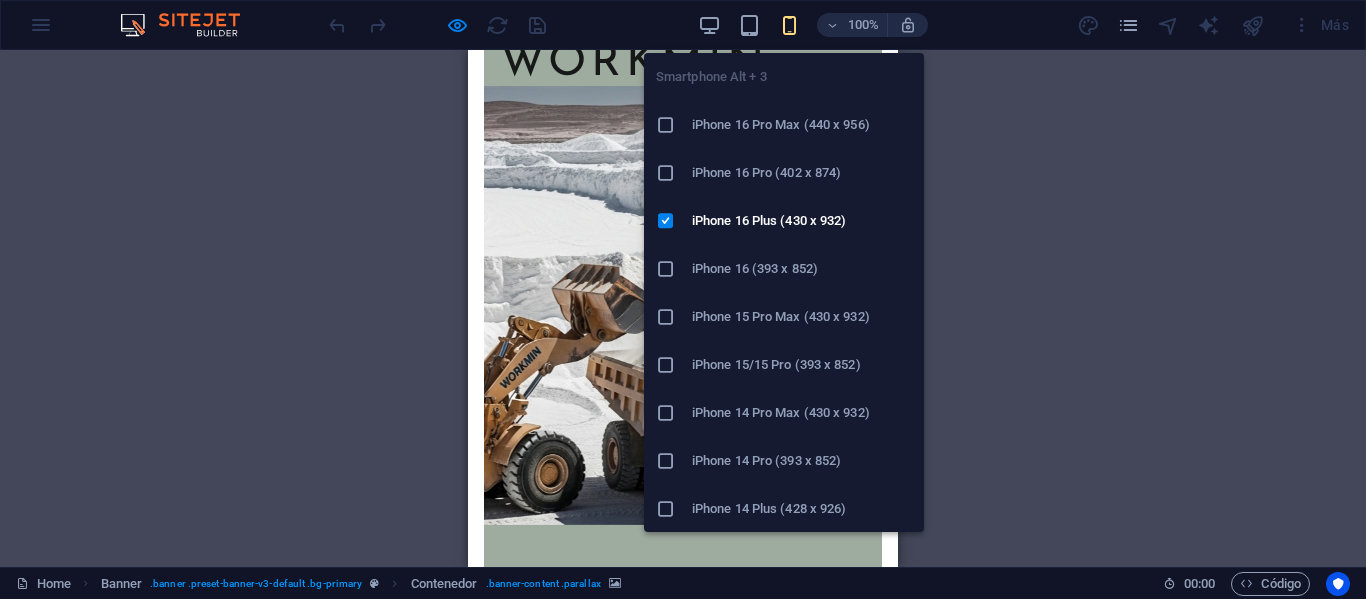scroll, scrollTop: 47, scrollLeft: 0, axis: vertical 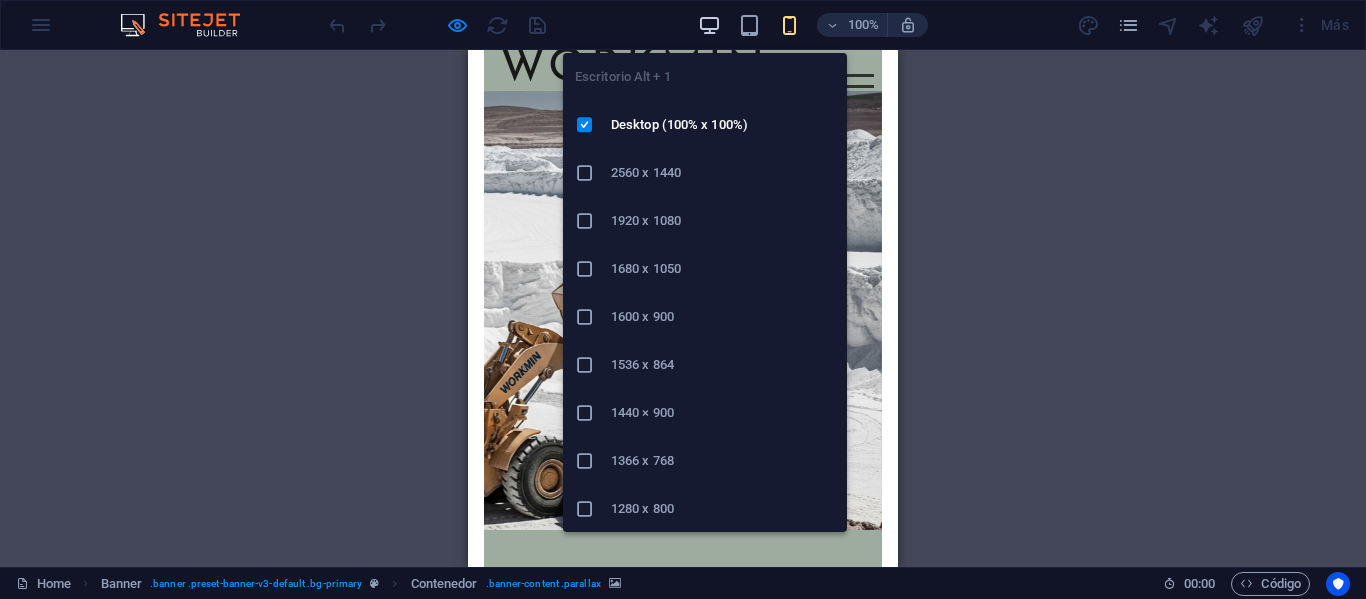 click at bounding box center [709, 25] 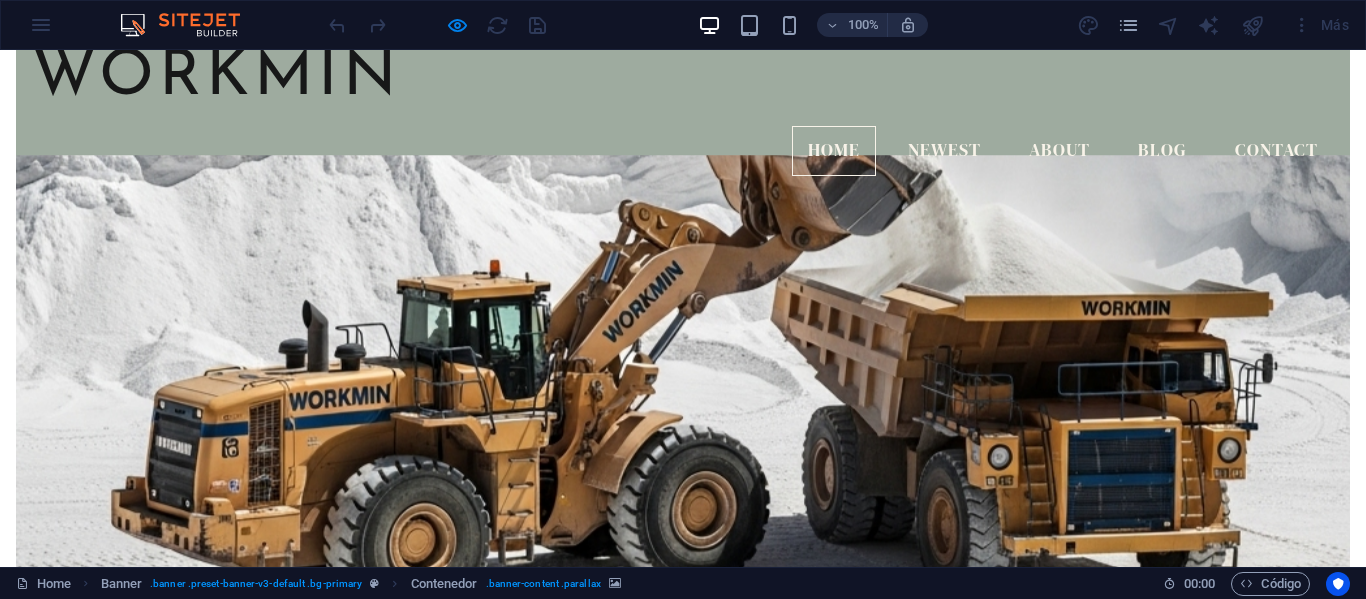 scroll, scrollTop: 0, scrollLeft: 0, axis: both 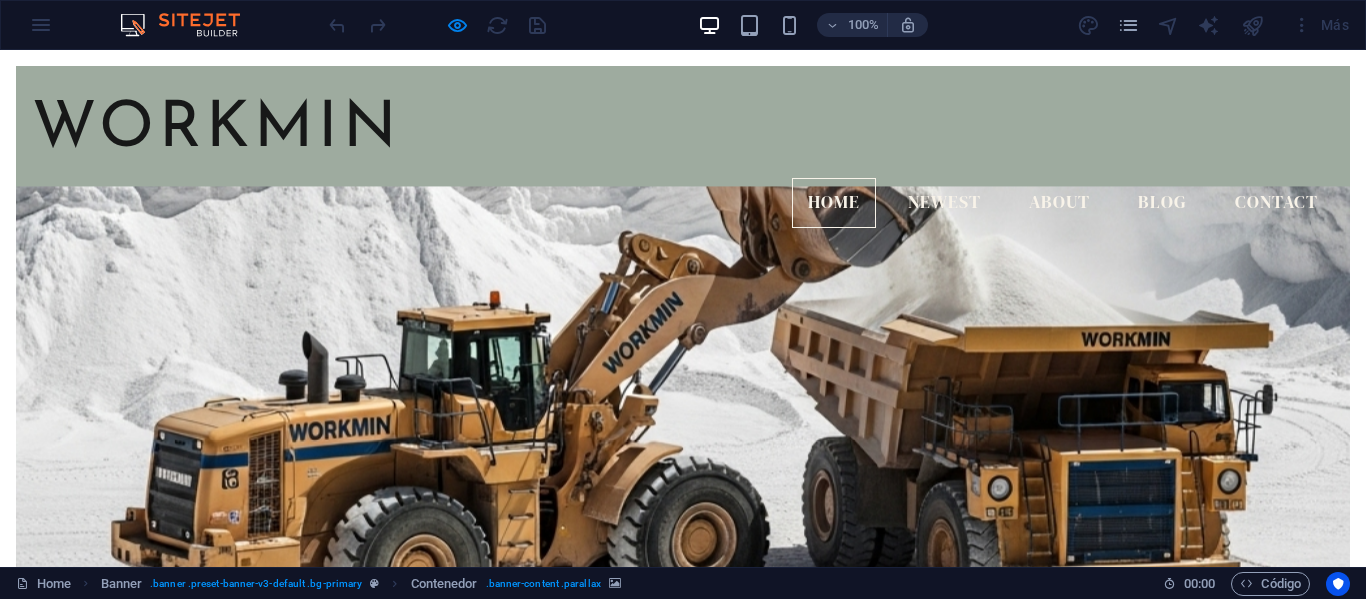 click on "WORKMIN Home Newest About Blog Contact" at bounding box center (683, 155) 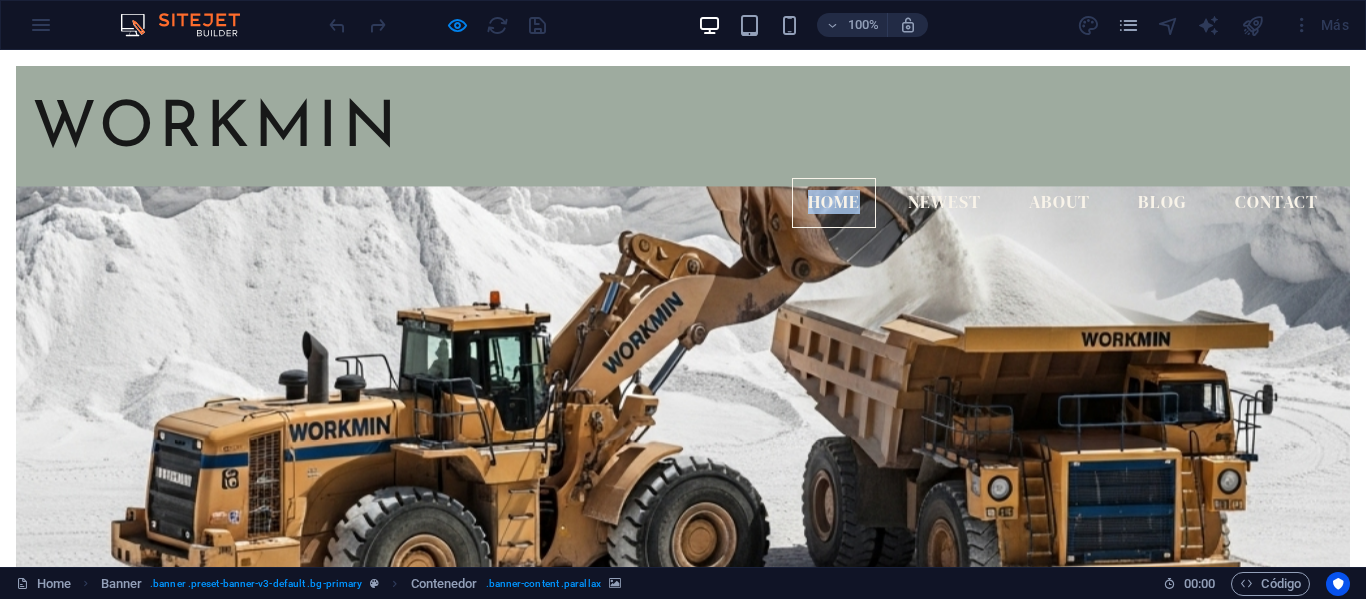 click on "WORKMIN Home Newest About Blog Contact" at bounding box center (683, 155) 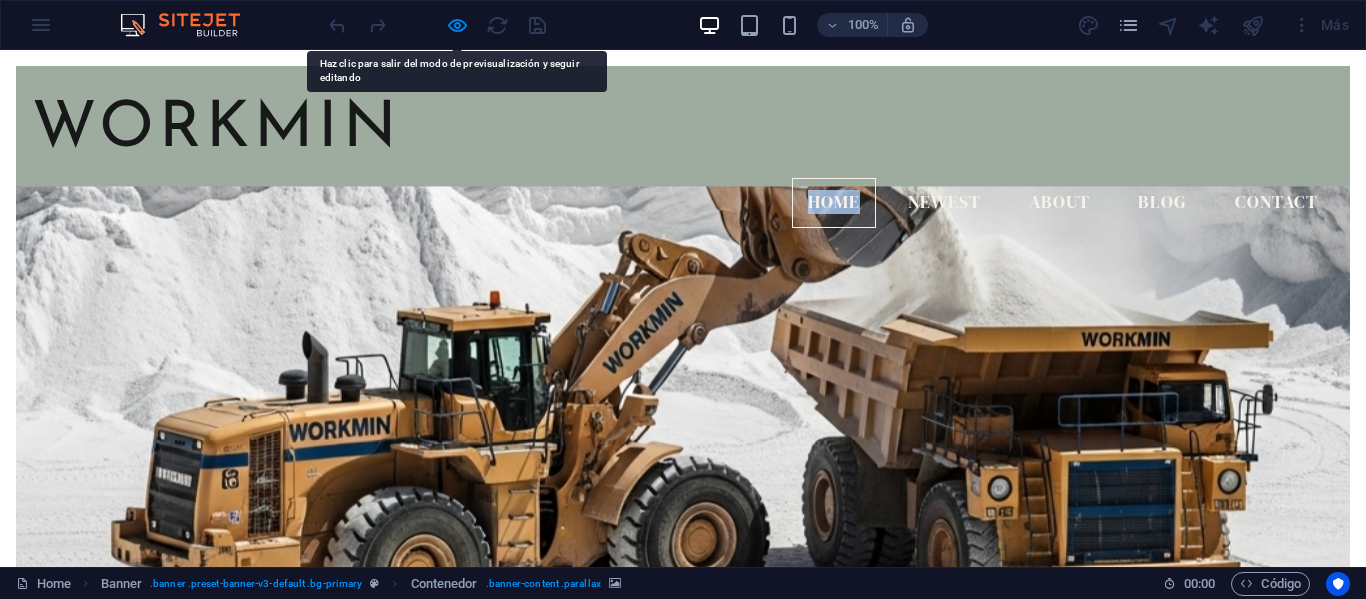 click on "WORKMIN Home Newest About Blog Contact" at bounding box center [683, 155] 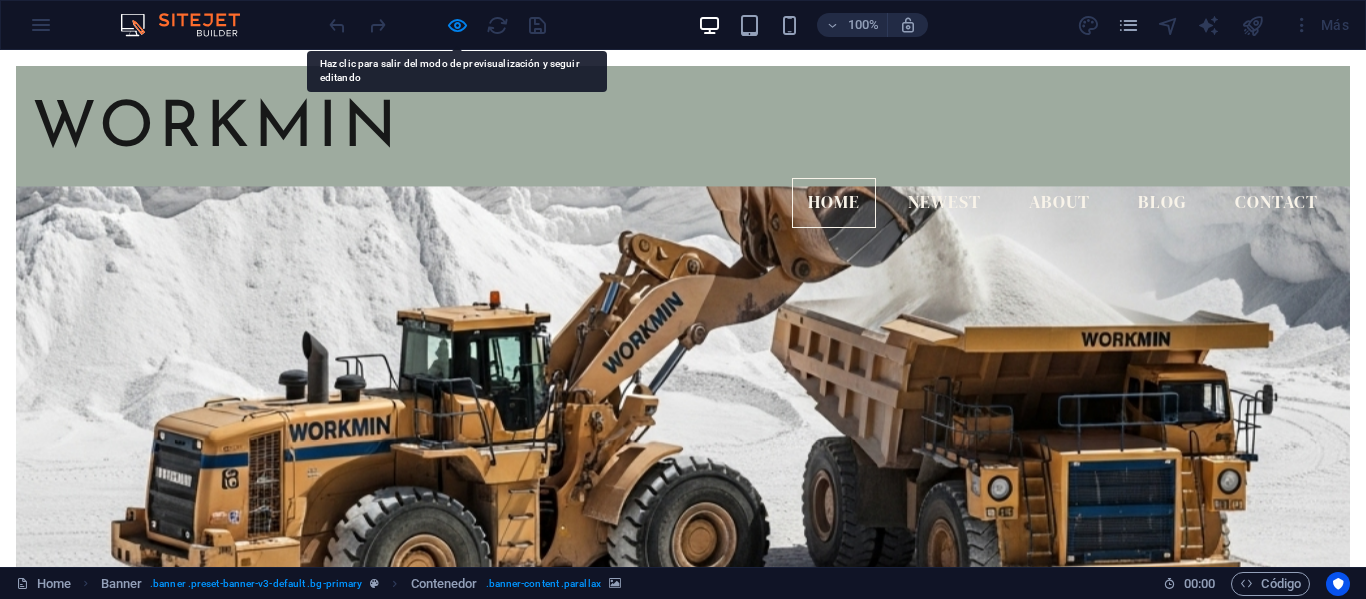 click on "Home Newest About Blog Contact" at bounding box center [683, 203] 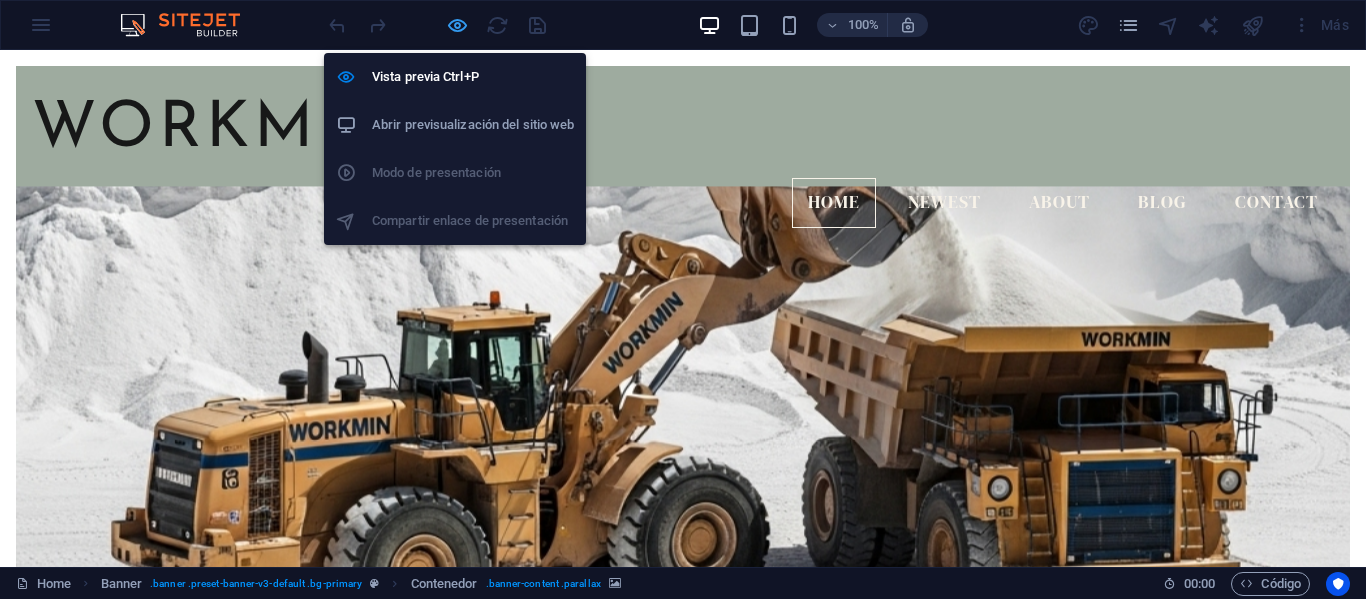 click at bounding box center (457, 25) 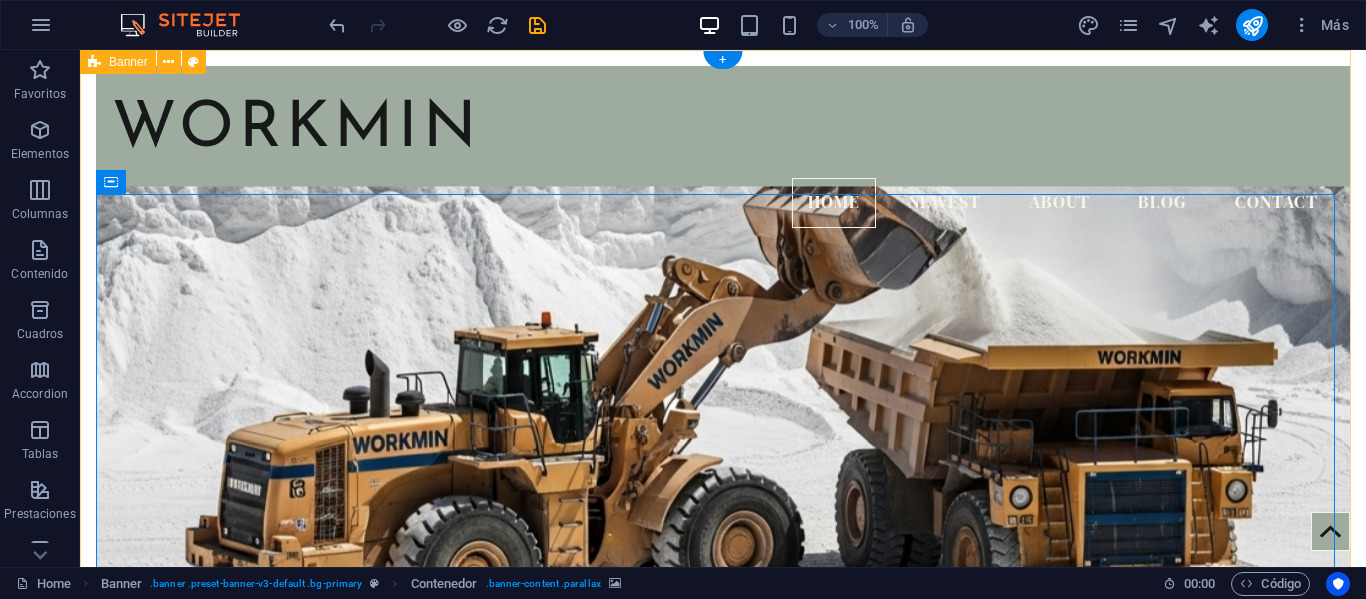 click on "WORKMIN Home Newest About Blog Contact Blog" at bounding box center (723, 587) 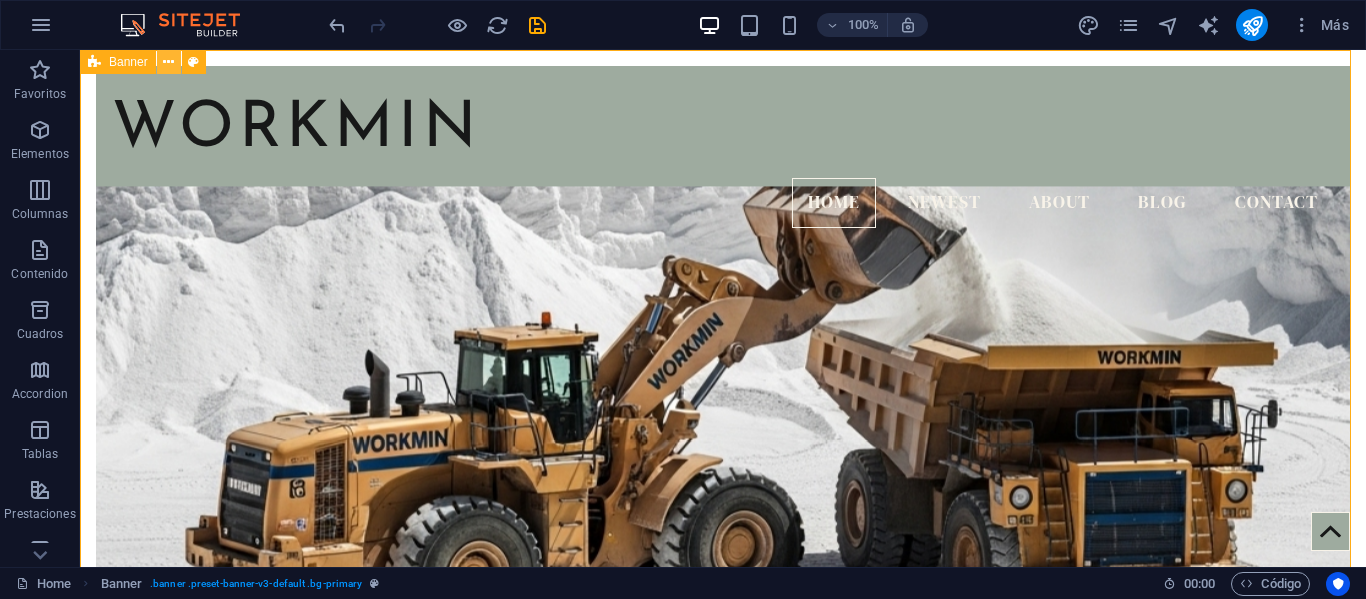 click at bounding box center [168, 62] 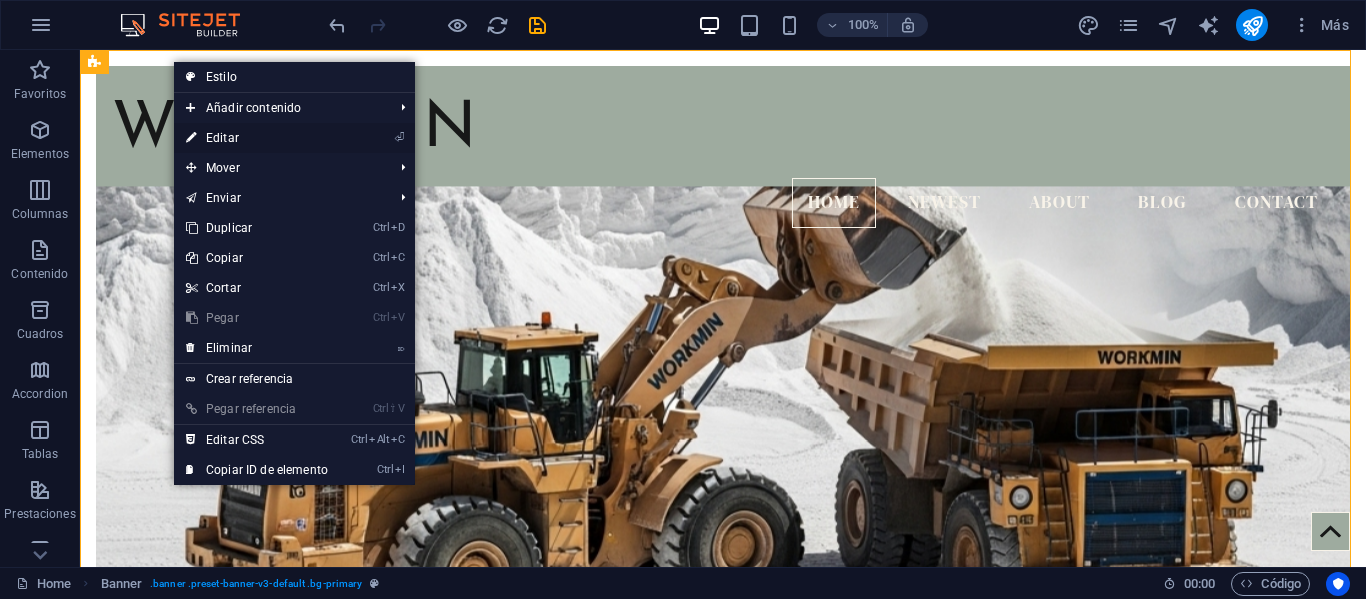 click on "⏎  Editar" at bounding box center (257, 138) 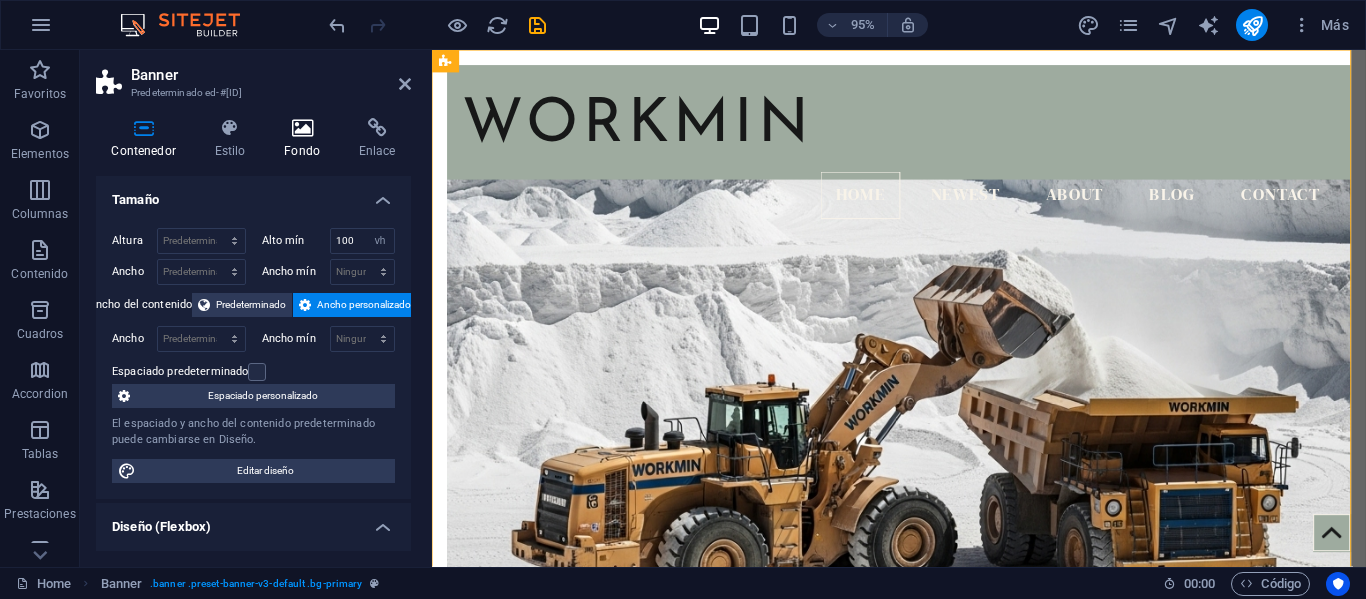click on "Fondo" at bounding box center (306, 139) 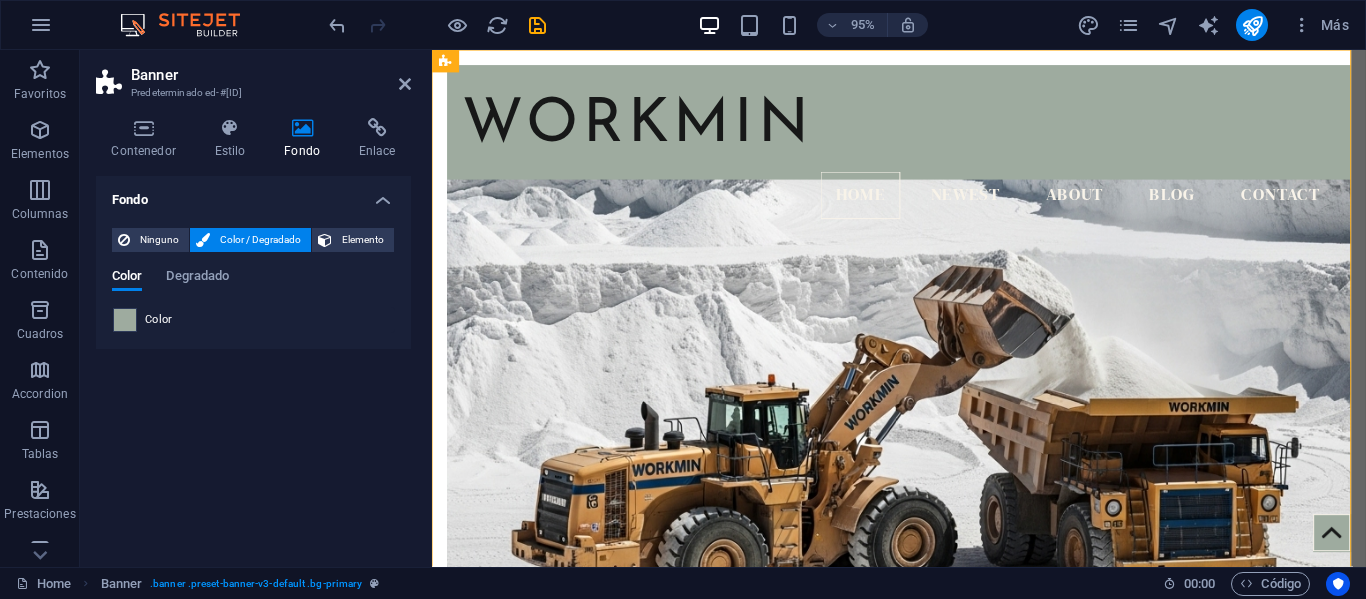 click at bounding box center [125, 320] 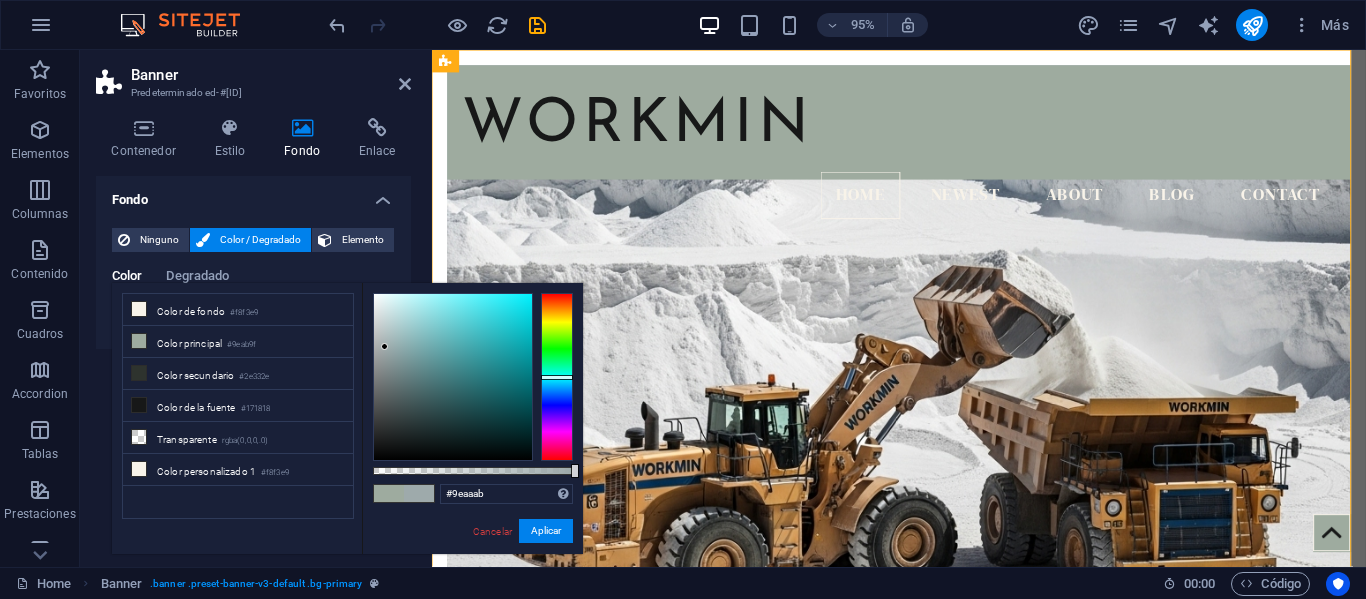 click at bounding box center [557, 377] 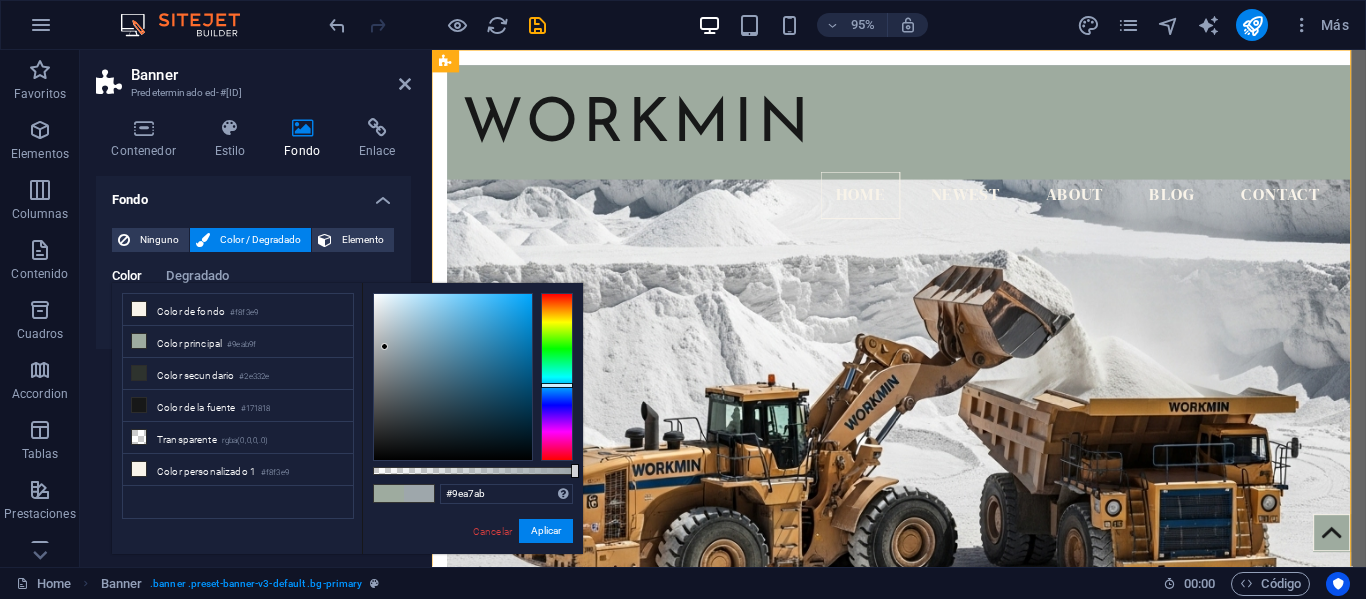 click at bounding box center [557, 377] 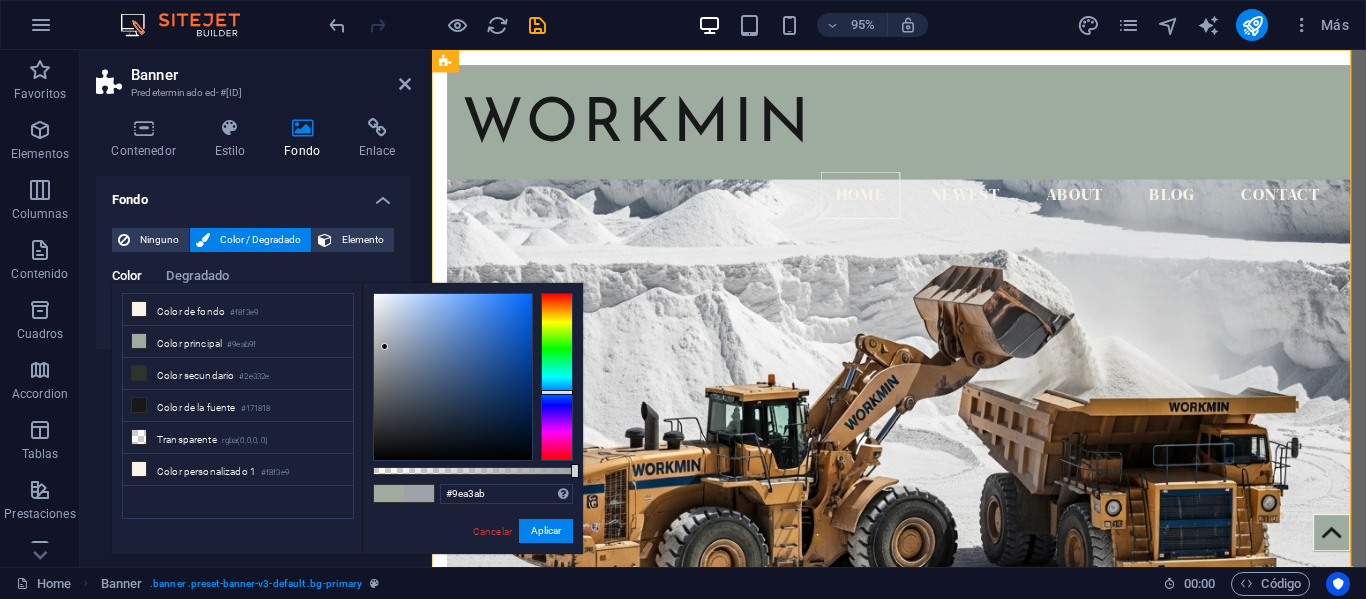 click at bounding box center (557, 377) 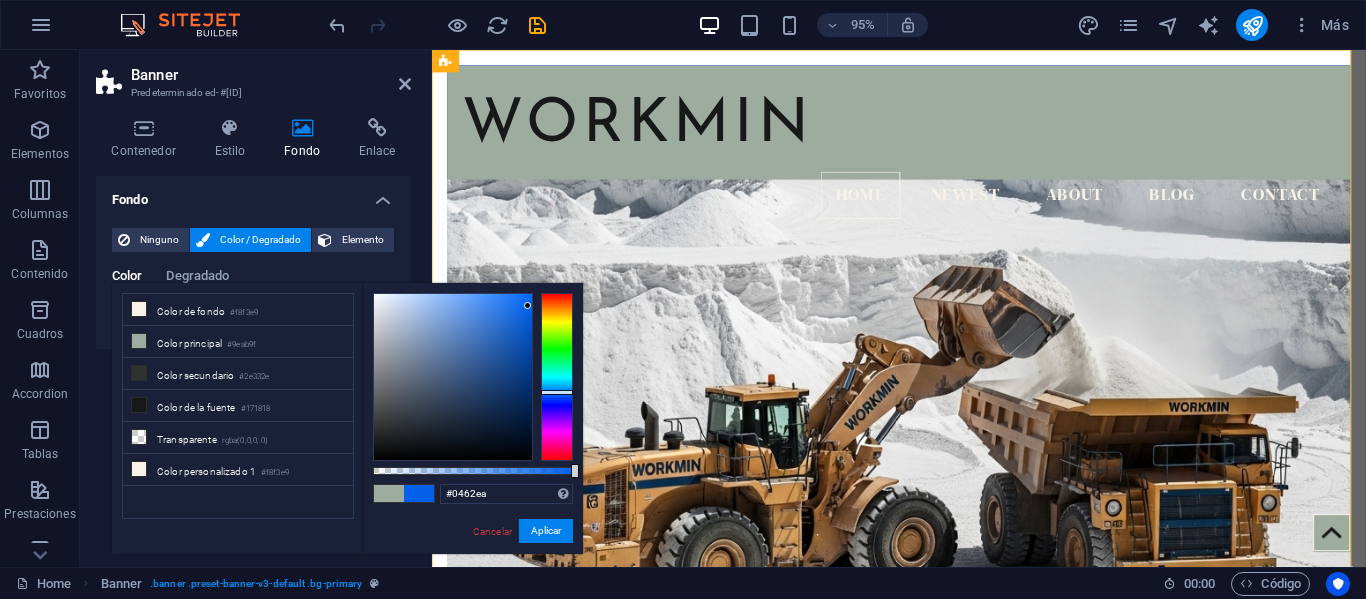 type on "#0461e9" 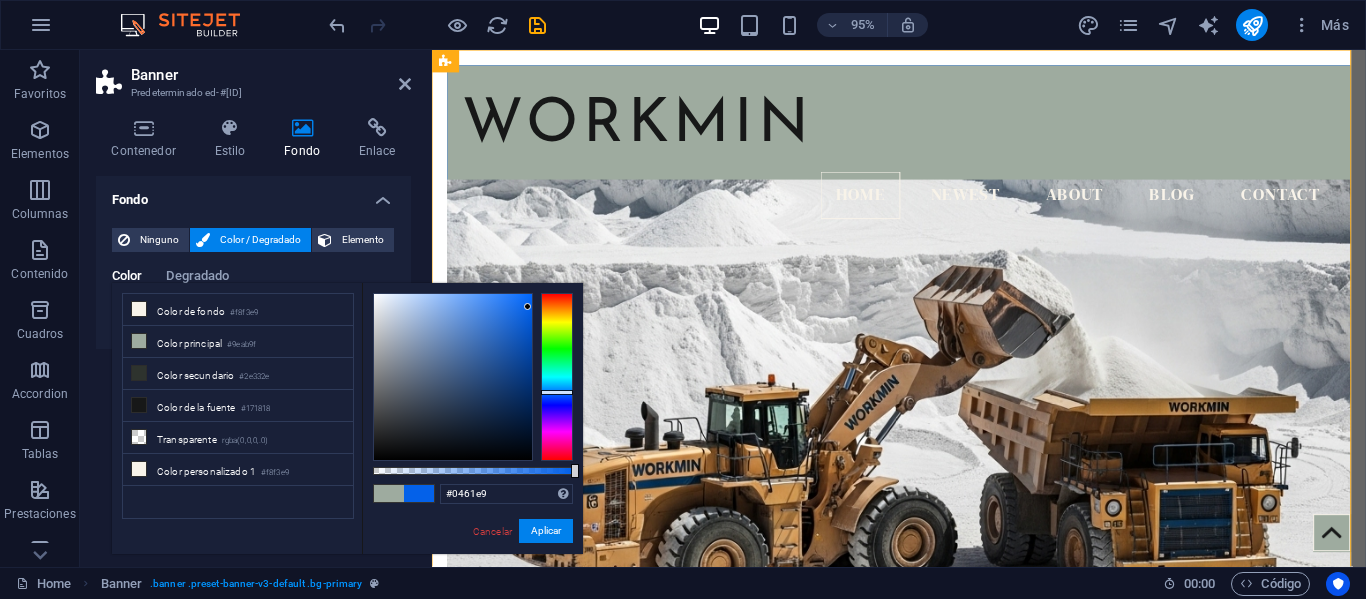 drag, startPoint x: 386, startPoint y: 342, endPoint x: 528, endPoint y: 307, distance: 146.24979 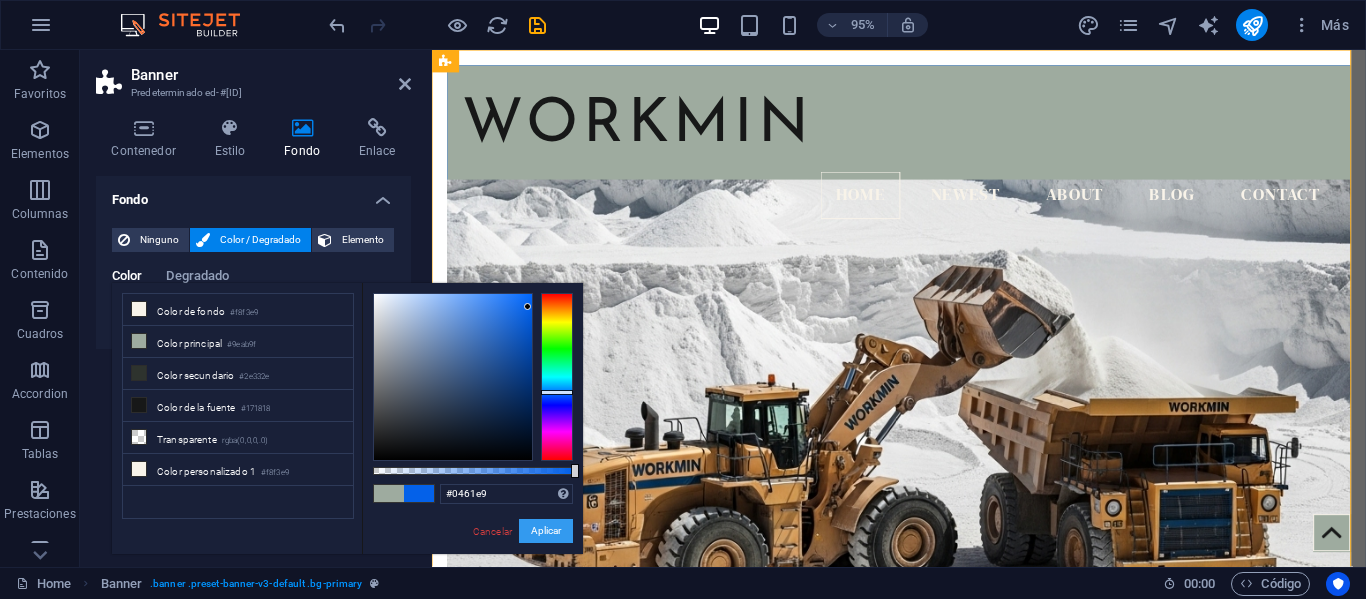 click on "Aplicar" at bounding box center [546, 531] 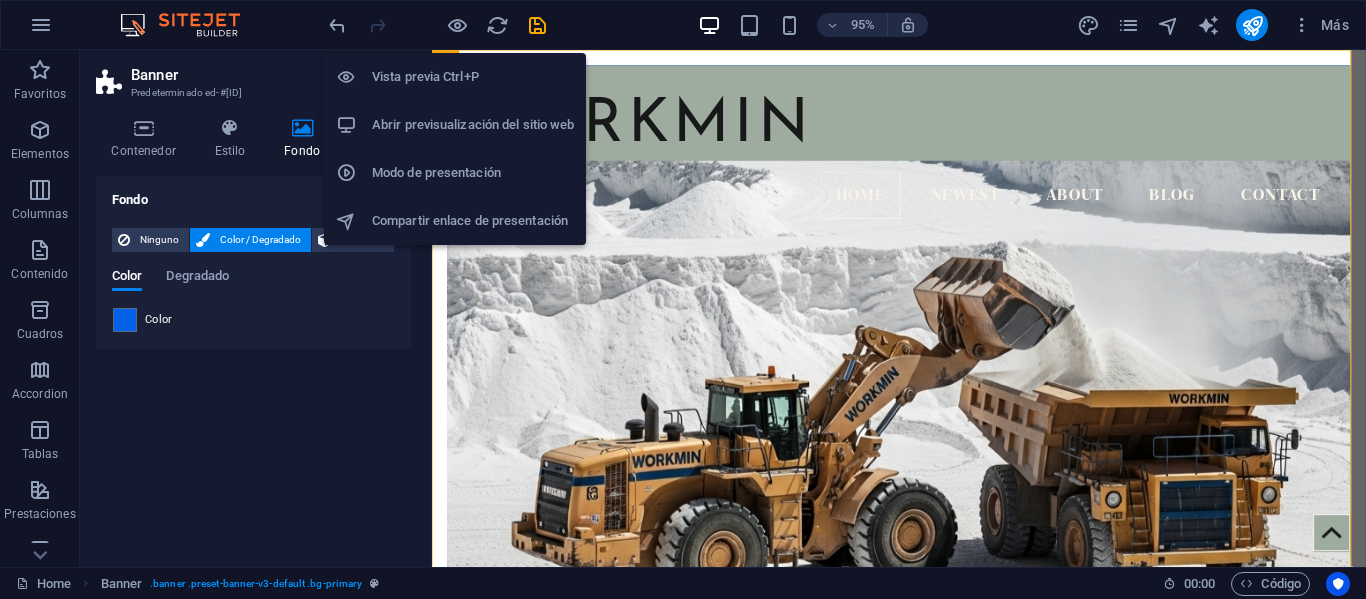 click on "Vista previa Ctrl+P" at bounding box center (473, 77) 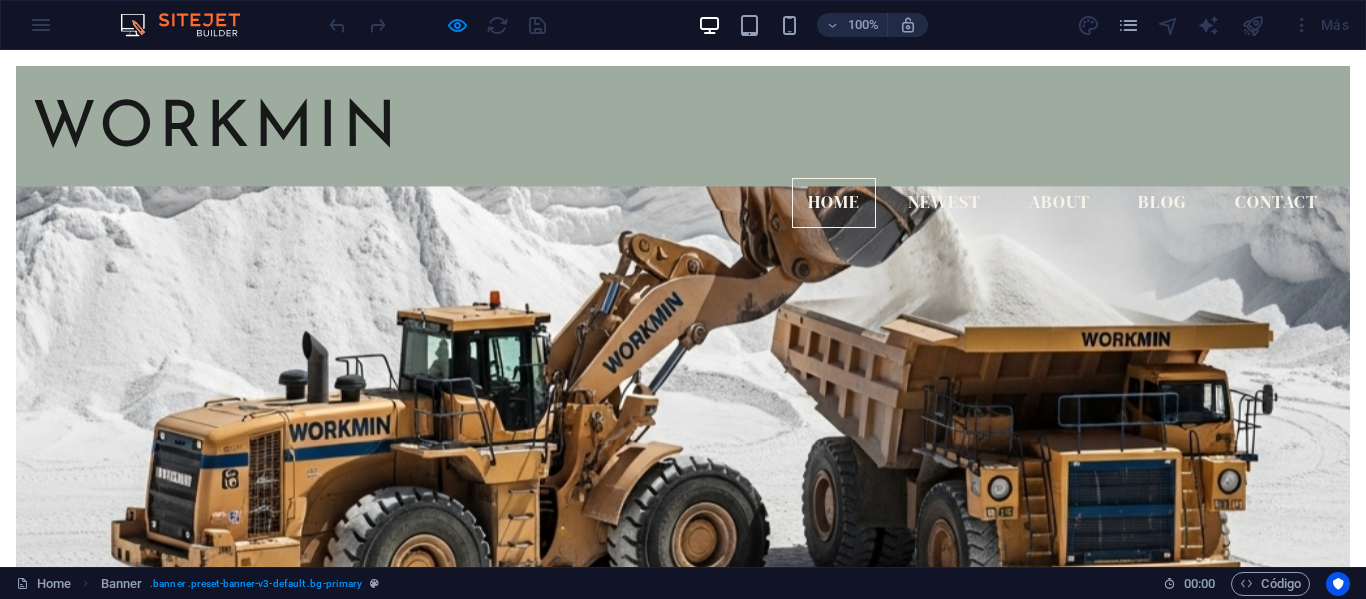 click at bounding box center (683, 874) 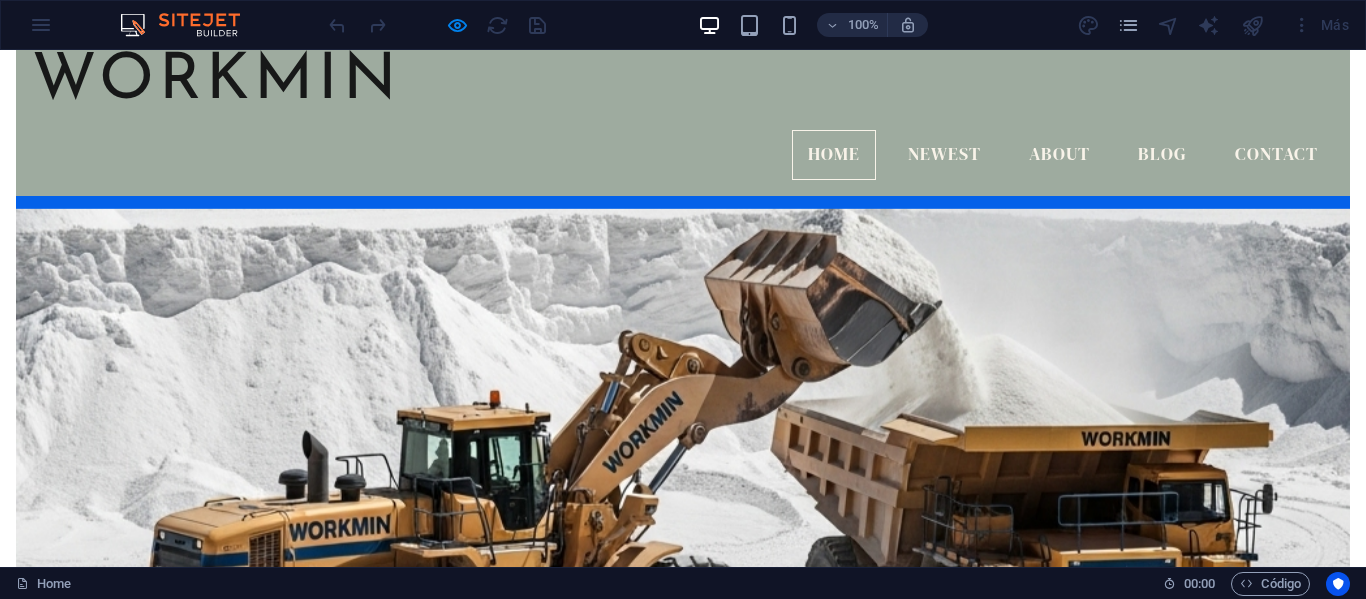 scroll, scrollTop: 0, scrollLeft: 0, axis: both 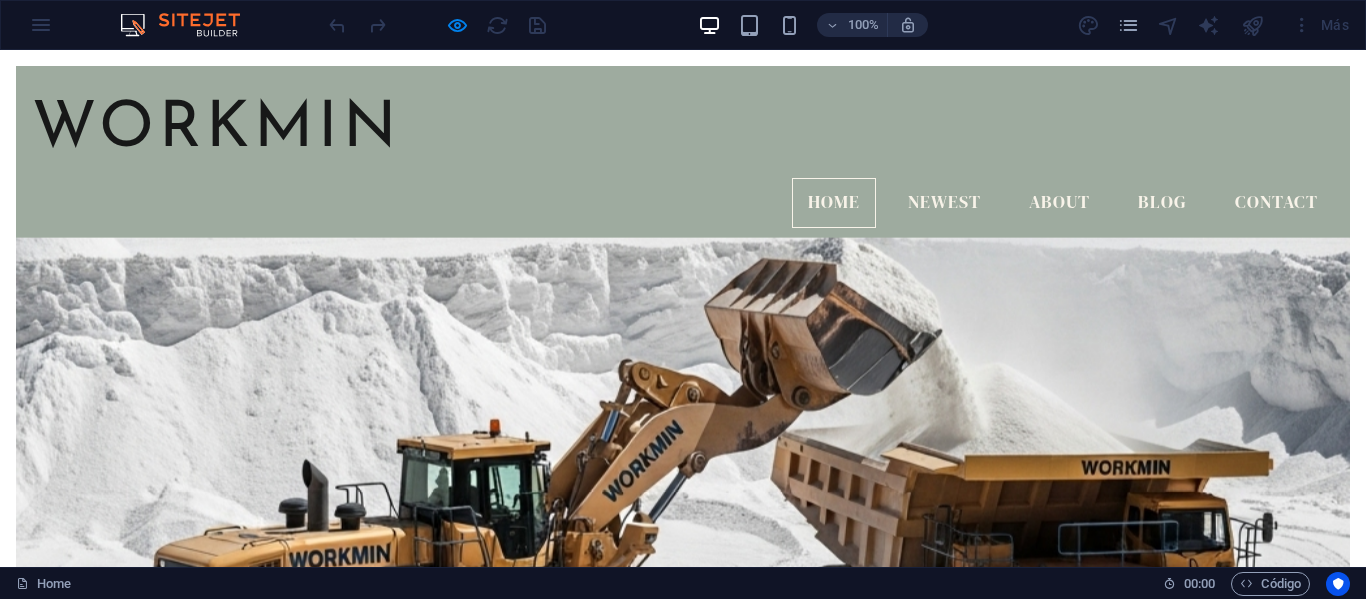 click on "WORKMIN Home Newest About Blog Contact" at bounding box center [683, 155] 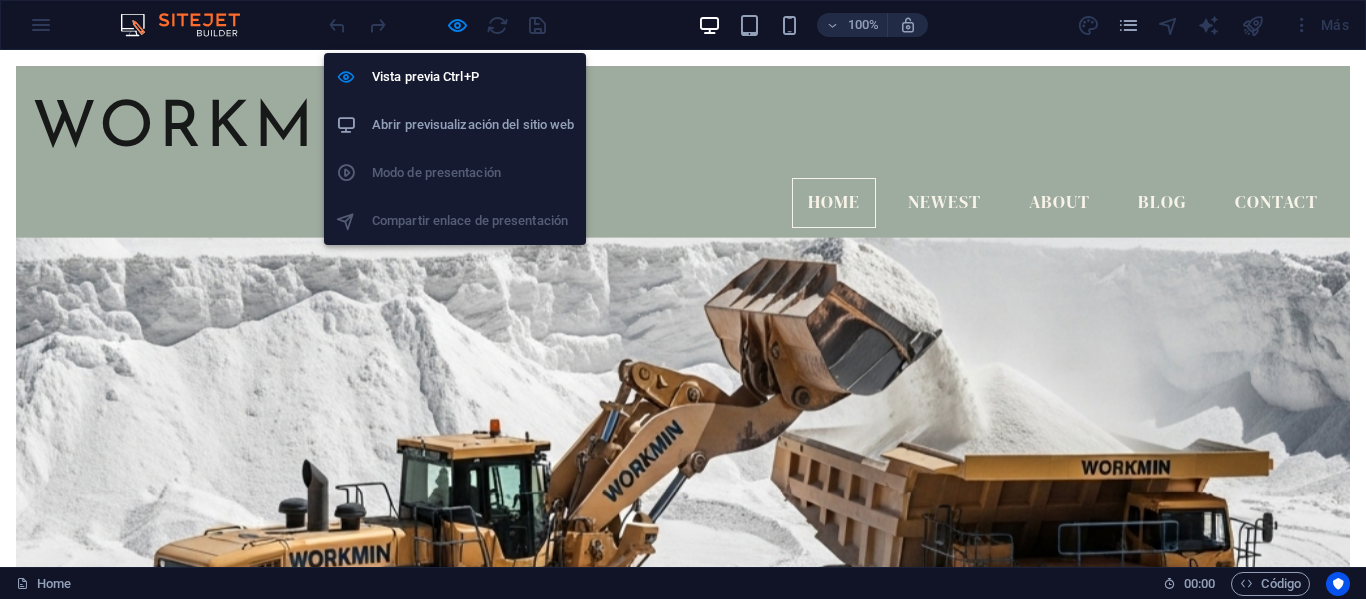 click on "Abrir previsualización del sitio web" at bounding box center [473, 125] 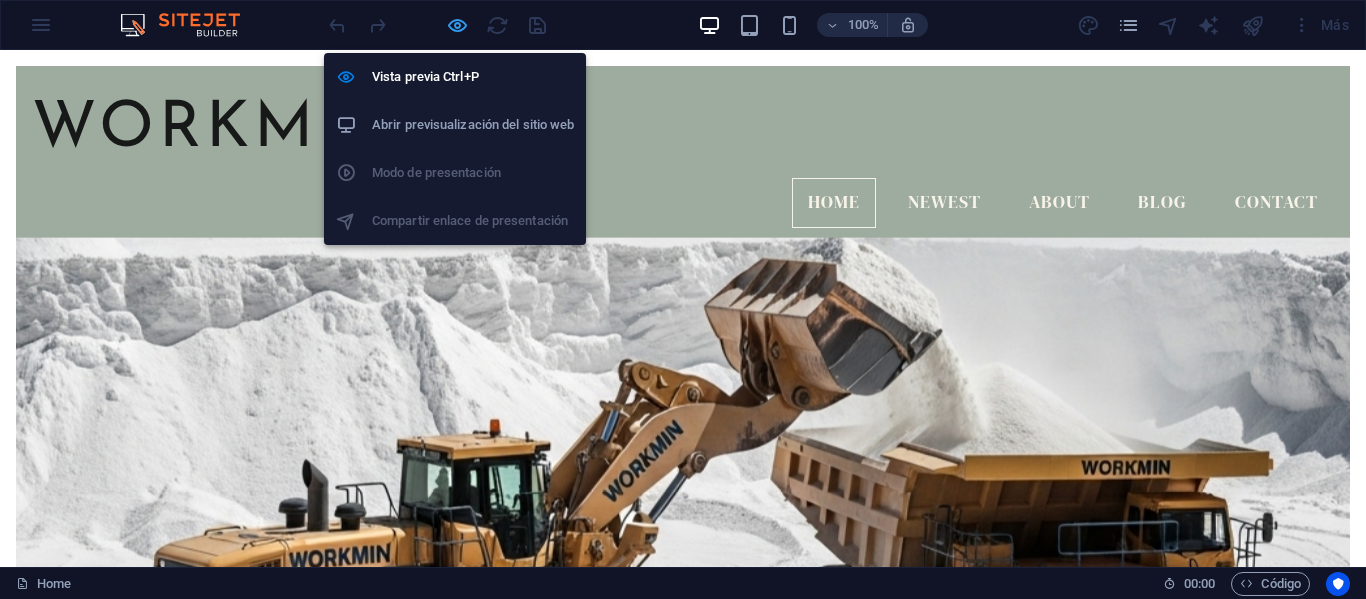 click at bounding box center (457, 25) 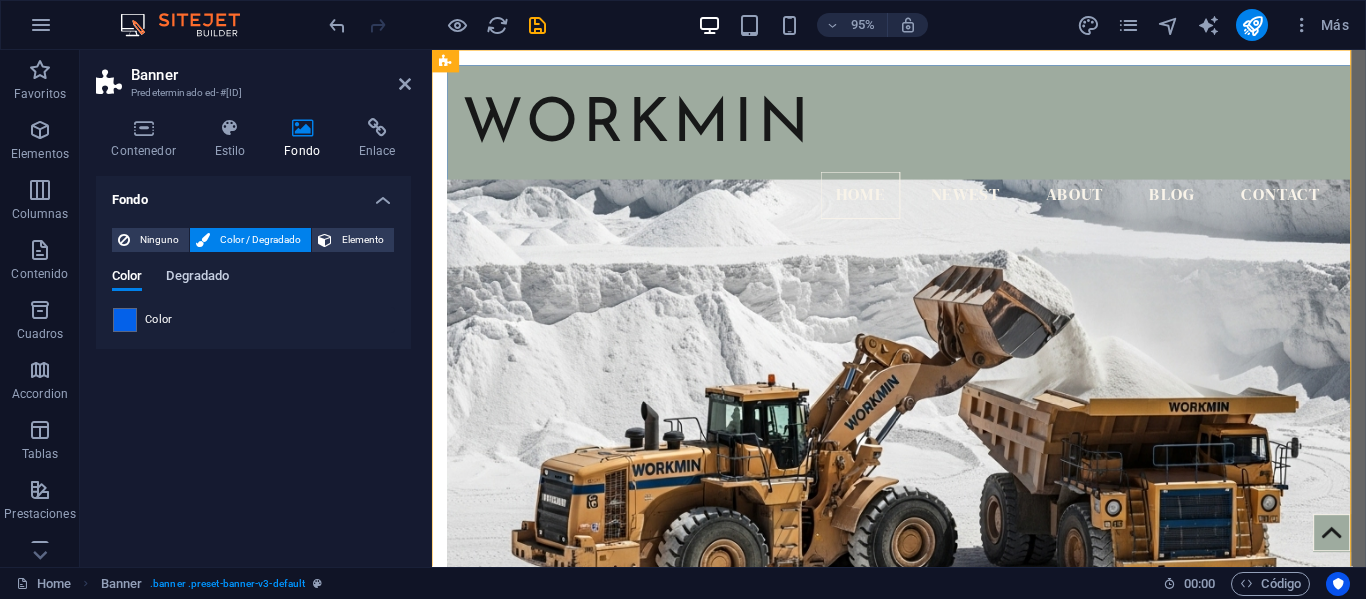 click on "Degradado" at bounding box center [197, 278] 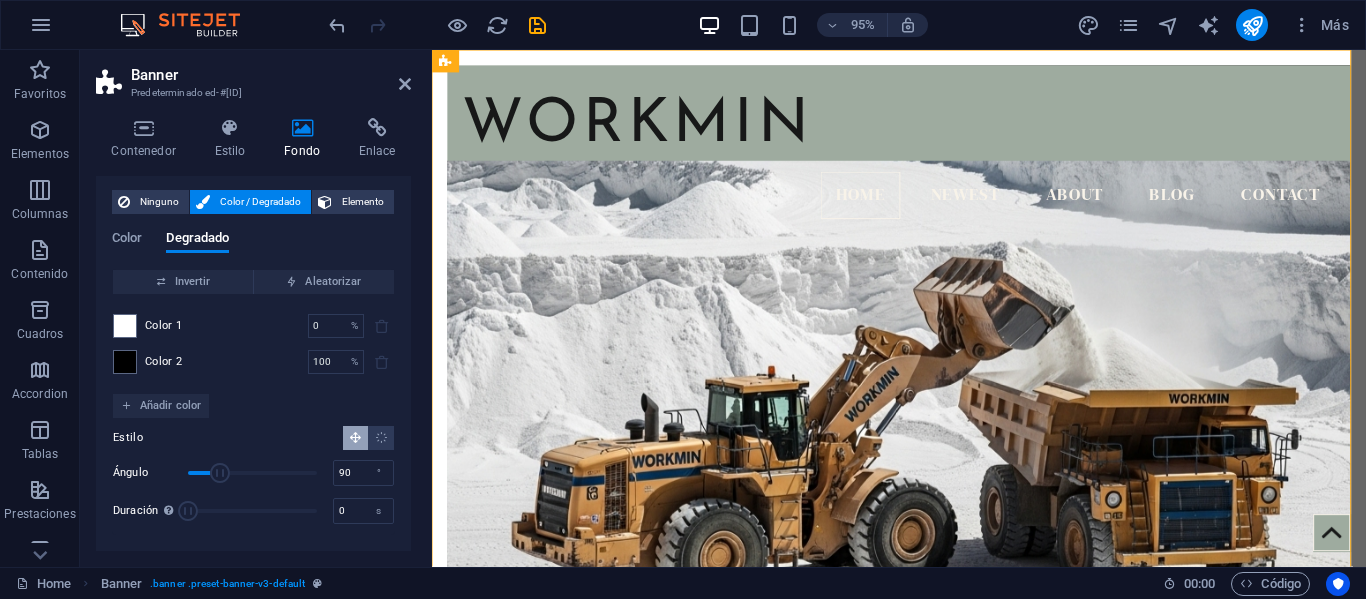 scroll, scrollTop: 0, scrollLeft: 0, axis: both 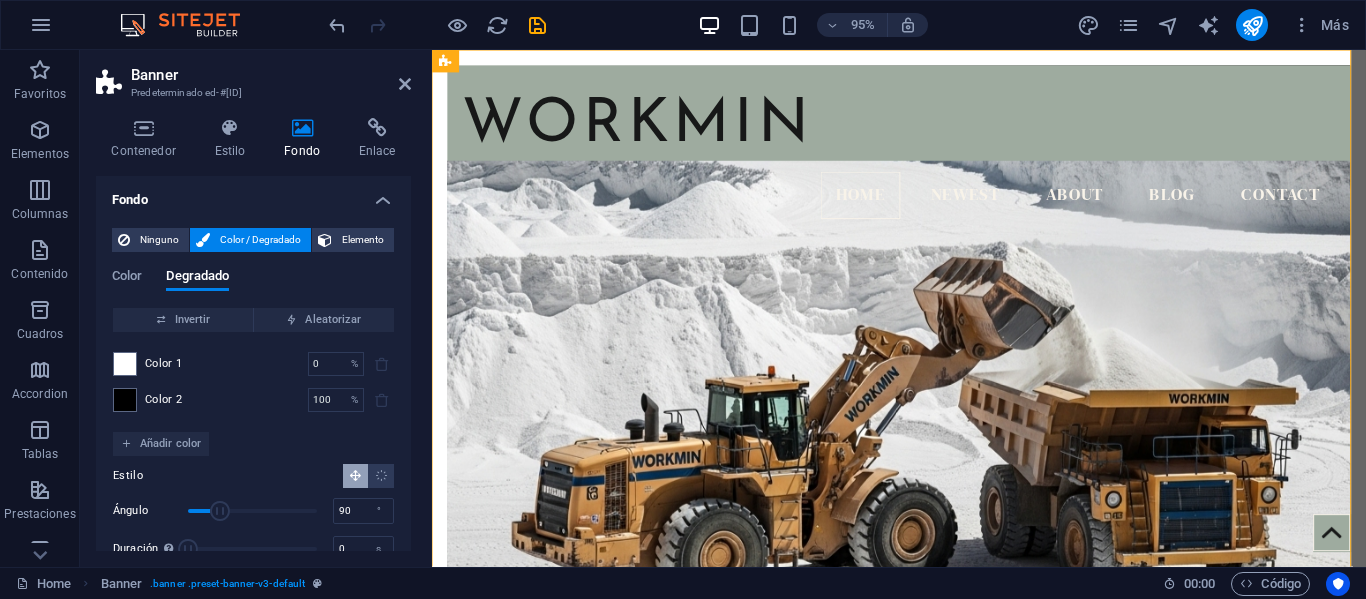 click at bounding box center [302, 128] 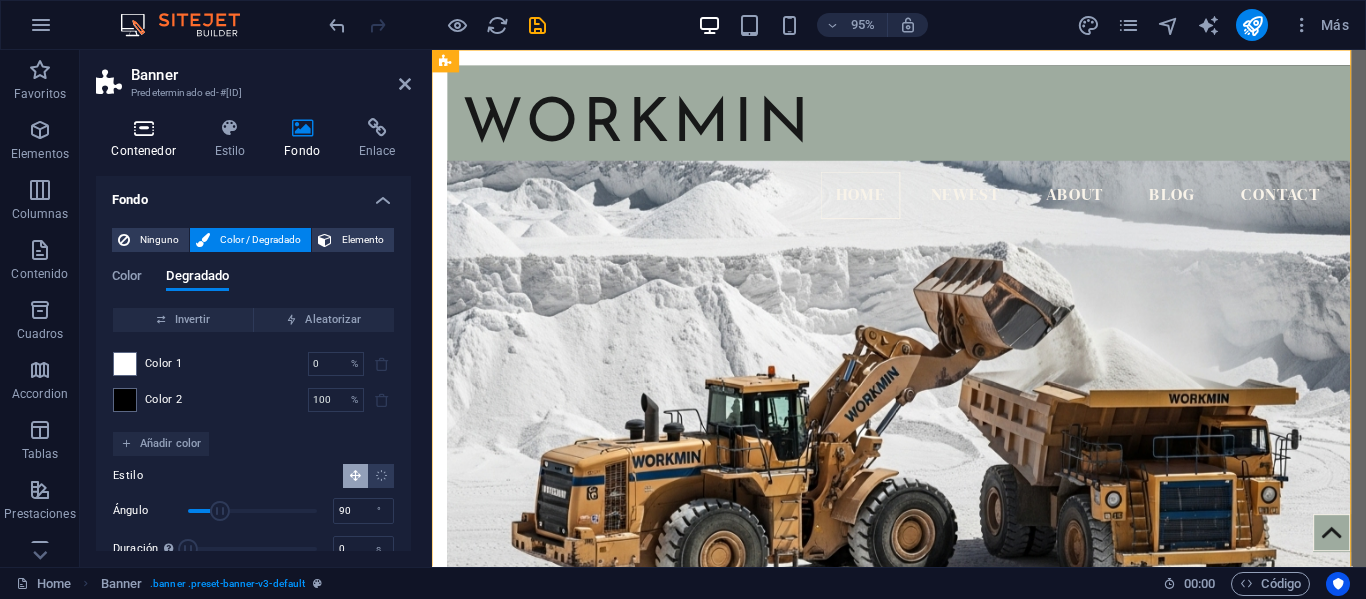 click on "Contenedor" at bounding box center (147, 139) 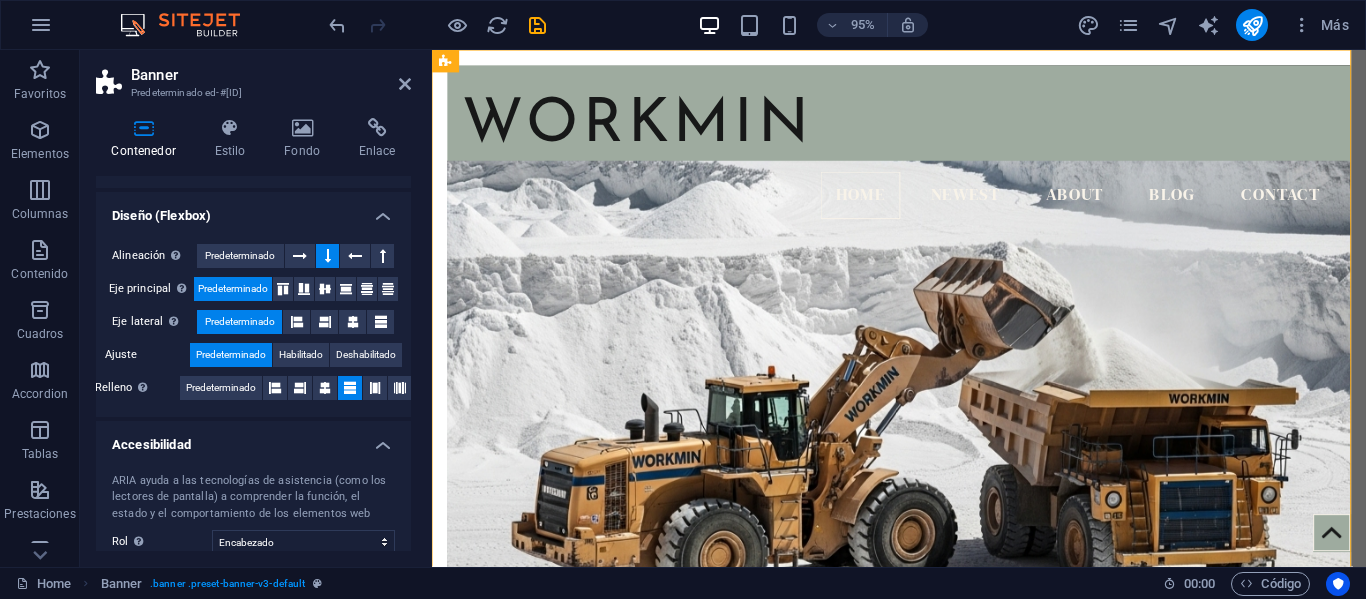 scroll, scrollTop: 0, scrollLeft: 0, axis: both 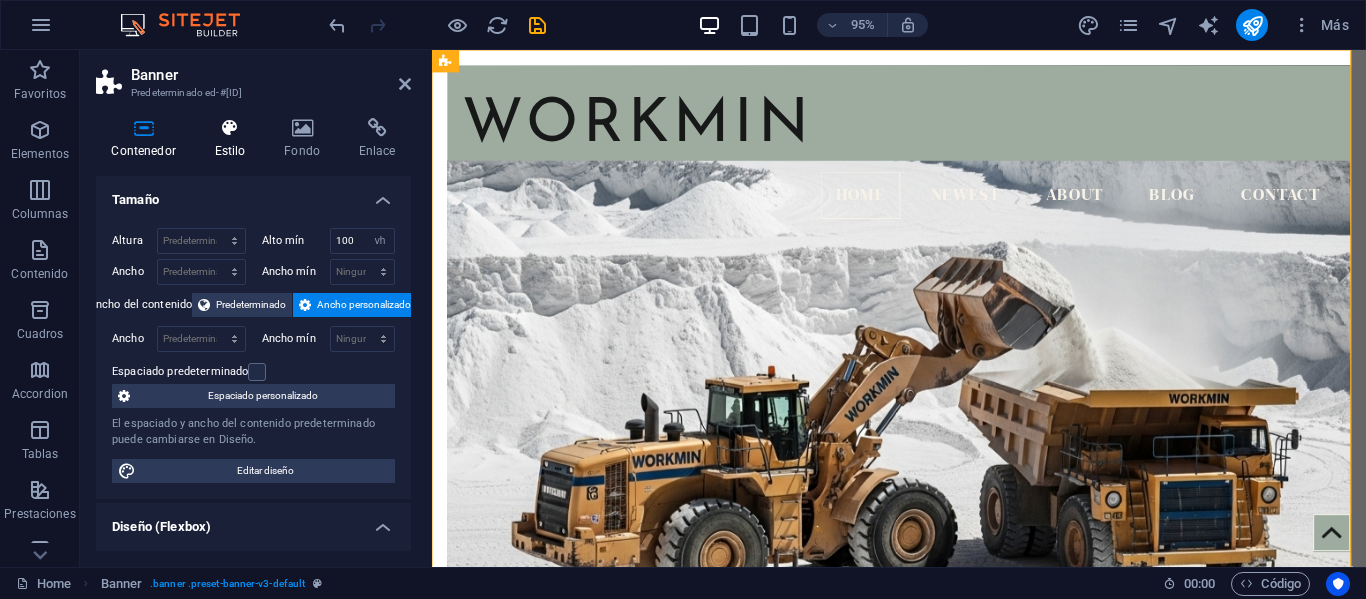 click at bounding box center (230, 128) 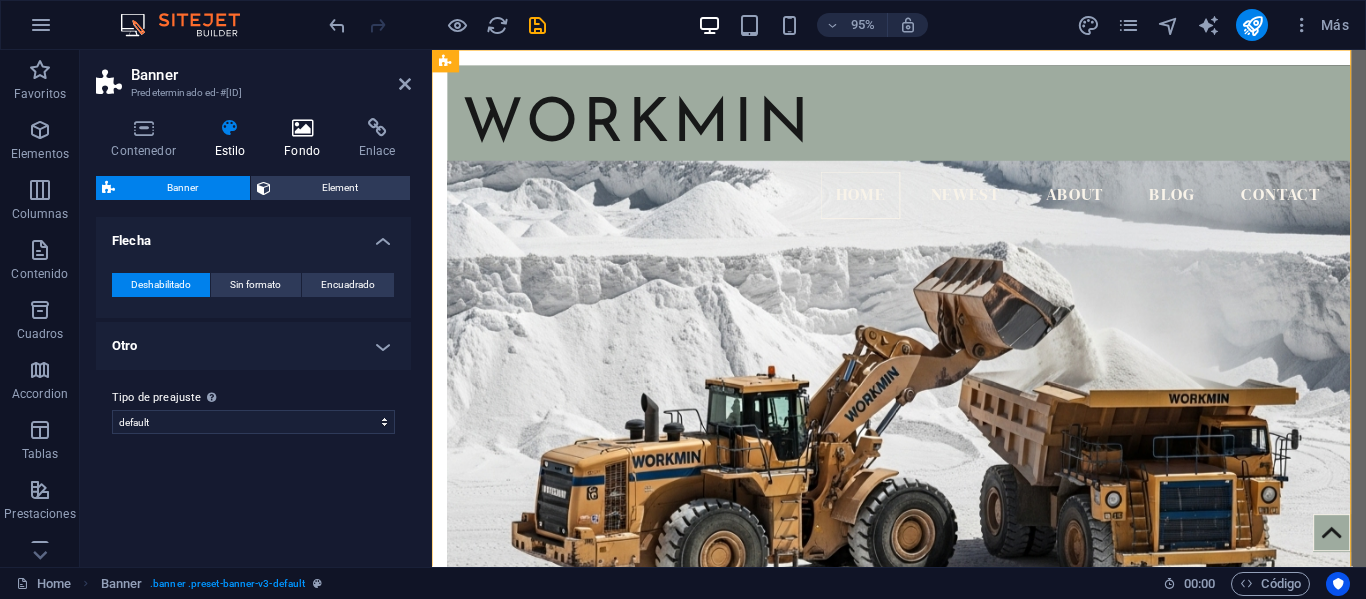 click at bounding box center [302, 128] 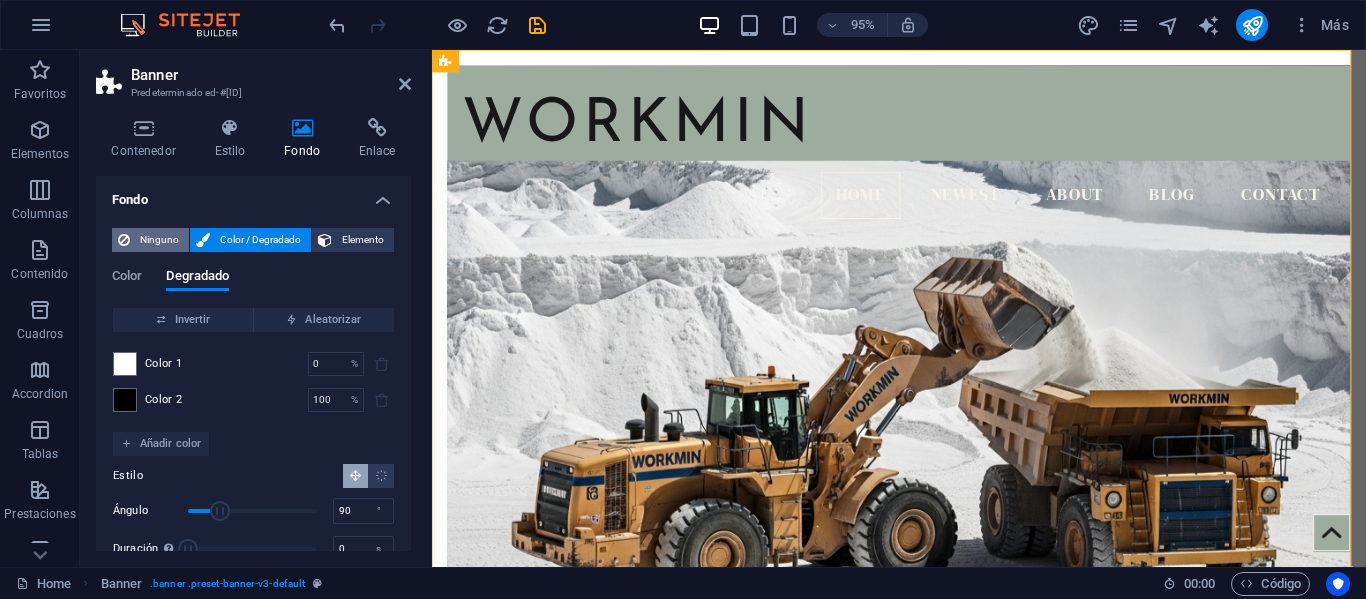 click on "Ninguno" at bounding box center (159, 240) 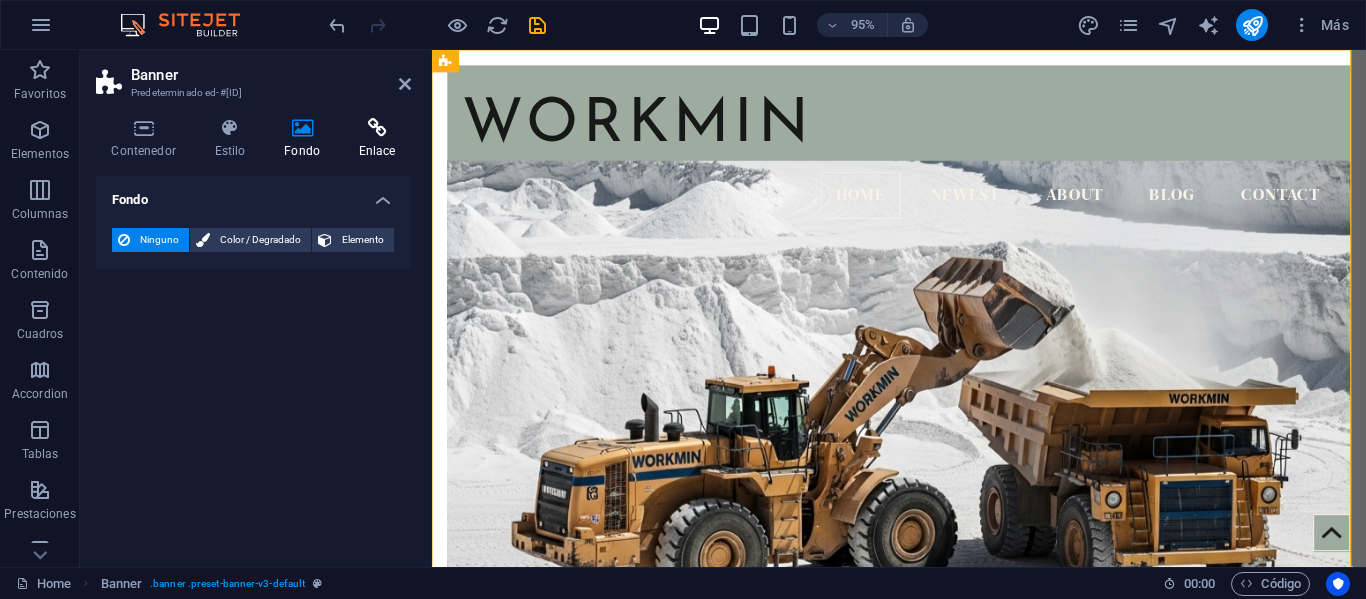 click on "Enlace" at bounding box center (377, 139) 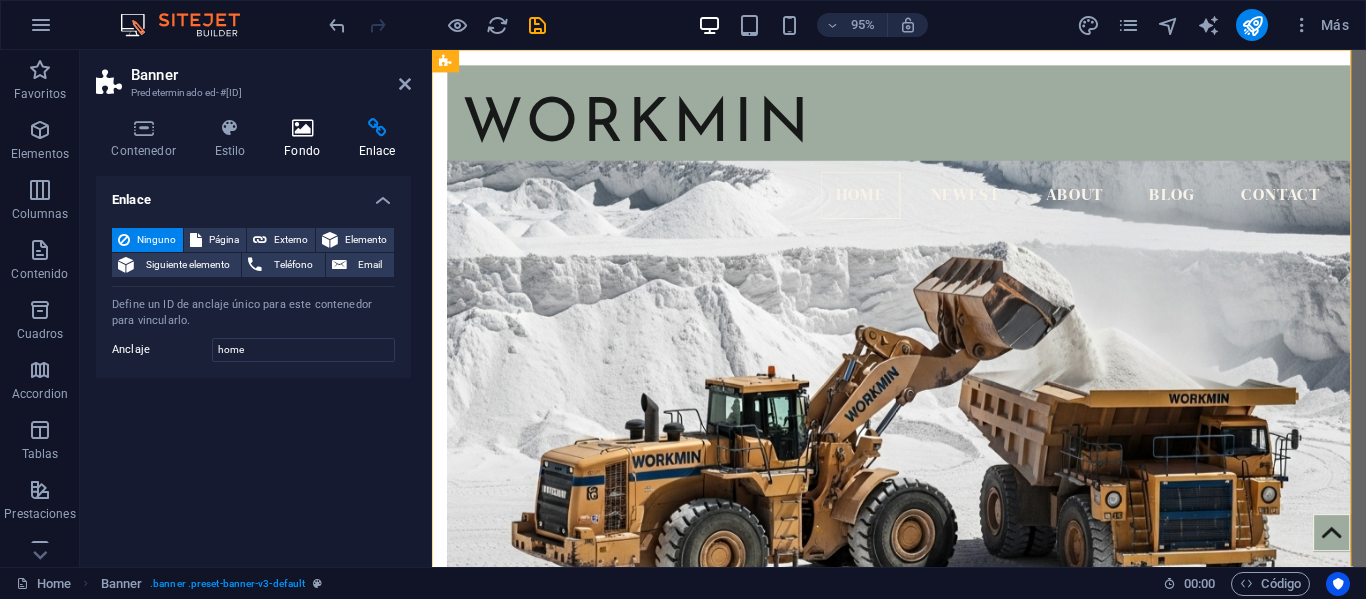 click at bounding box center (302, 128) 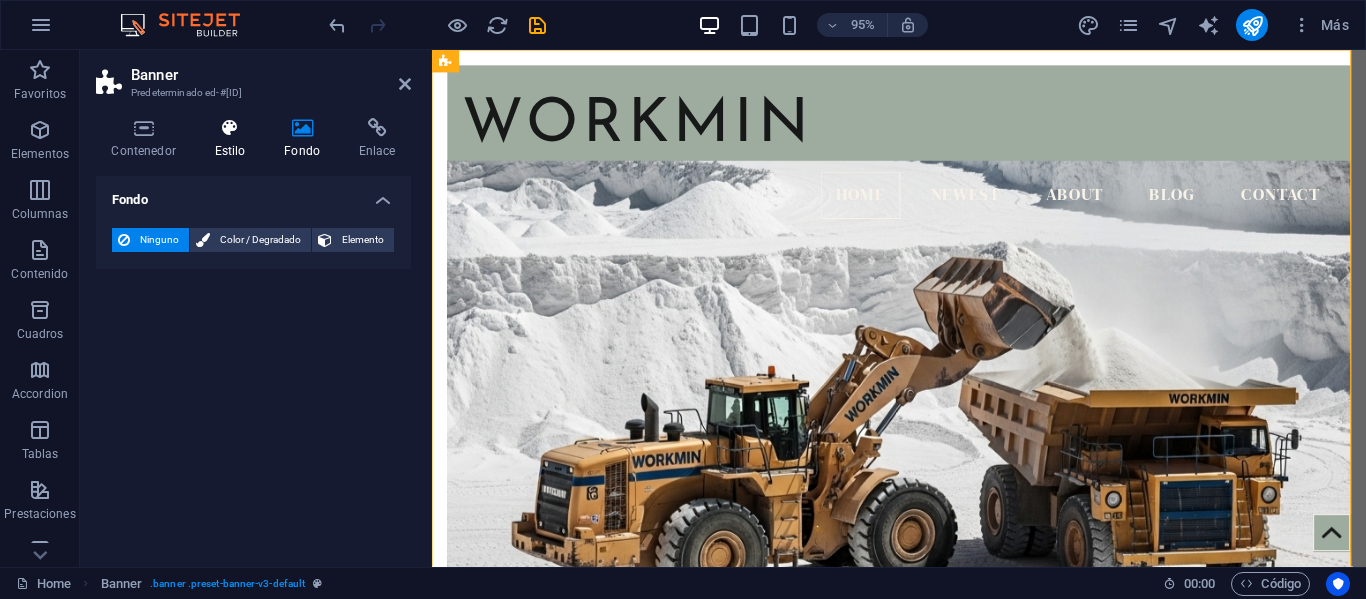 click at bounding box center (230, 128) 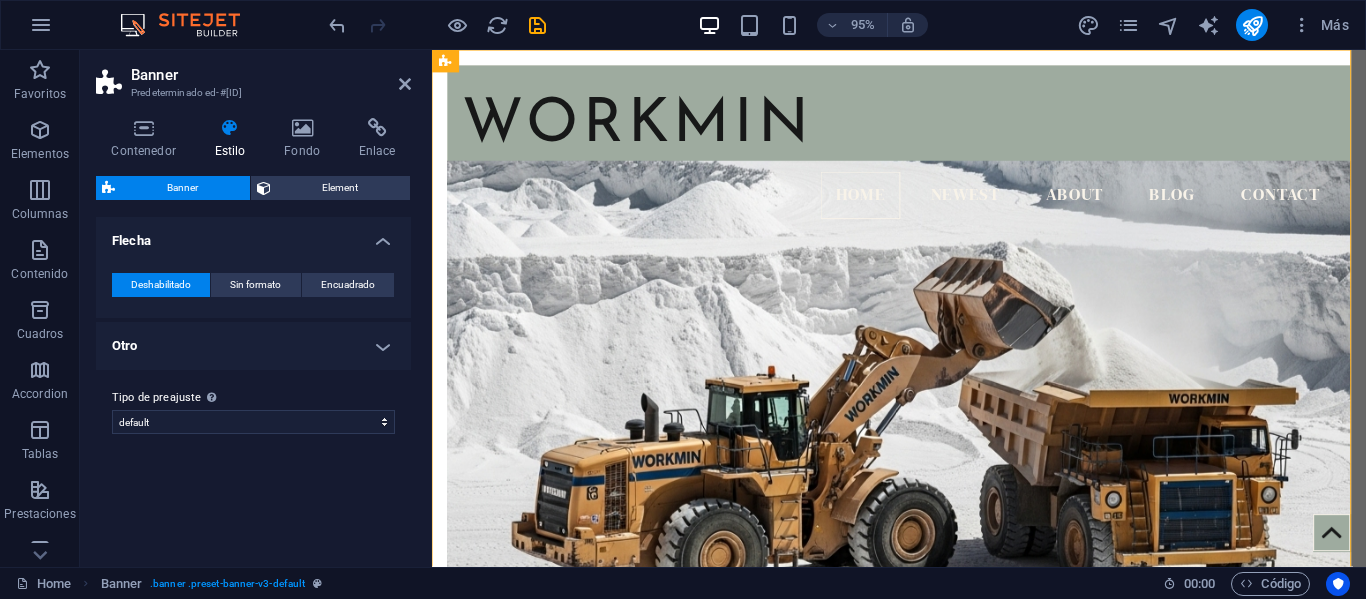 click on "Banner" at bounding box center (182, 188) 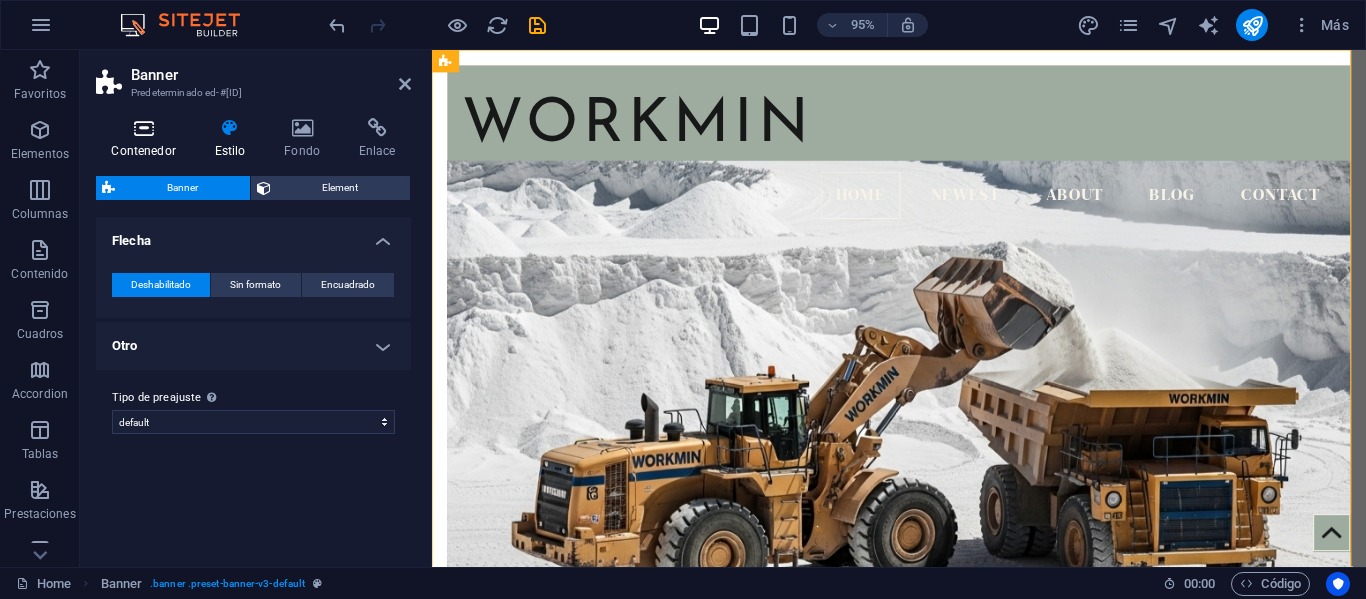 click on "Contenedor" at bounding box center (147, 139) 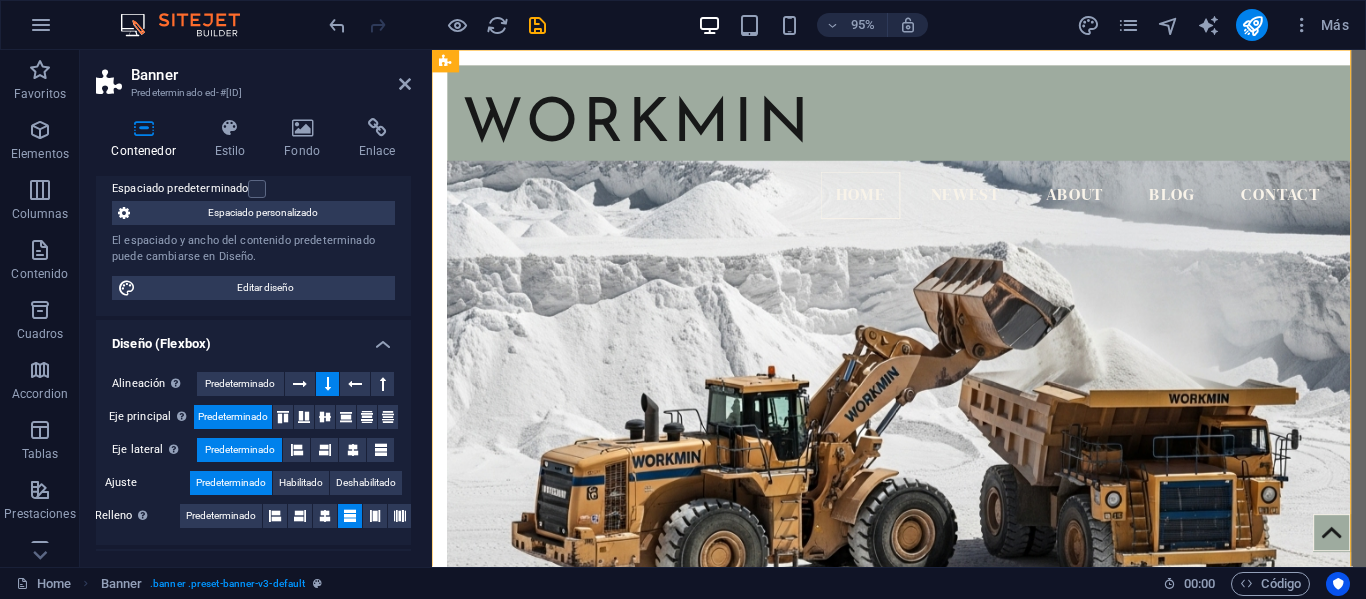 scroll, scrollTop: 193, scrollLeft: 0, axis: vertical 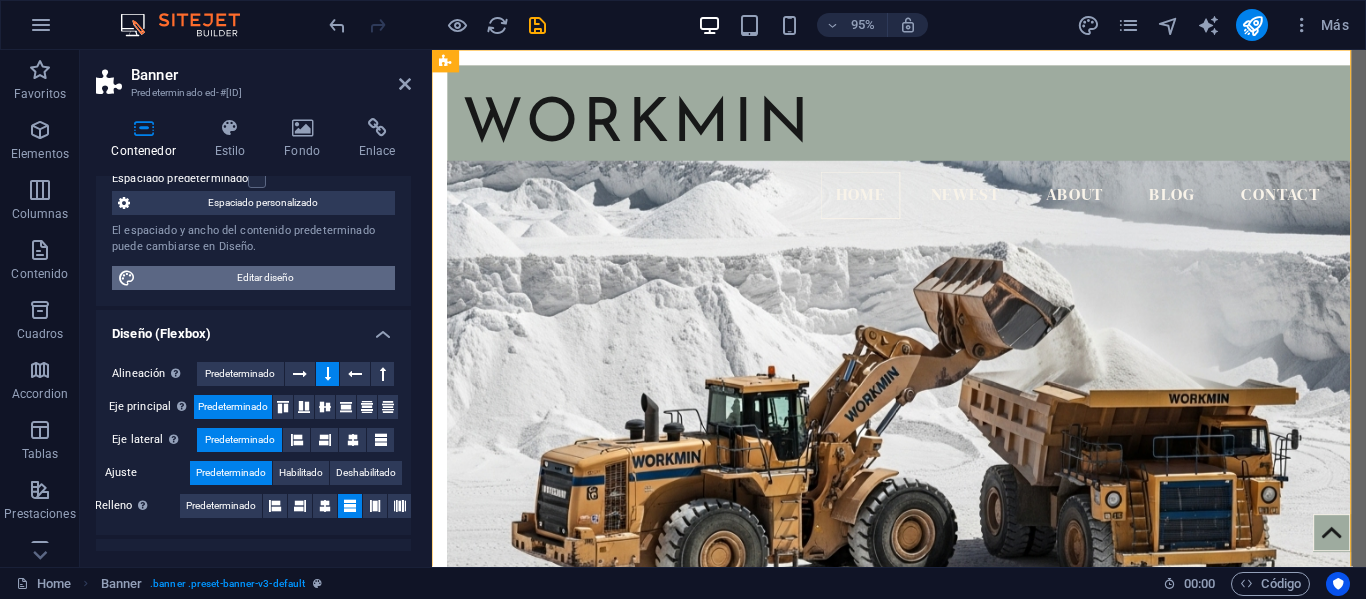 click on "Editar diseño" at bounding box center [265, 278] 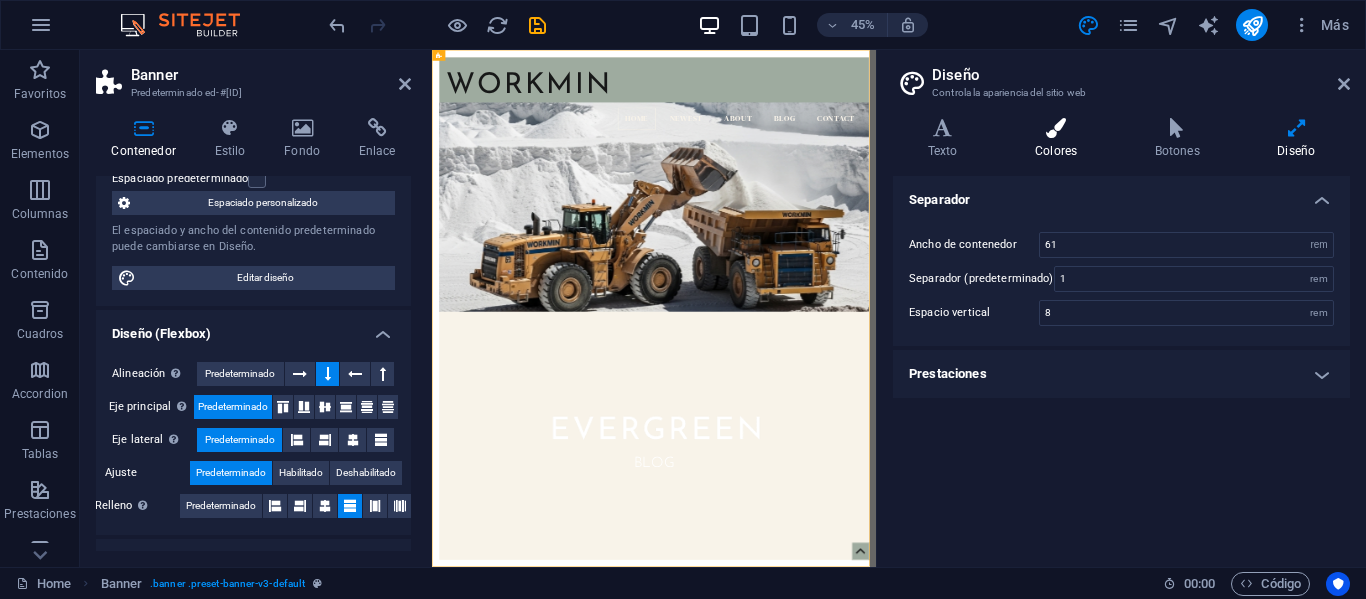 click at bounding box center [1056, 128] 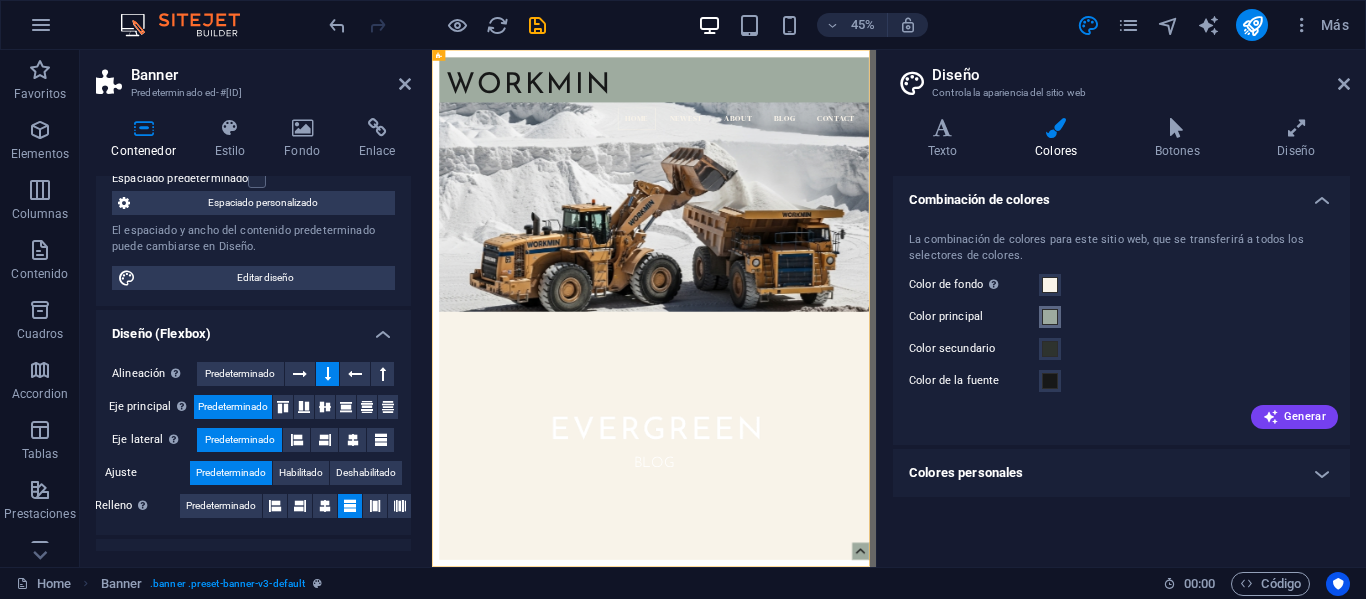 click at bounding box center [1050, 317] 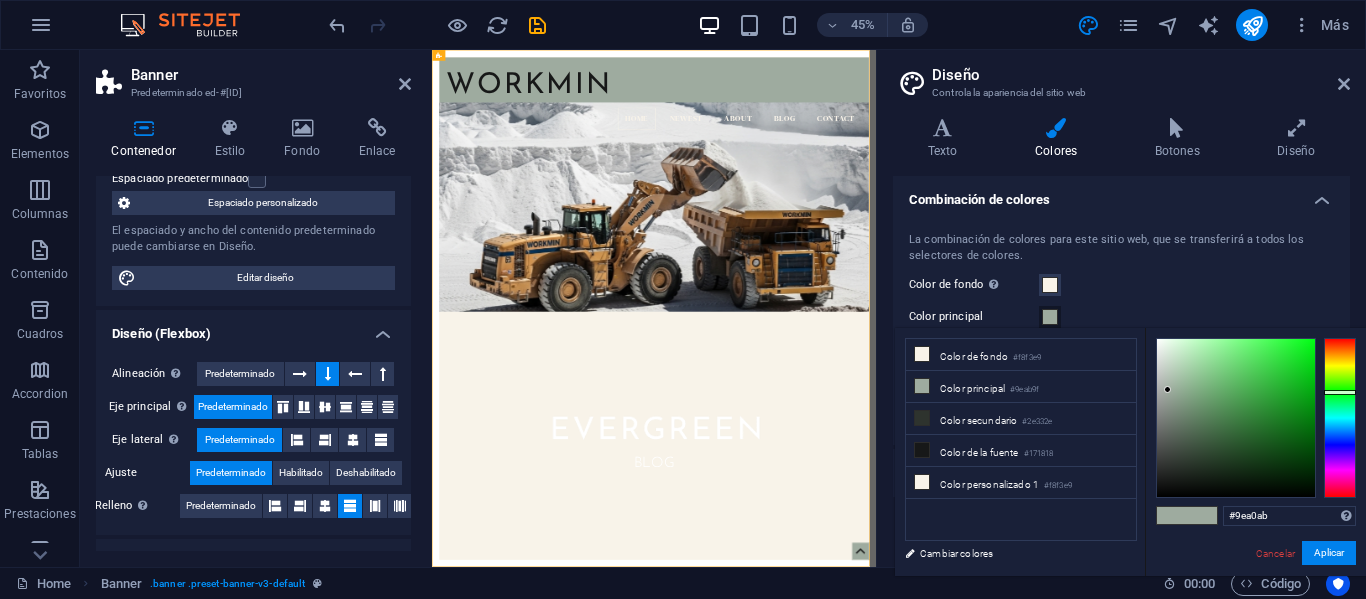 click at bounding box center [1340, 418] 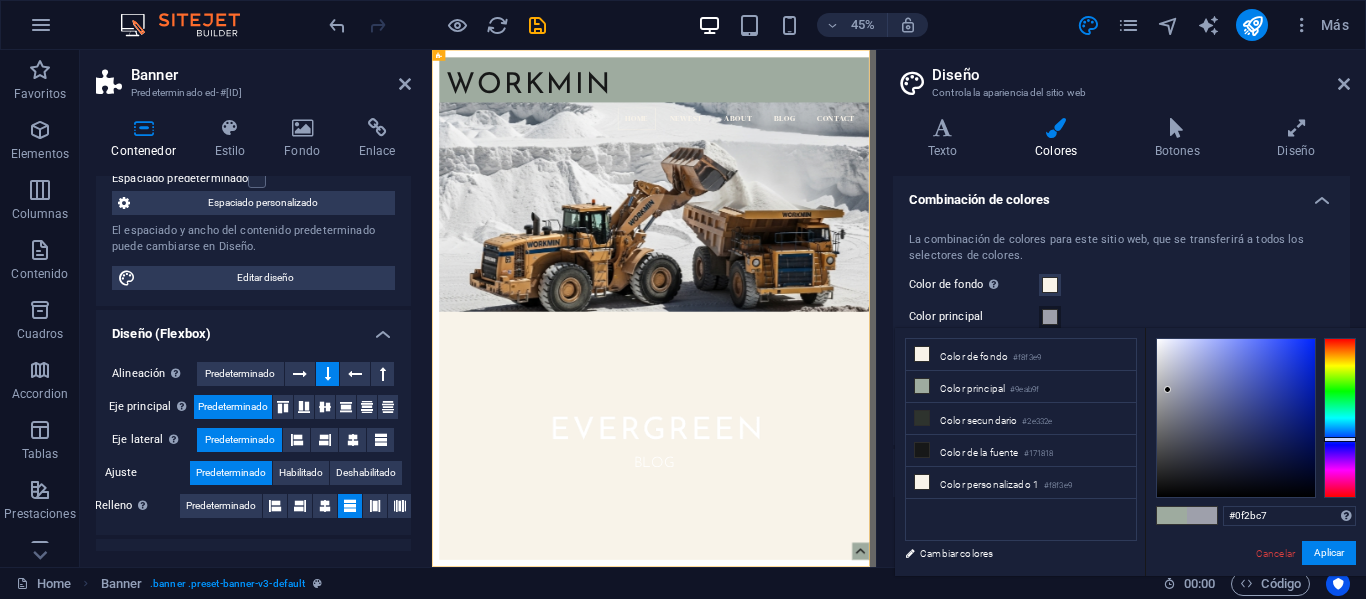 click at bounding box center (1236, 418) 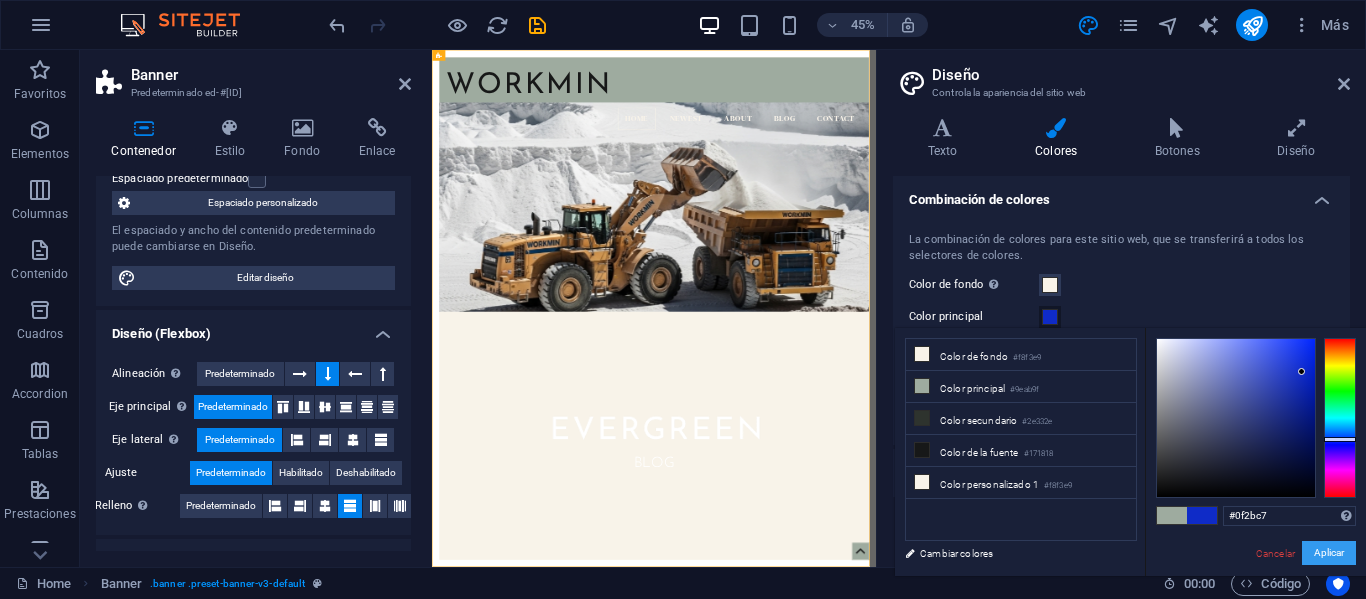 click on "Aplicar" at bounding box center (1329, 553) 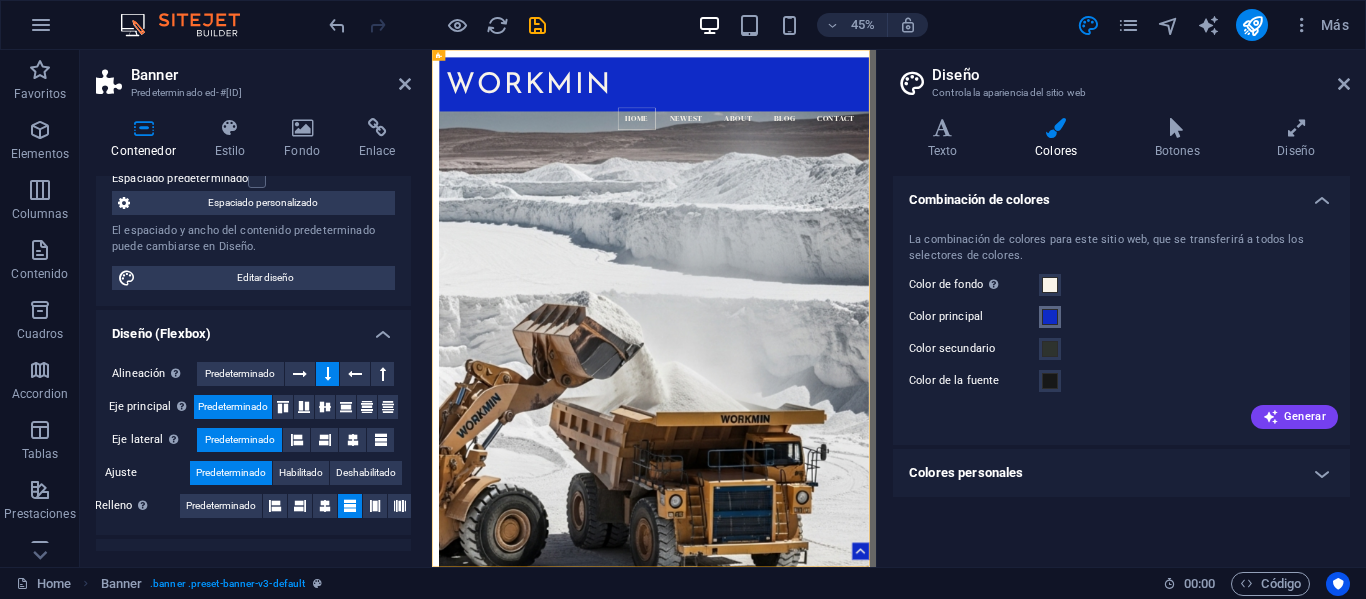click at bounding box center [1050, 317] 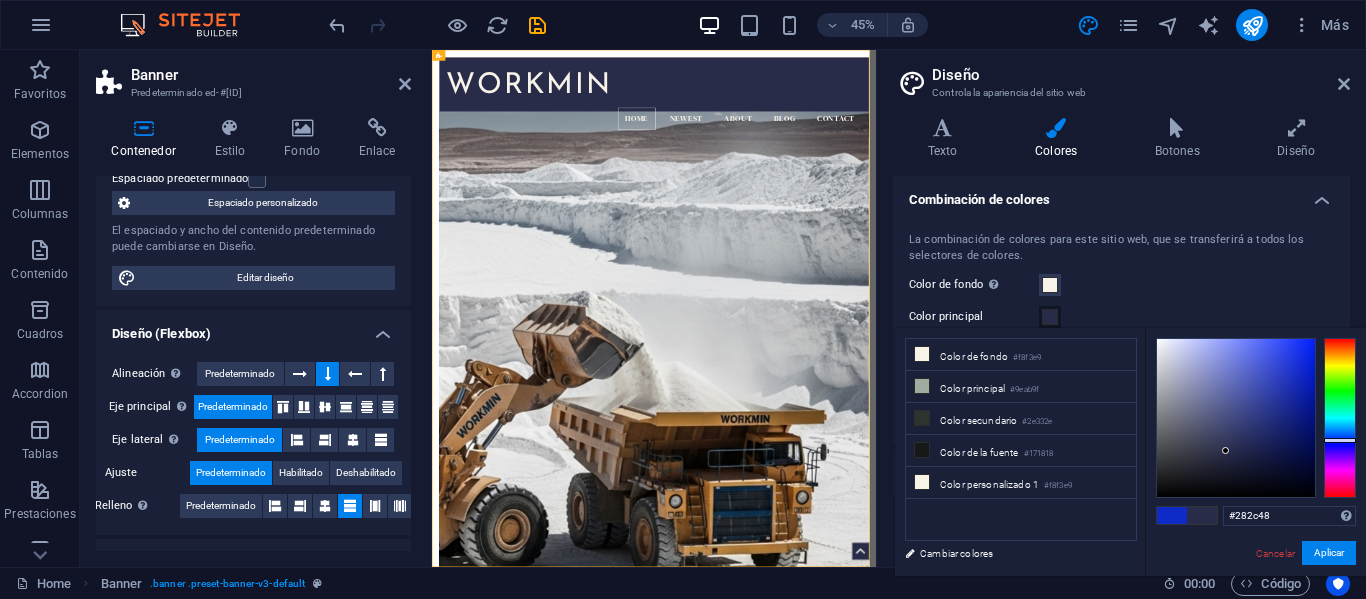 type on "#0c1233" 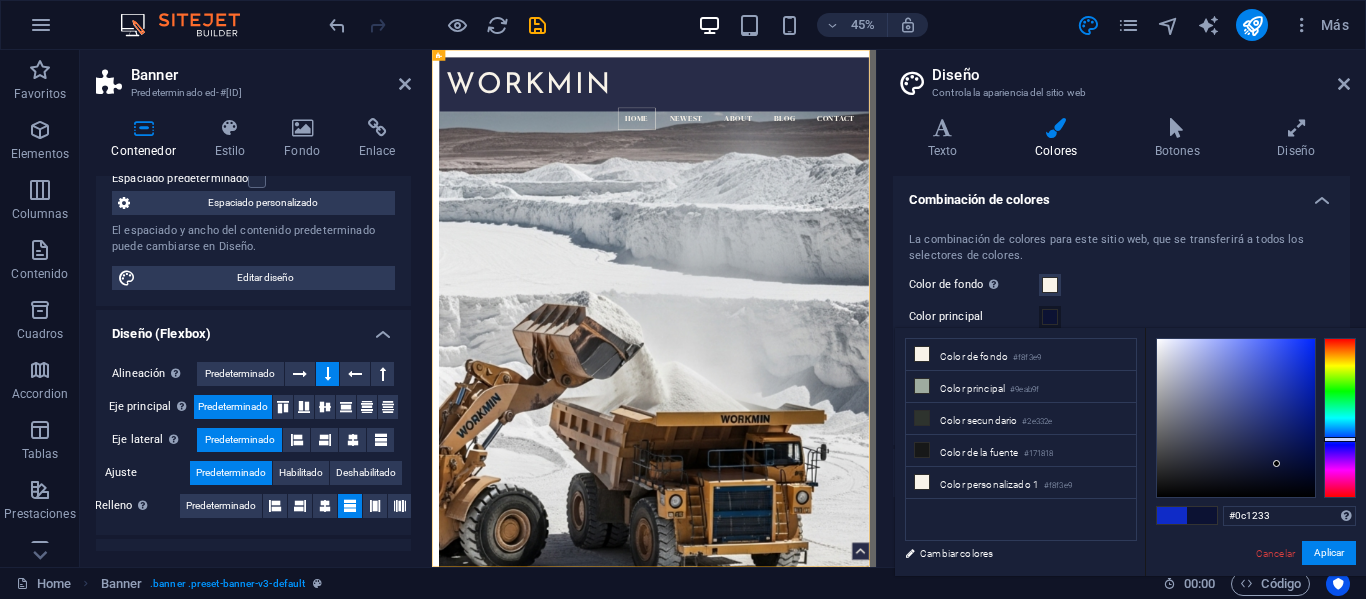 drag, startPoint x: 1303, startPoint y: 366, endPoint x: 1278, endPoint y: 464, distance: 101.13852 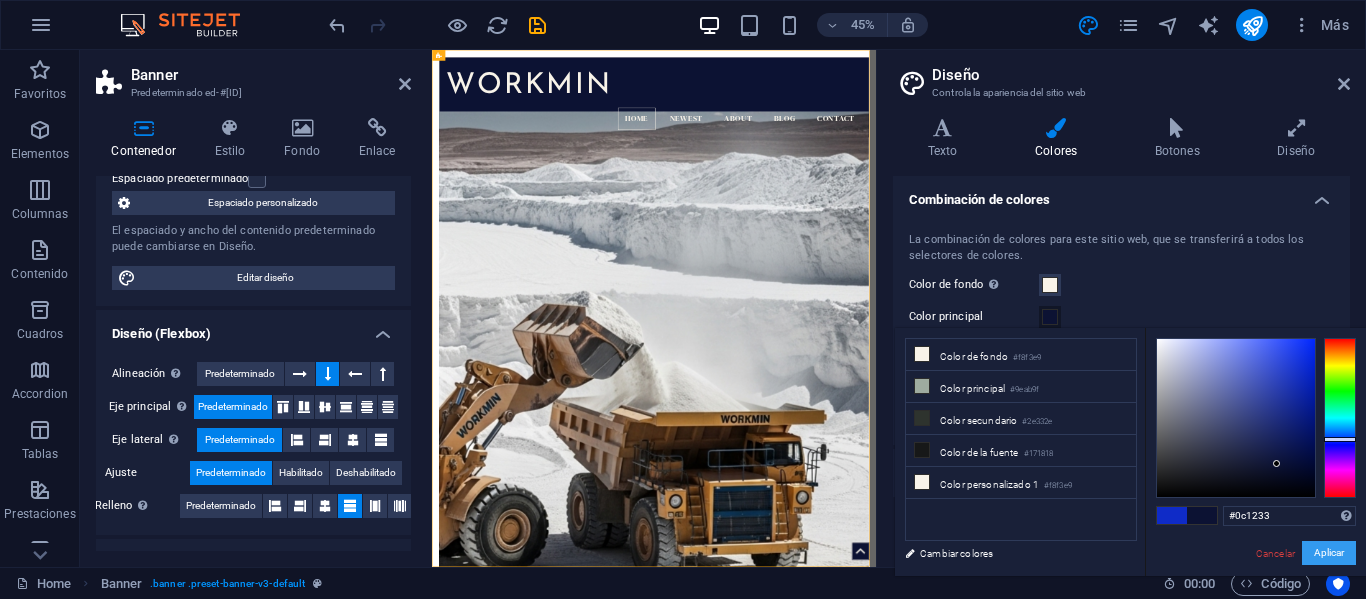 click on "Aplicar" at bounding box center (1329, 553) 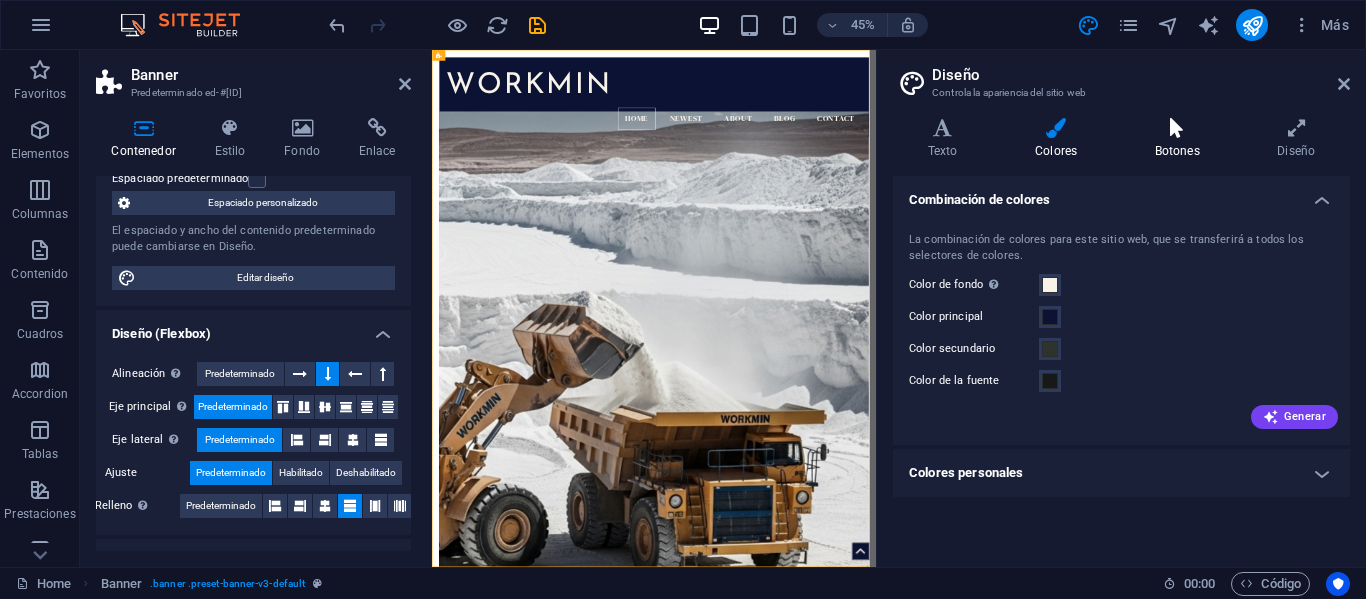 click on "Botones" at bounding box center (1181, 139) 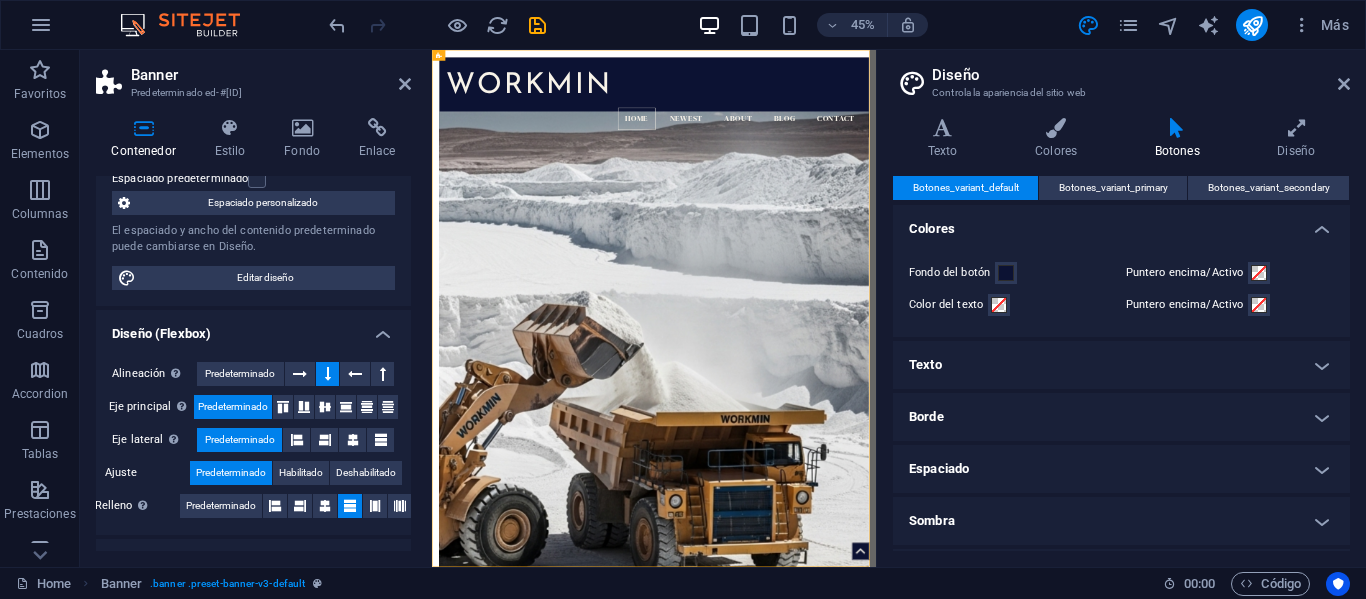 click on "Texto" at bounding box center [1121, 365] 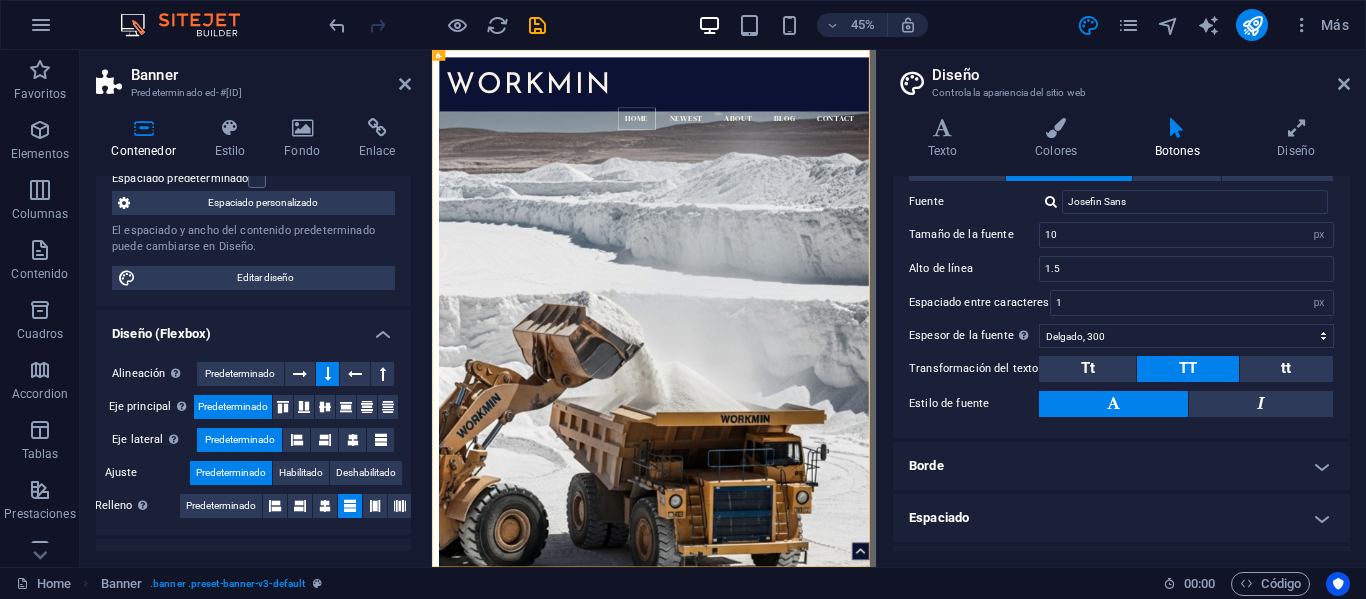 scroll, scrollTop: 240, scrollLeft: 0, axis: vertical 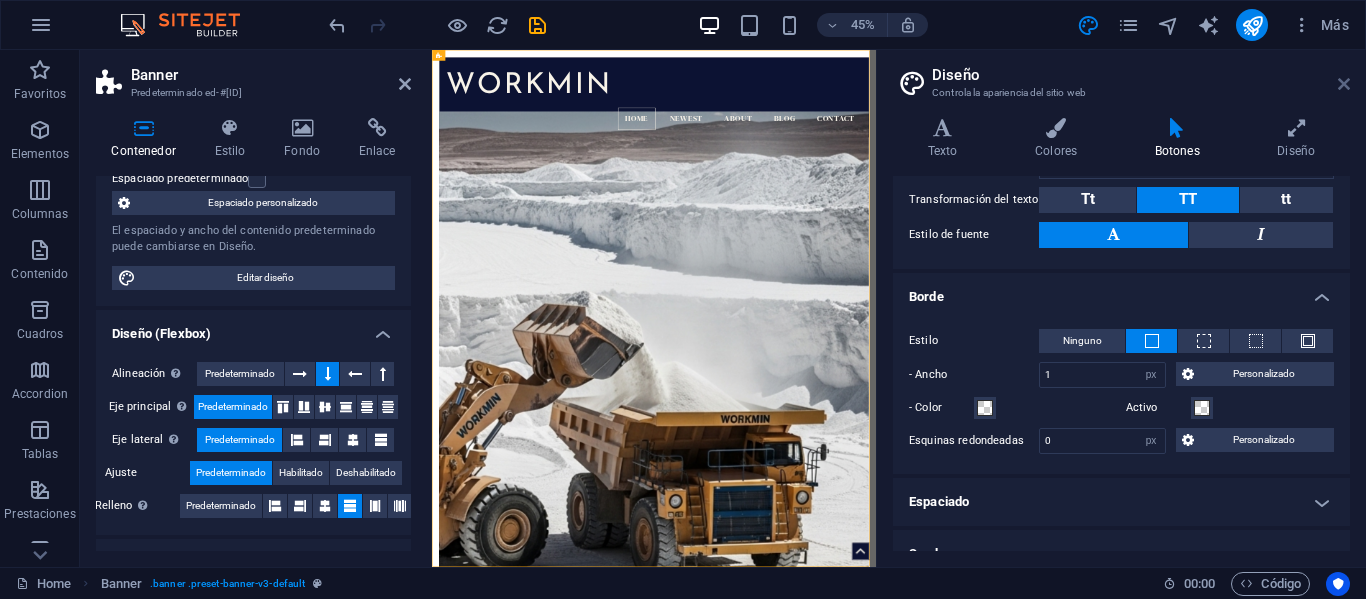 click at bounding box center (1344, 84) 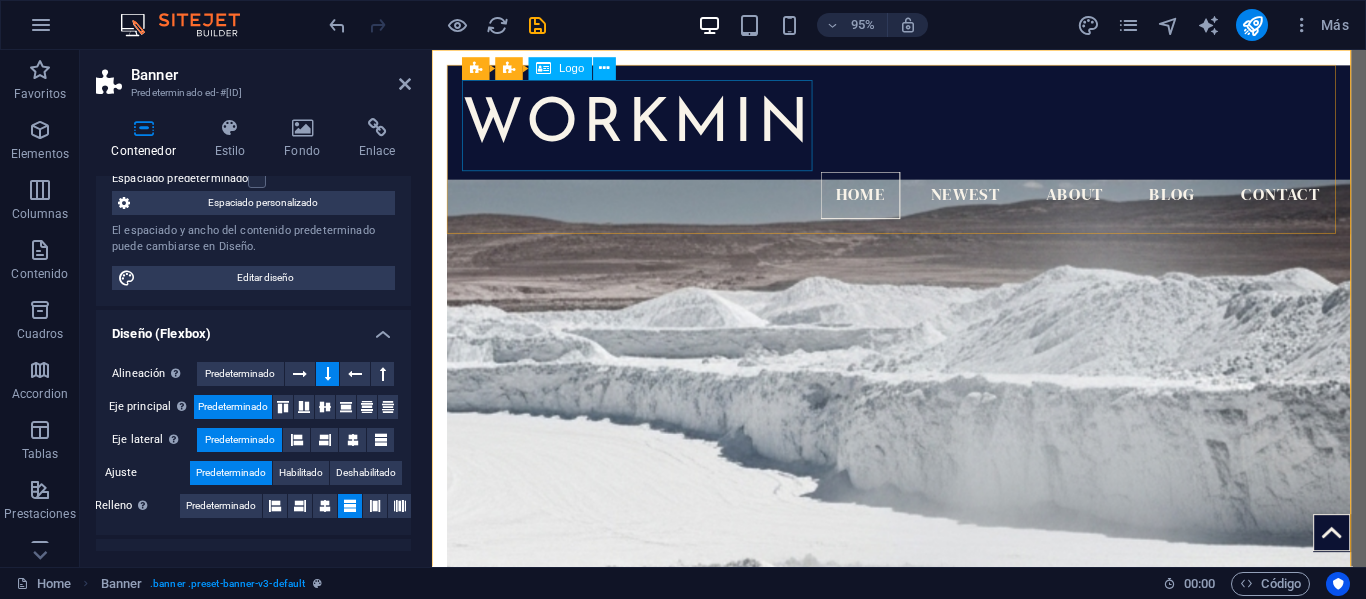 click on "WORKMIN" at bounding box center (923, 130) 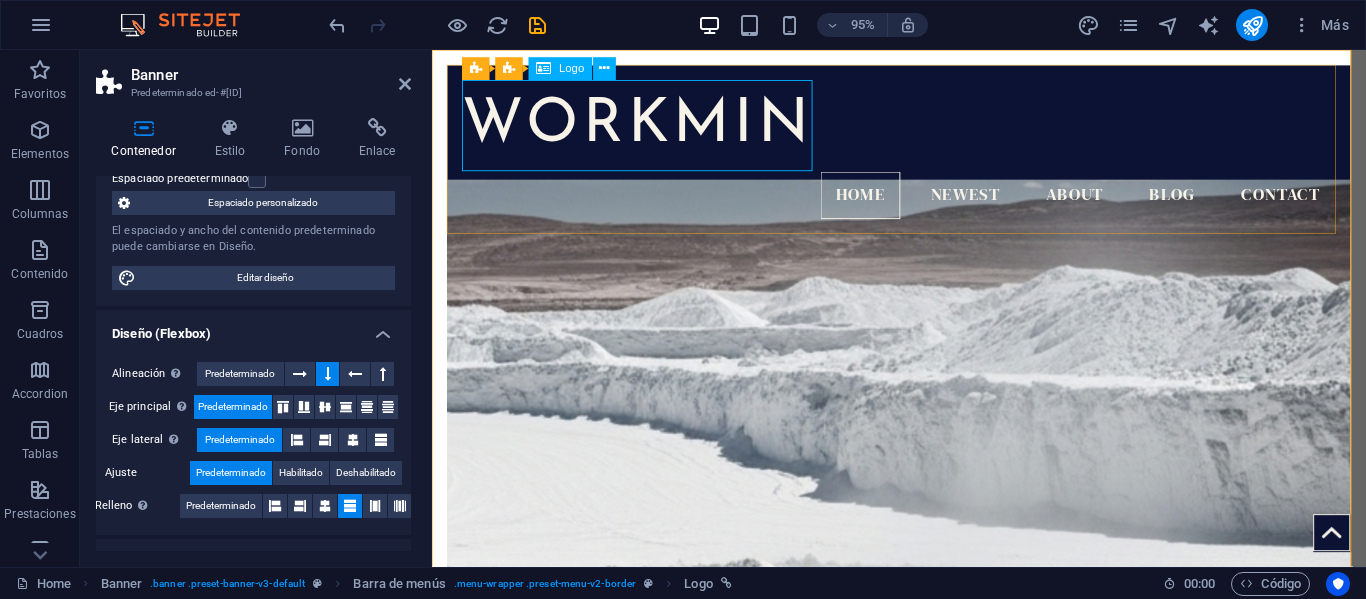 click on "WORKMIN" at bounding box center [923, 130] 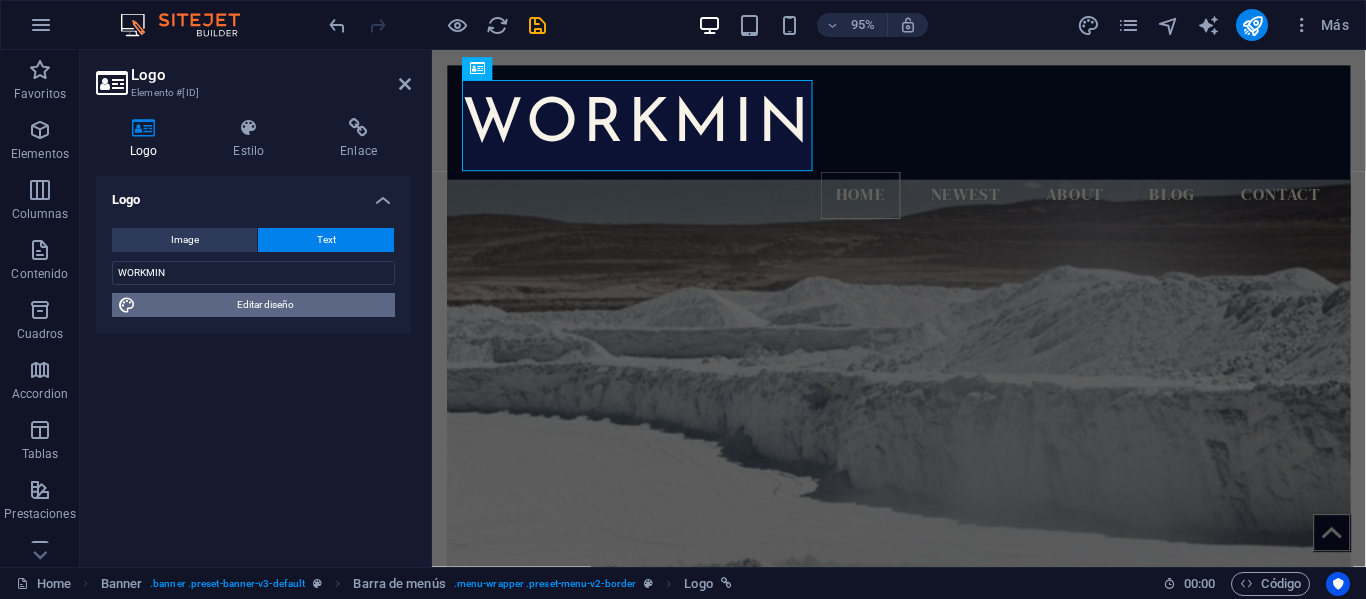 click on "Editar diseño" at bounding box center (265, 305) 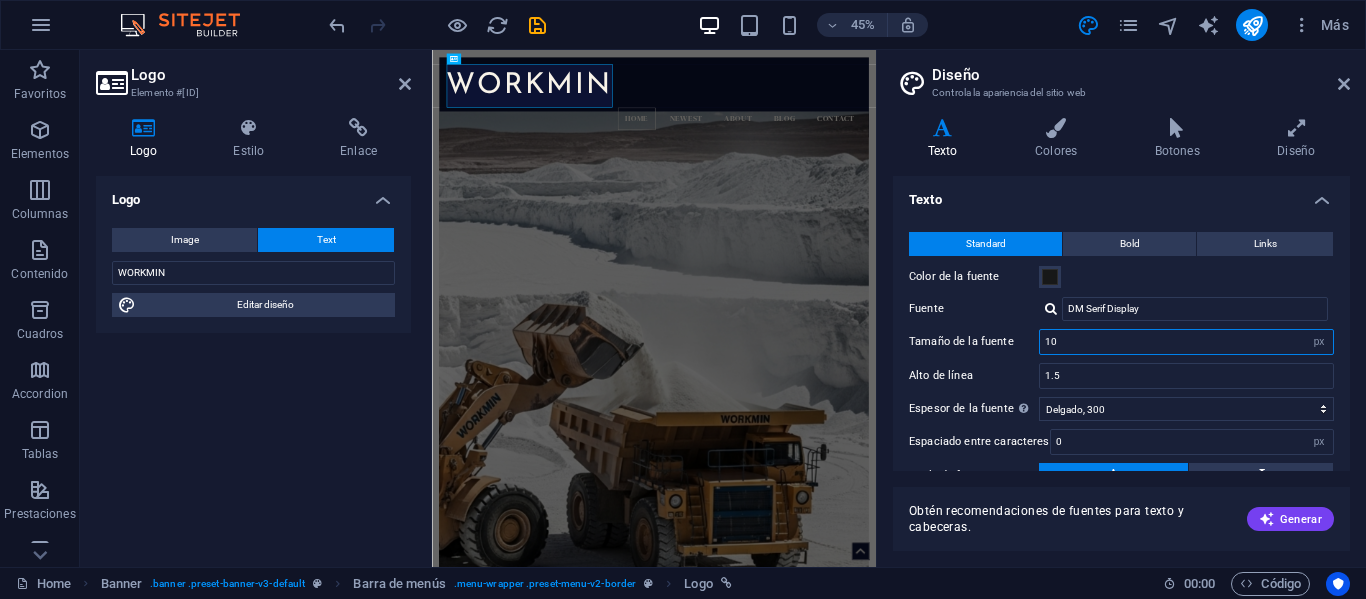 click on "10" at bounding box center [1186, 342] 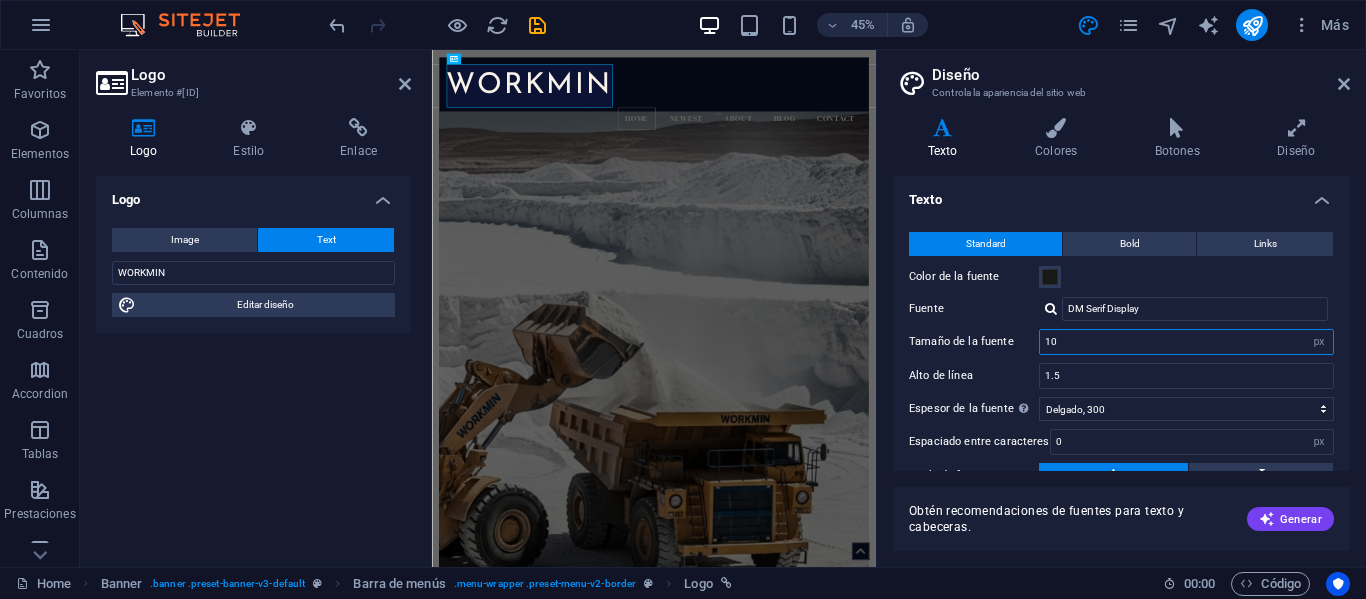 type on "1" 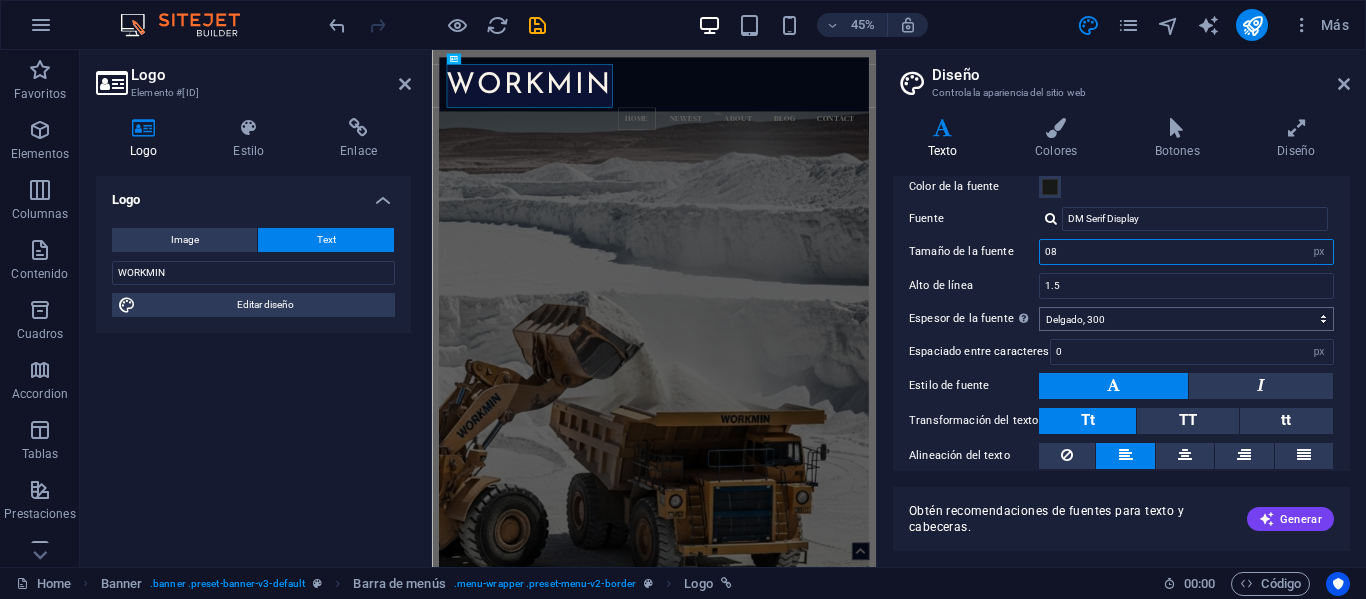 scroll, scrollTop: 88, scrollLeft: 0, axis: vertical 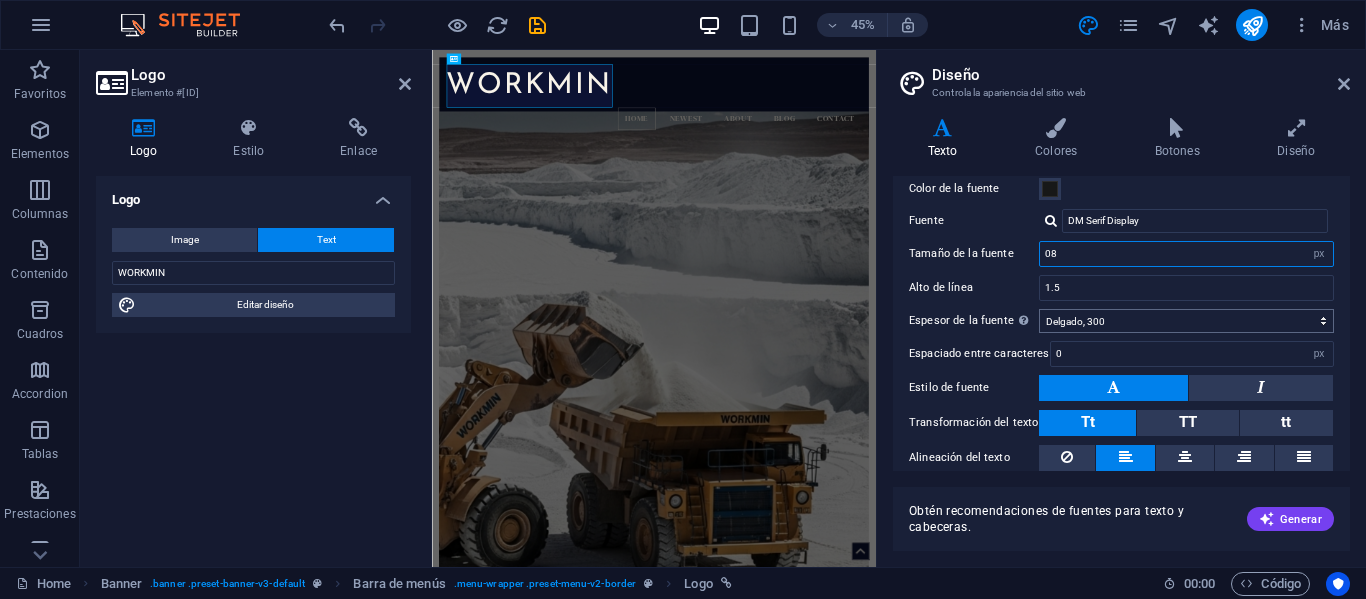 type on "08" 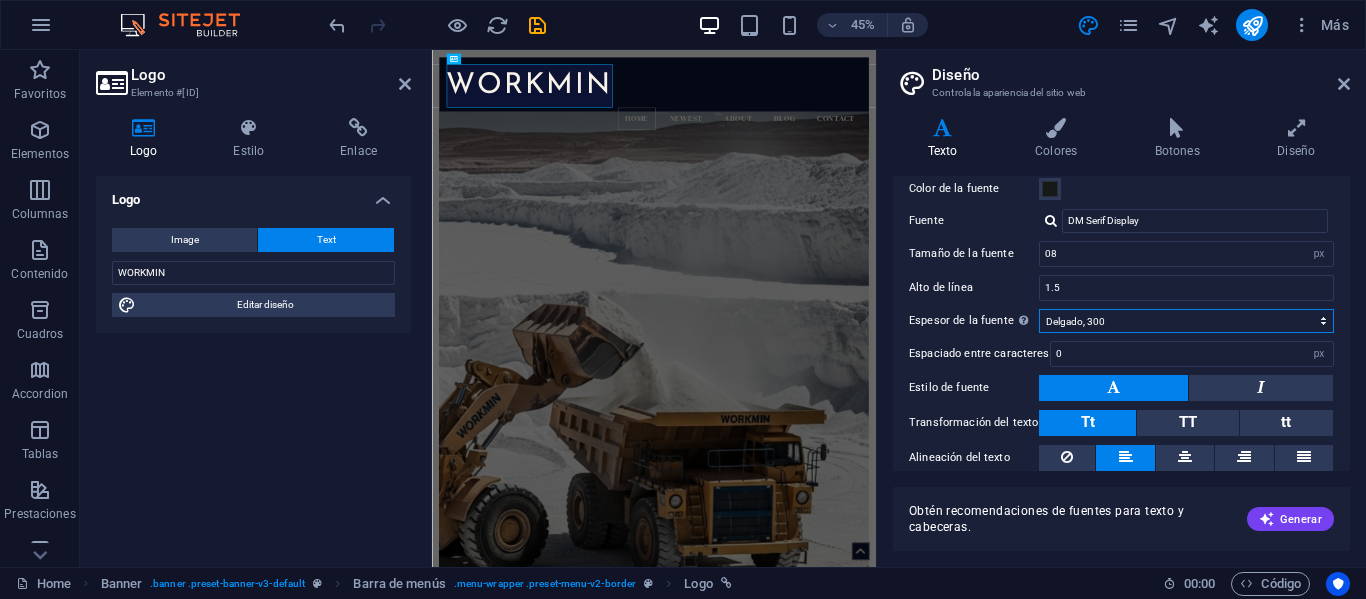 click on "Fino, 100 Extra delgado, 200 Delgado, 300 Normal, 400 Medio, 500 Seminegrita, 600 Negrita, 700 Extra negrita, 800 Negro, 900" at bounding box center (1186, 321) 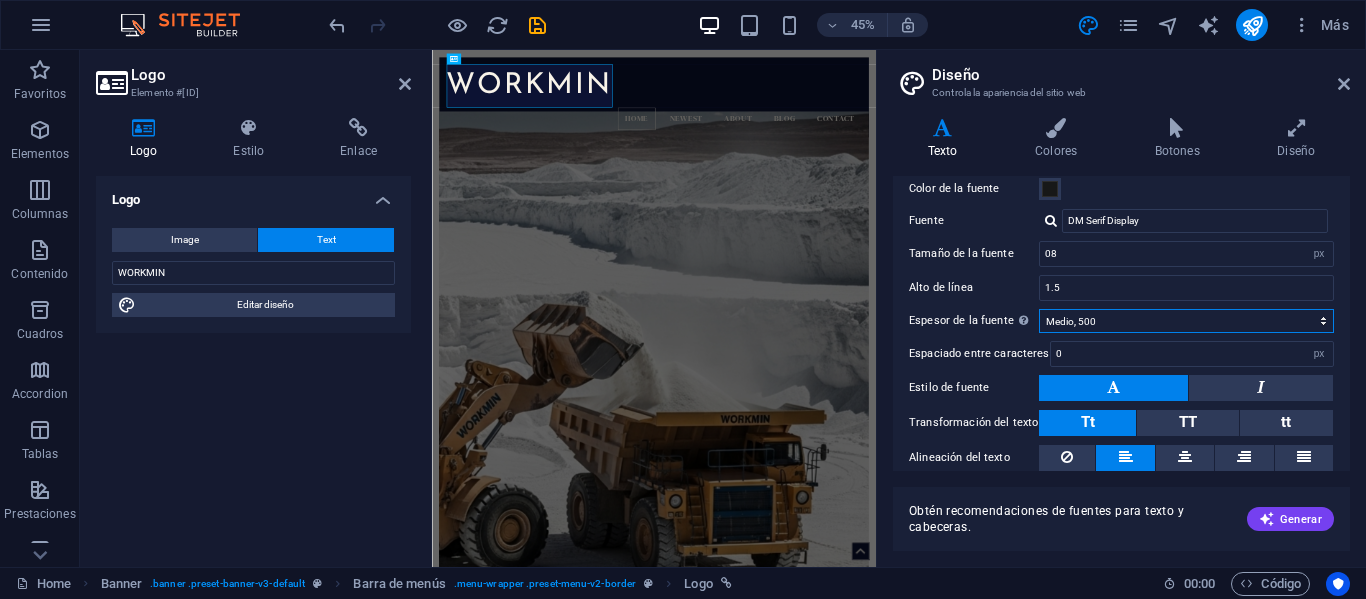 click on "Fino, 100 Extra delgado, 200 Delgado, 300 Normal, 400 Medio, 500 Seminegrita, 600 Negrita, 700 Extra negrita, 800 Negro, 900" at bounding box center [1186, 321] 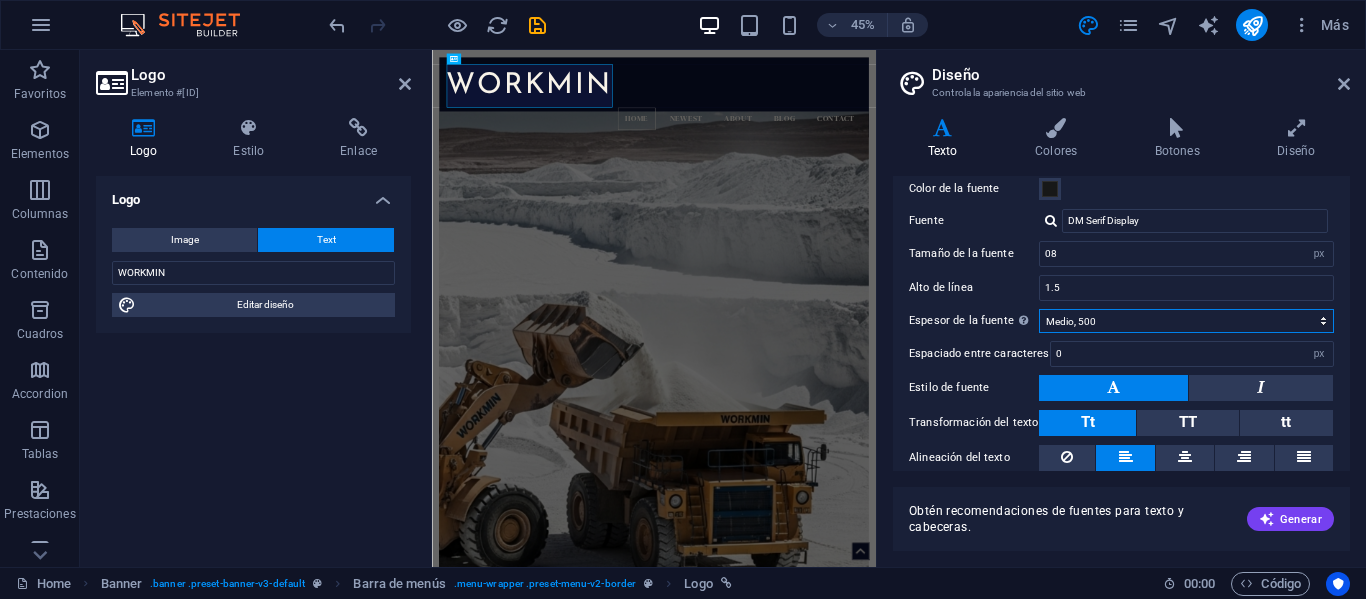 scroll, scrollTop: 161, scrollLeft: 0, axis: vertical 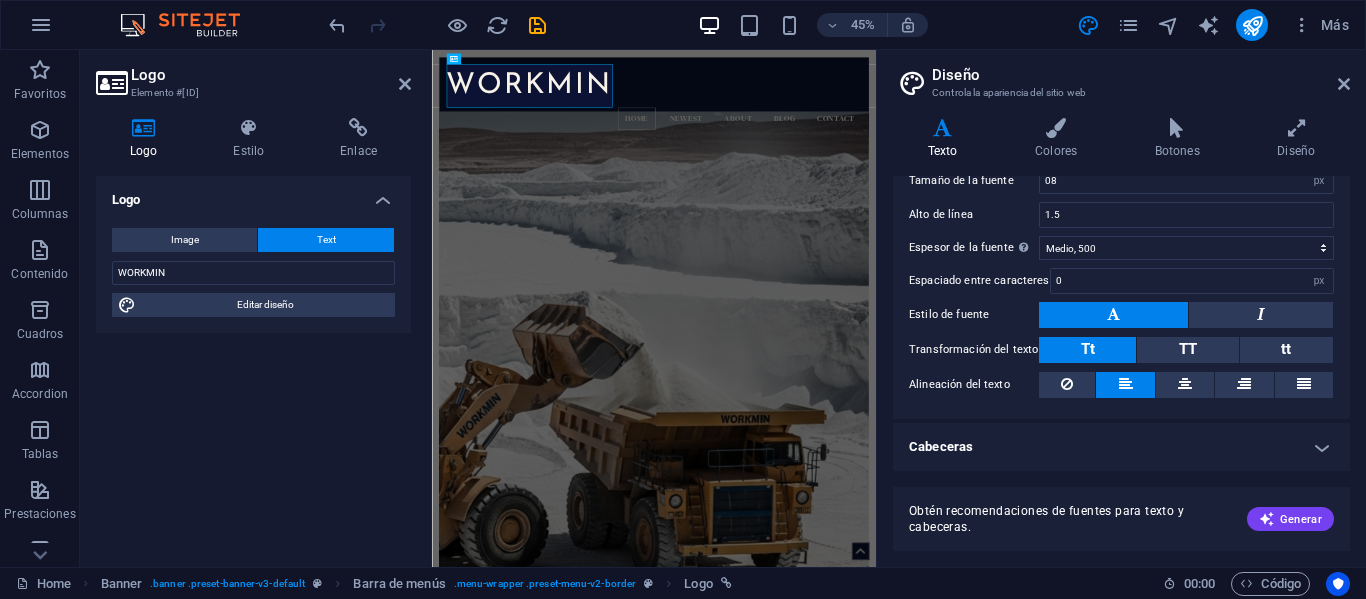 click on "Cabeceras" at bounding box center [1121, 447] 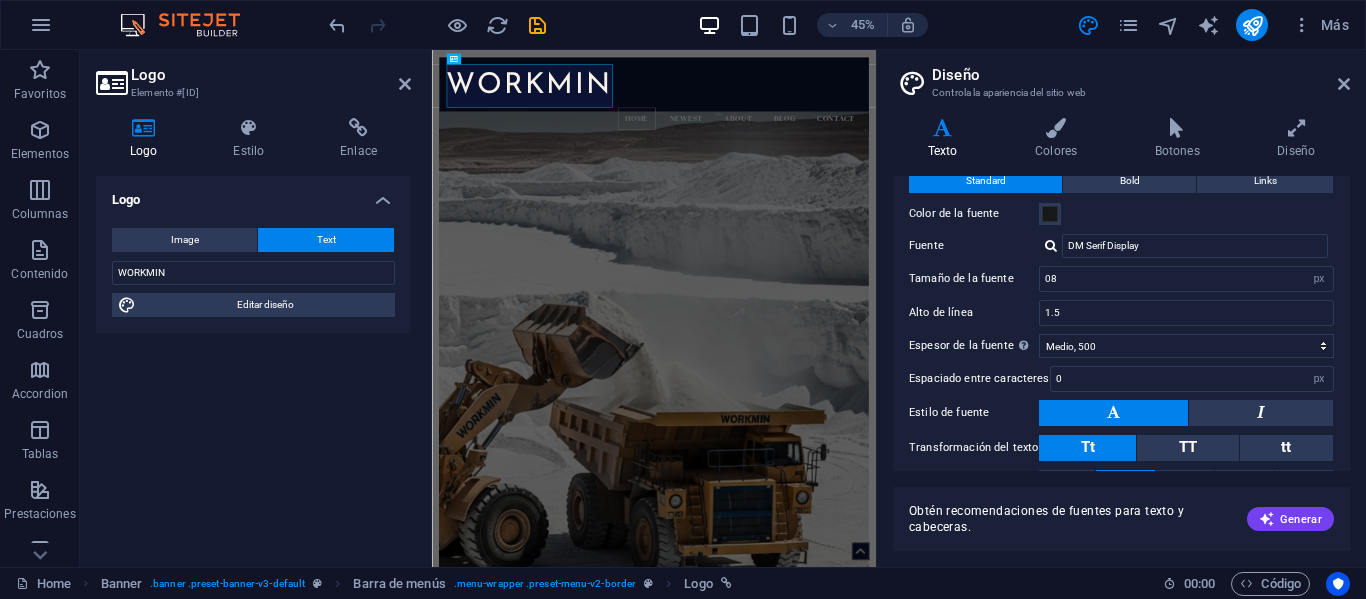 scroll, scrollTop: 0, scrollLeft: 0, axis: both 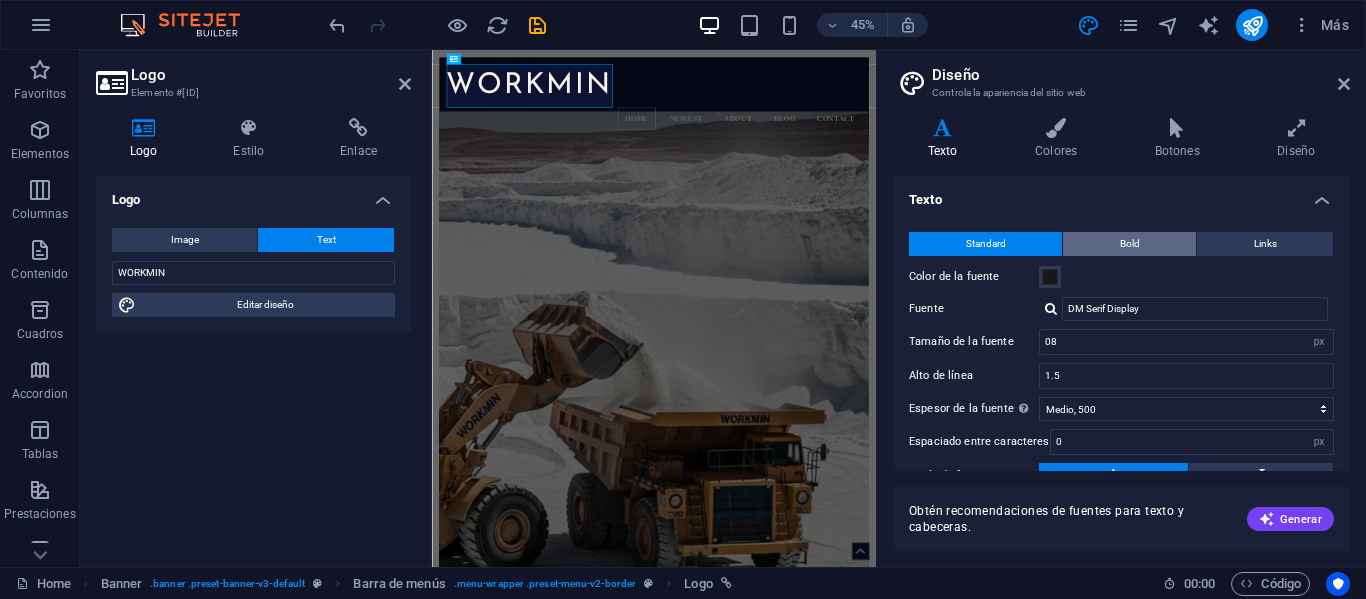 click on "Bold" at bounding box center (1130, 244) 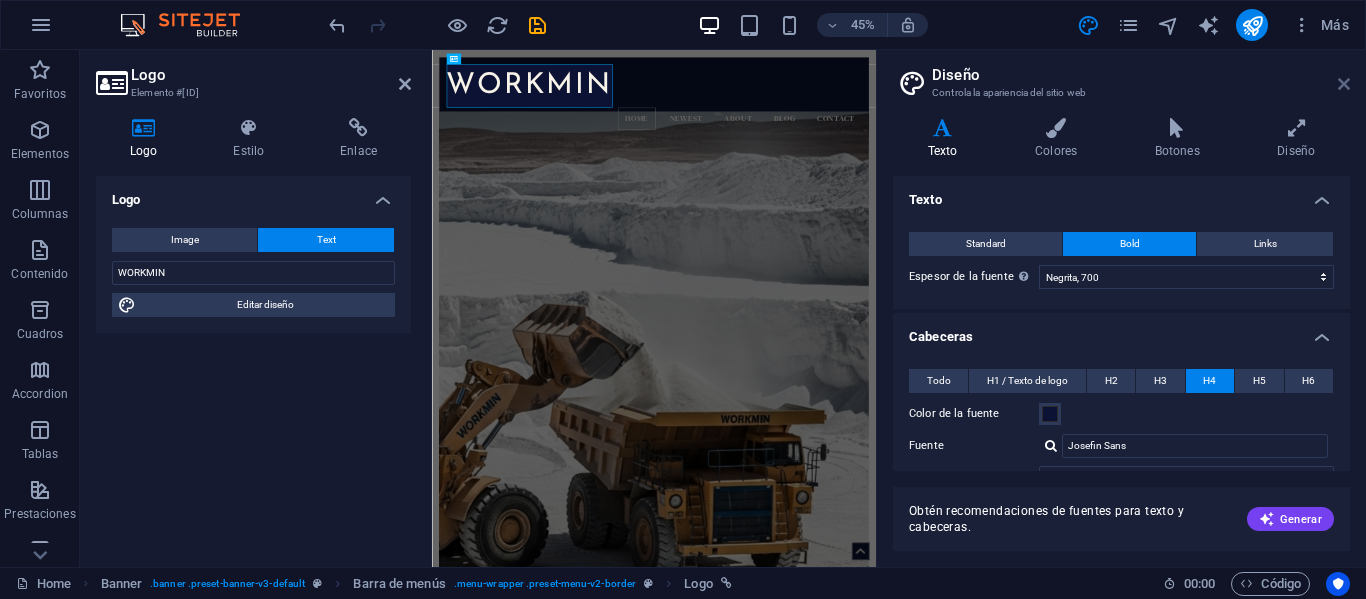 click at bounding box center (1344, 84) 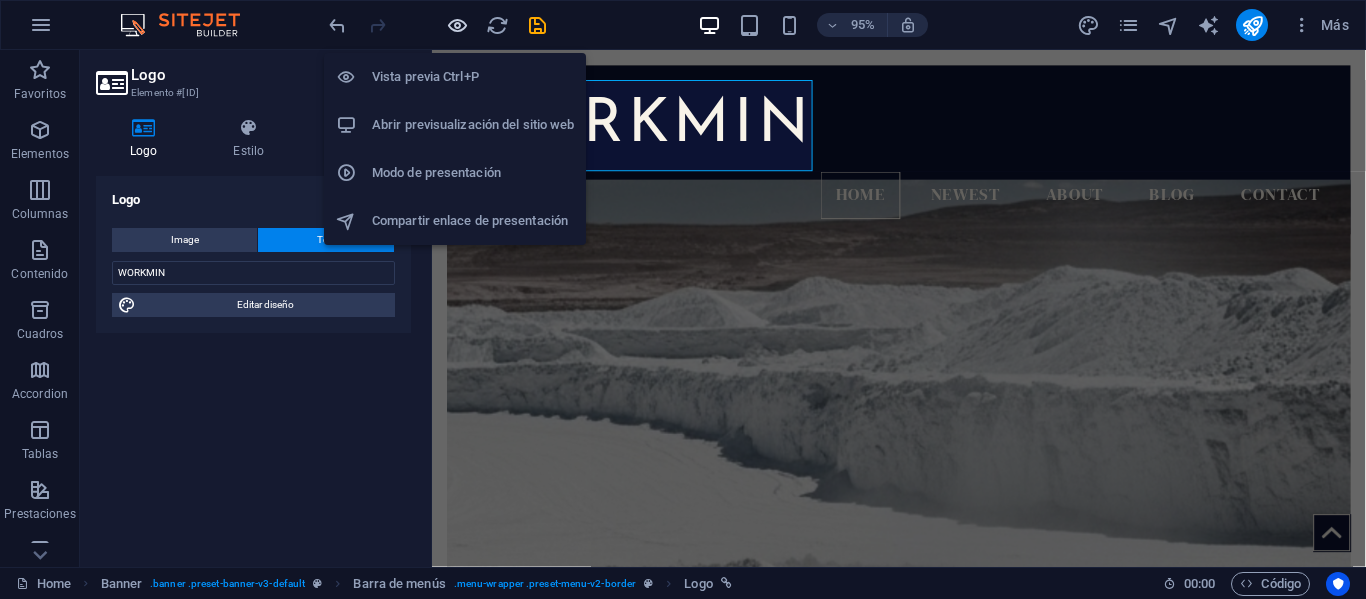 click at bounding box center [457, 25] 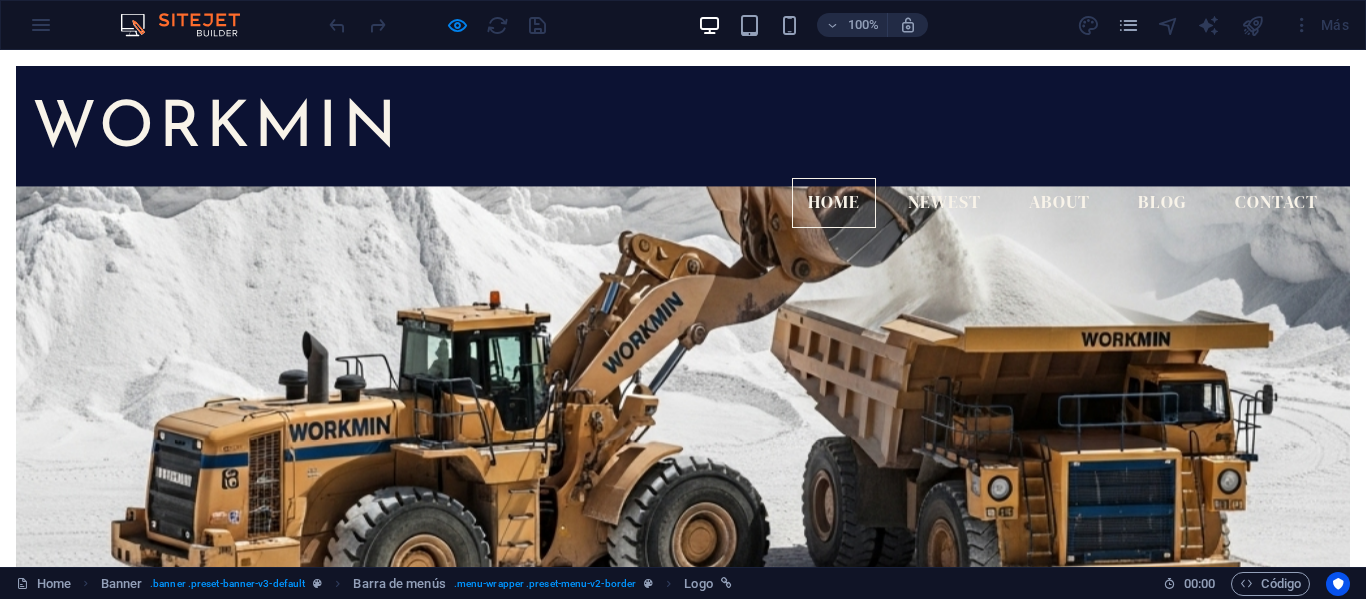 click on "Home Newest About Blog Contact" at bounding box center [683, 203] 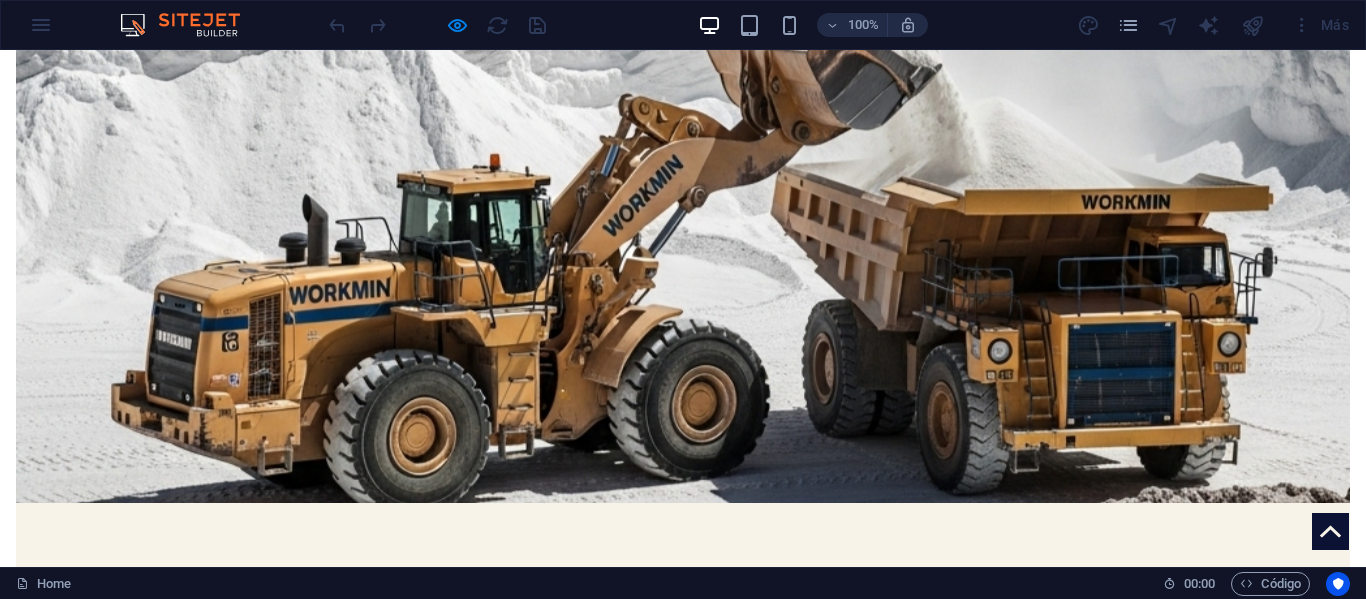 scroll, scrollTop: 0, scrollLeft: 0, axis: both 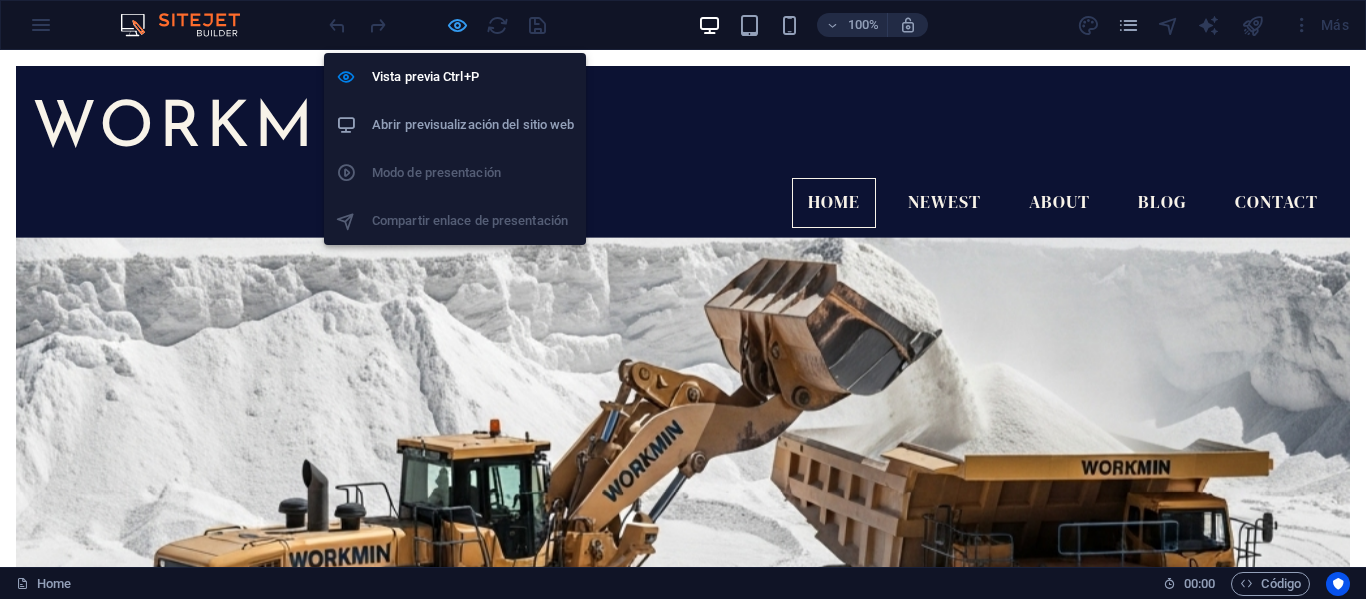 click at bounding box center [457, 25] 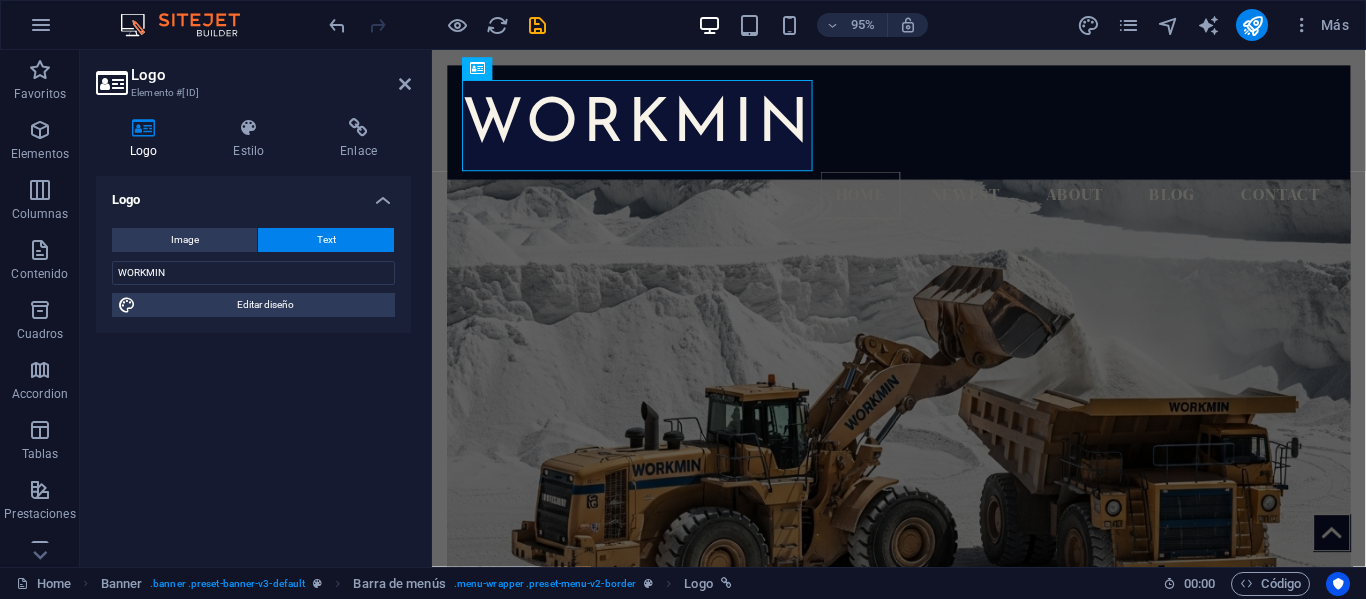 click on "Logo Image Text Arrastra archivos aquí, haz clic para escoger archivos o selecciona archivos de Archivos o de nuestra galería gratuita de fotos y vídeos Selecciona archivos del administrador de archivos, de la galería de fotos o carga archivo(s) Cargar Ancho 200 Predeterminado automático px rem % em vh vw Ajustar imagen Ajustar imagen automáticamente a un ancho y alto fijo Altura Predeterminado automático px Alineación Lazyload La carga de imágenes tras la carga de la página mejora la velocidad de la página. Receptivo Automáticamente cargar tamaños optimizados de smartphone e imagen retina. Lightbox Usar como cabecera La imagen se ajustará en una etiqueta de cabecera H1. Resulta útil para dar al texto alternativo el peso de una cabecera H1, por ejemplo, para el logo. En caso de duda, dejar deseleccionado. Optimizado Las imágenes se comprimen para así mejorar la velocidad de las páginas. Posición Dirección Personalizado X offset 50 px rem % vh vw Y offset 50 px rem % vh vw WORKMIN Texto 8" at bounding box center [253, 363] 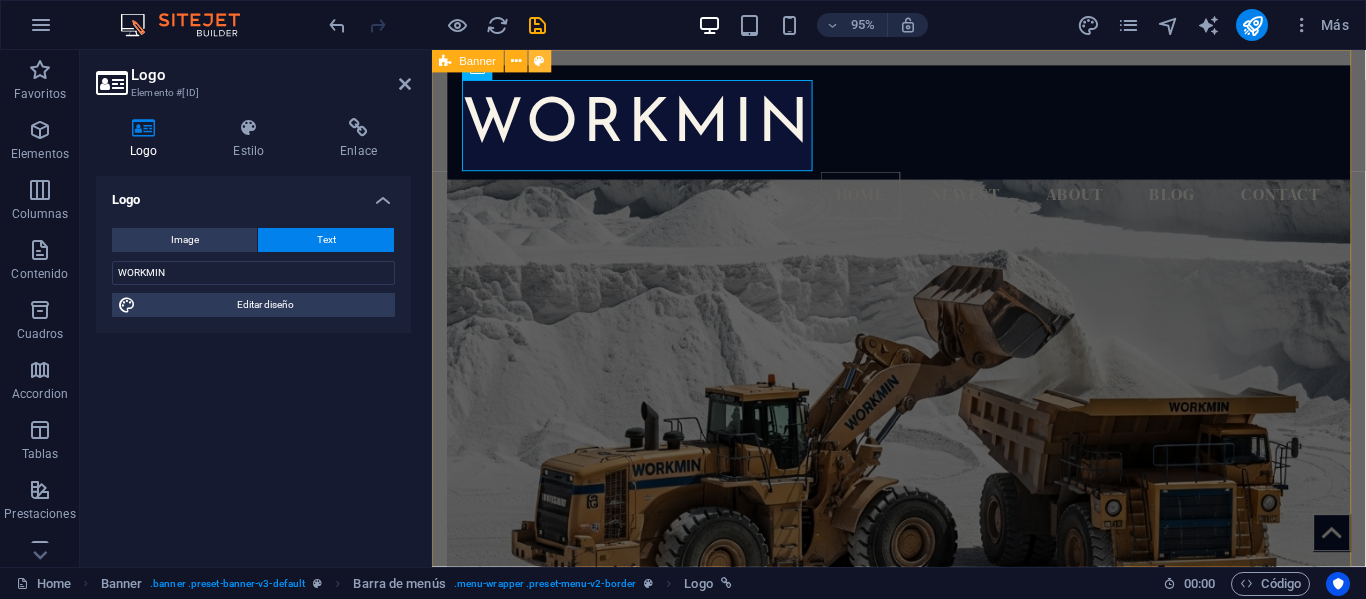 drag, startPoint x: 516, startPoint y: 62, endPoint x: 537, endPoint y: 62, distance: 21 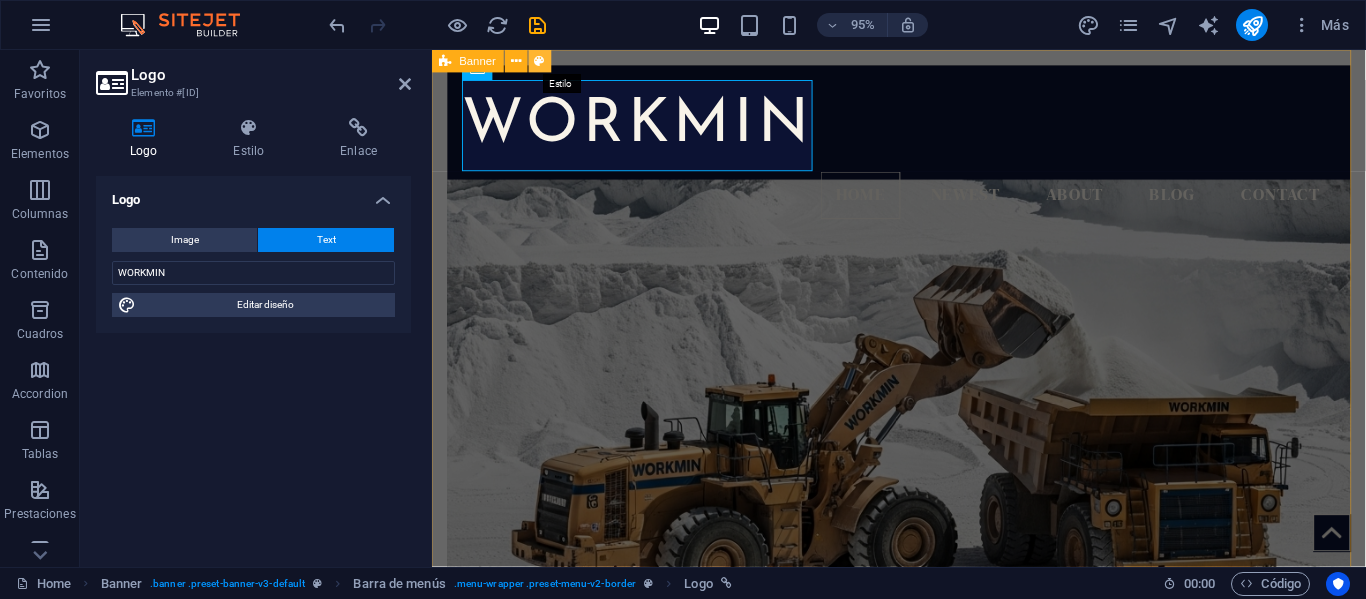 click at bounding box center [540, 61] 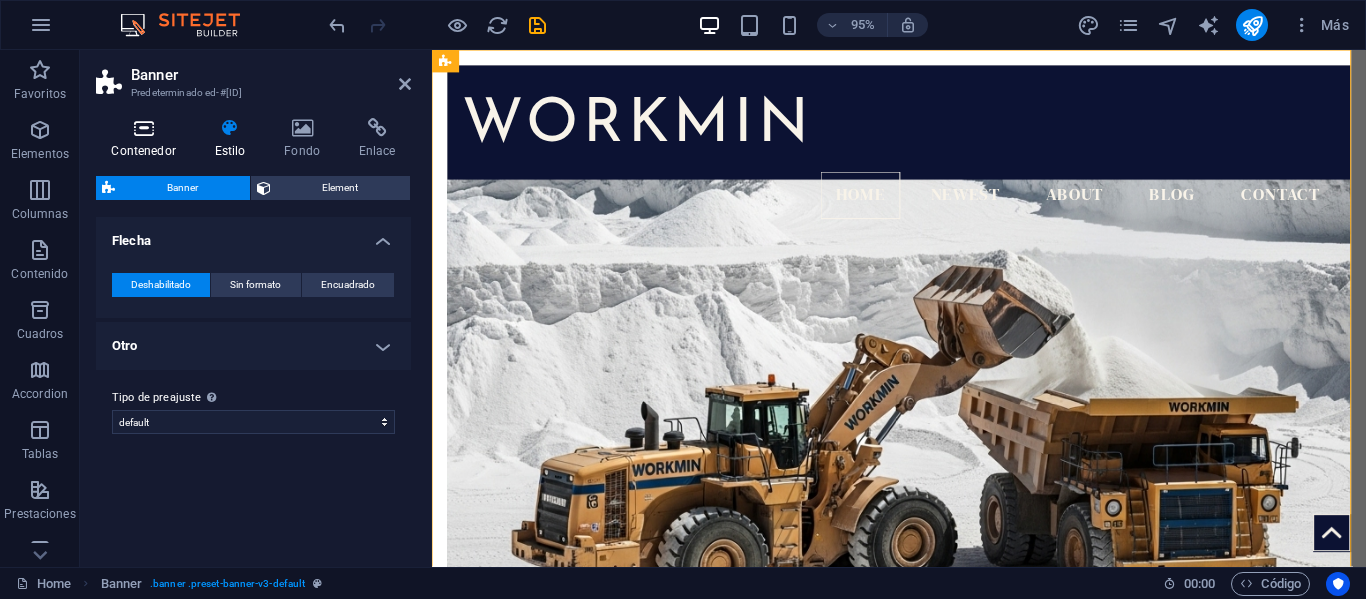 click at bounding box center [143, 128] 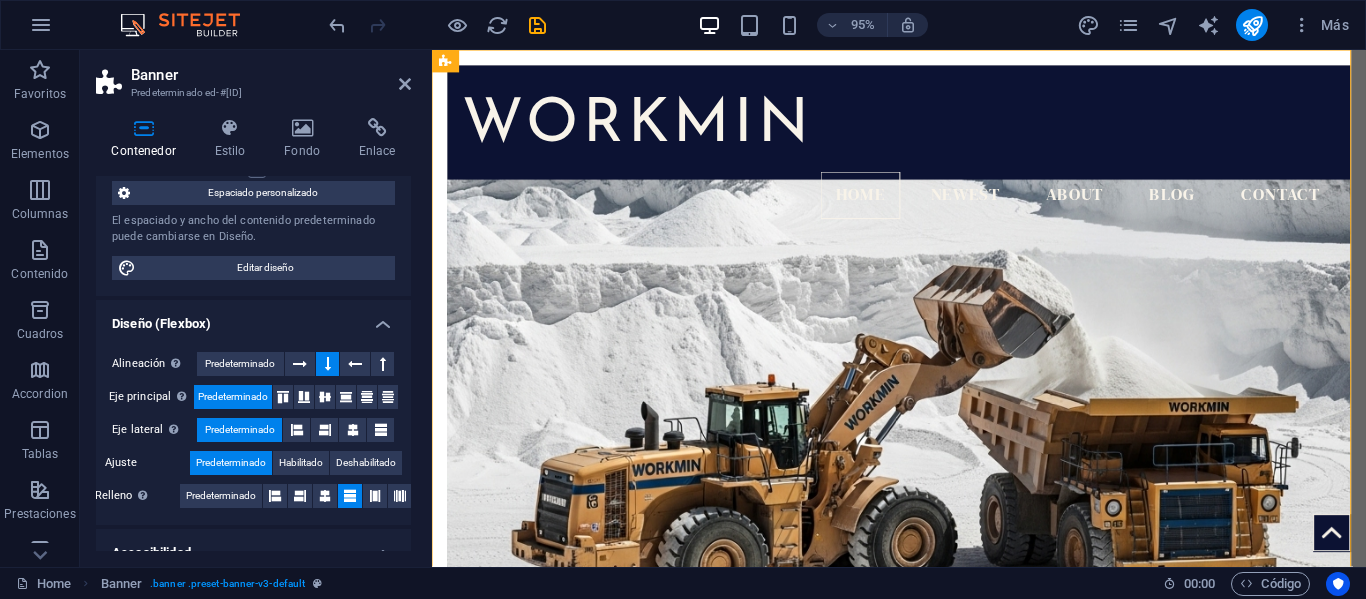 scroll, scrollTop: 221, scrollLeft: 0, axis: vertical 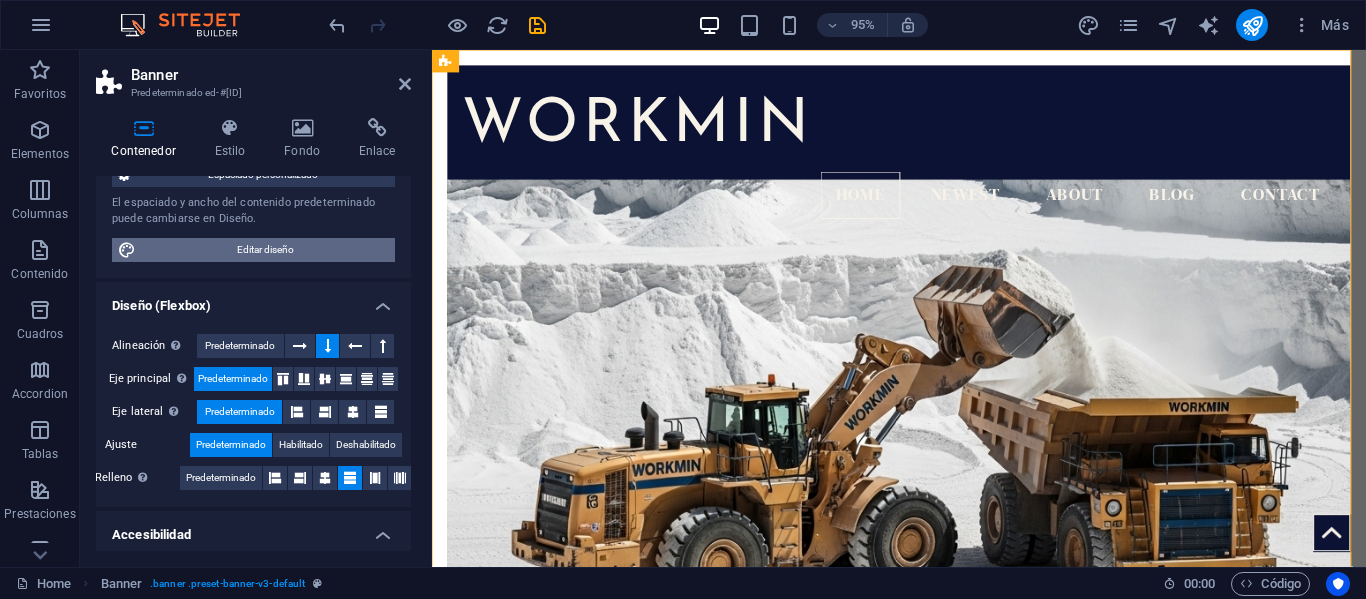 click on "Editar diseño" at bounding box center (265, 250) 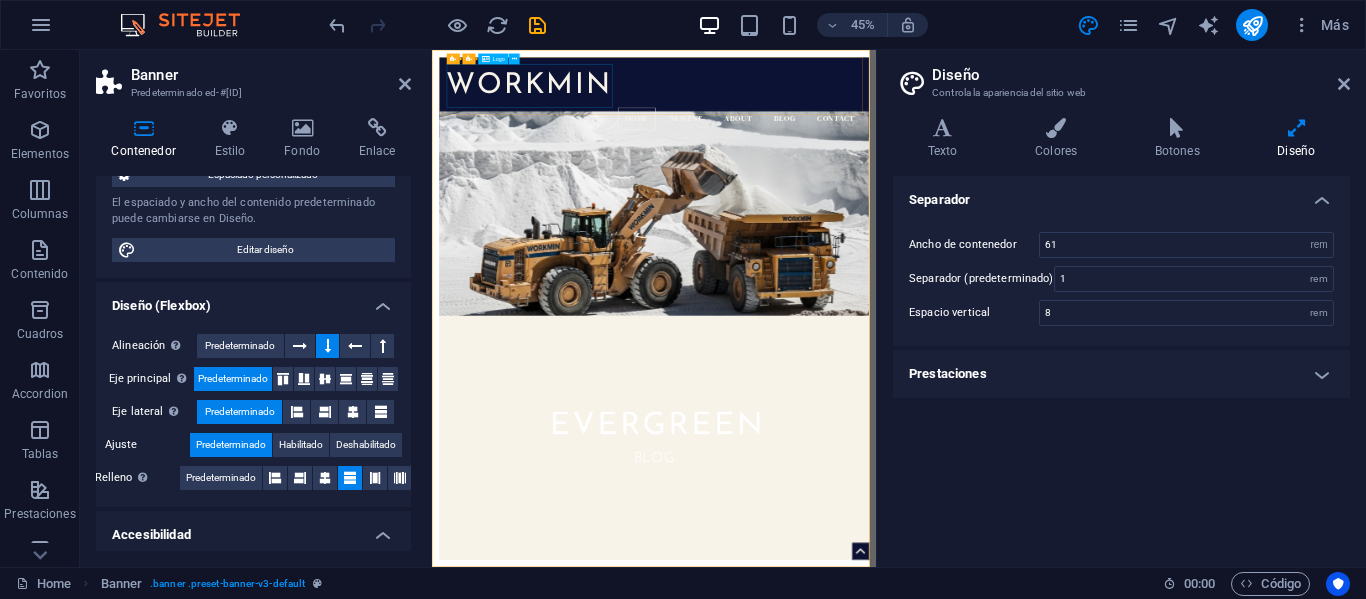 click on "WORKMIN" at bounding box center (925, 130) 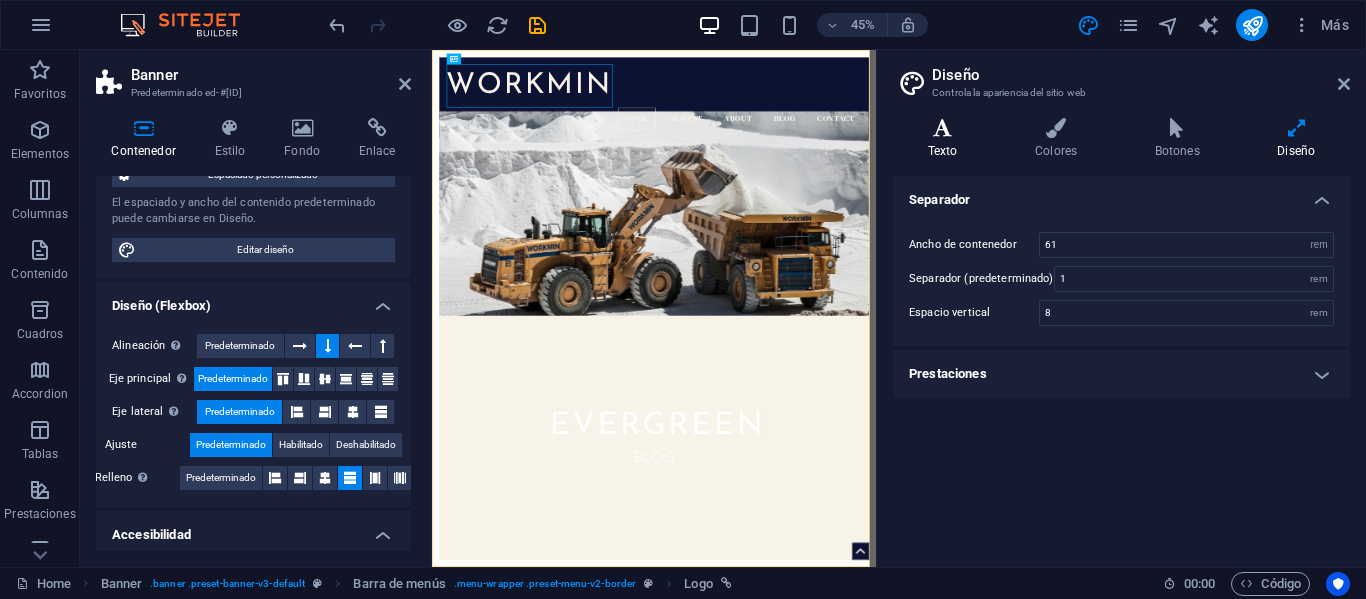click on "Texto" at bounding box center (946, 139) 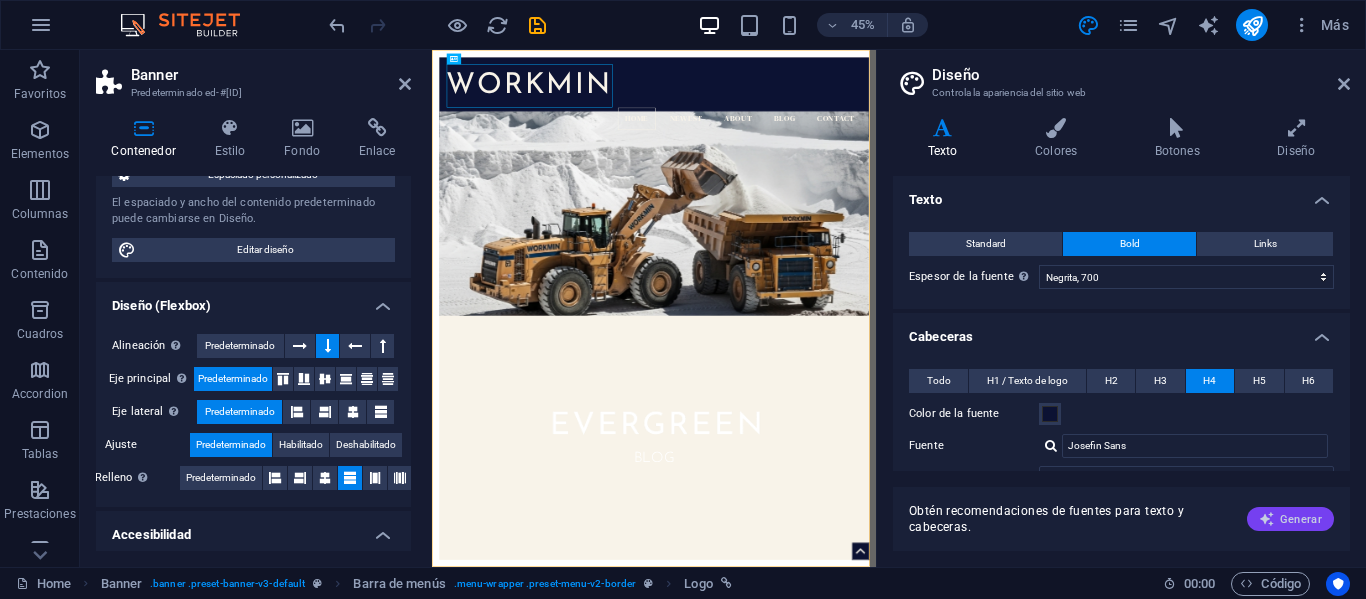 click on "Generar" at bounding box center [1290, 519] 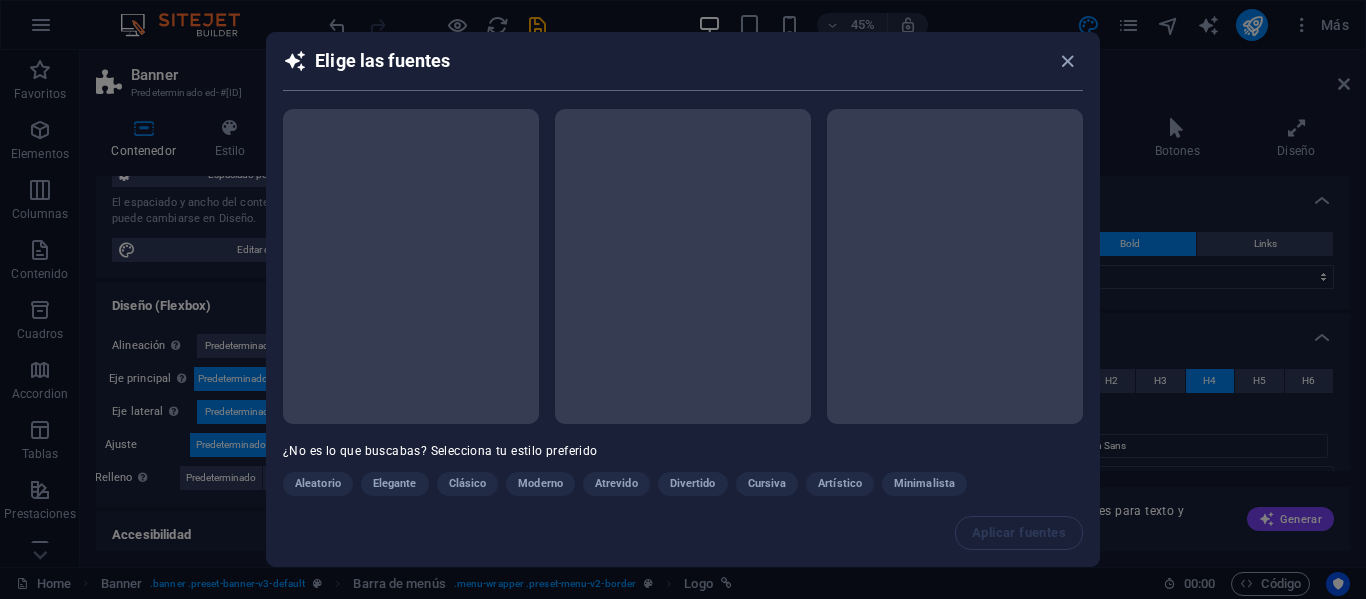 scroll, scrollTop: 69, scrollLeft: 3, axis: both 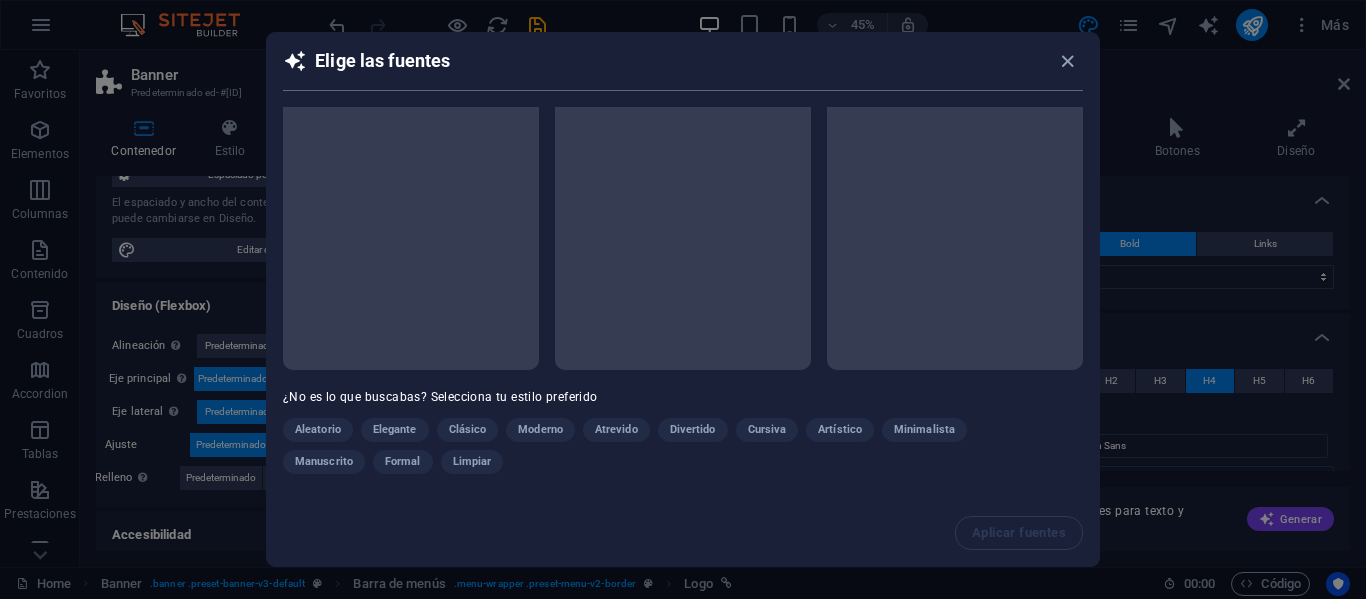 click on "Aleatorio Elegante Clásico Moderno Atrevido Divertido Cursiva Artístico Minimalista Manuscrito Formal Limpiar" at bounding box center (633, 450) 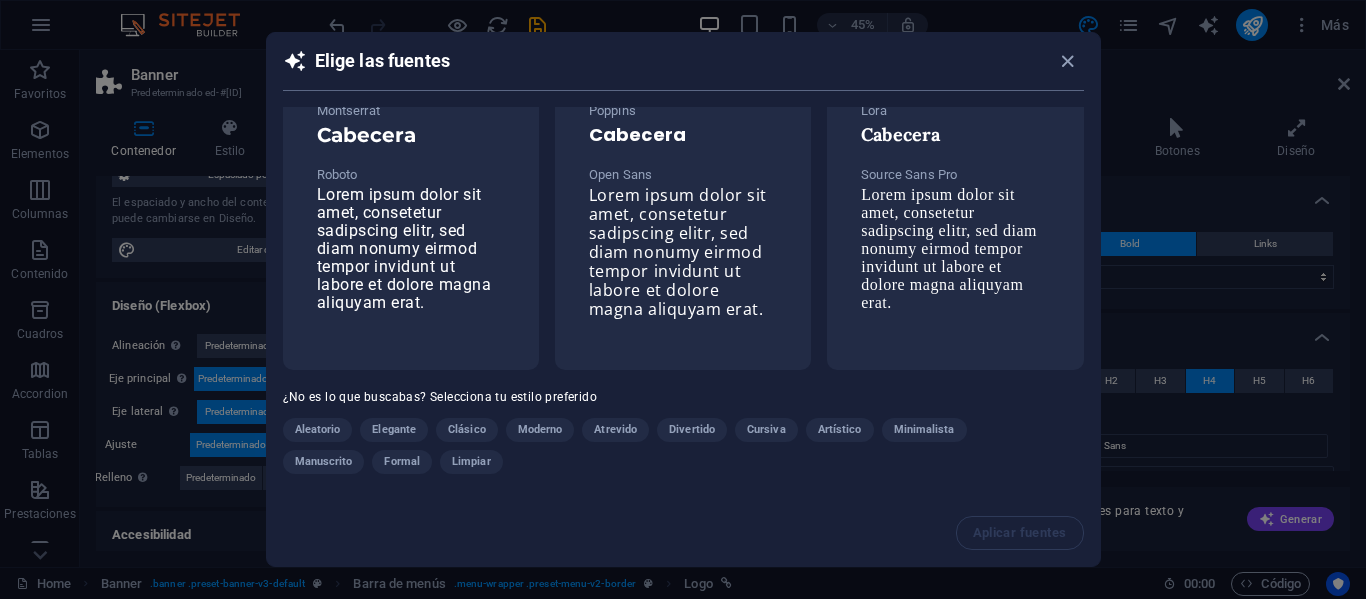 scroll, scrollTop: 60, scrollLeft: 0, axis: vertical 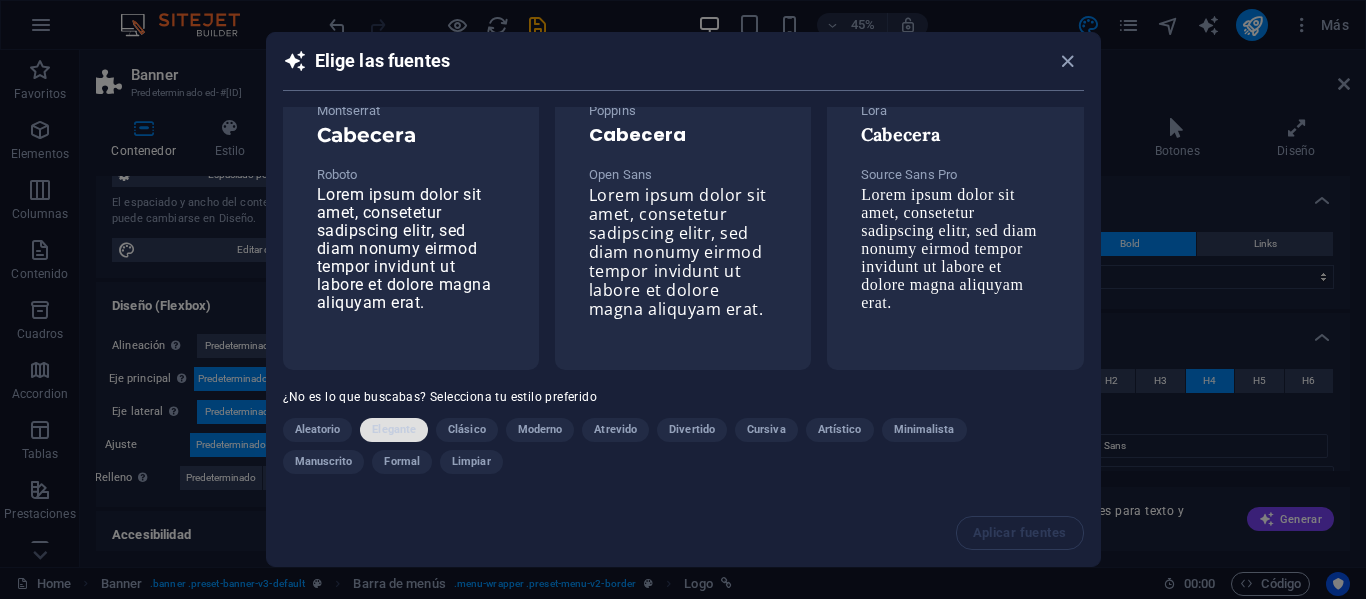 drag, startPoint x: 388, startPoint y: 411, endPoint x: 389, endPoint y: 427, distance: 16.03122 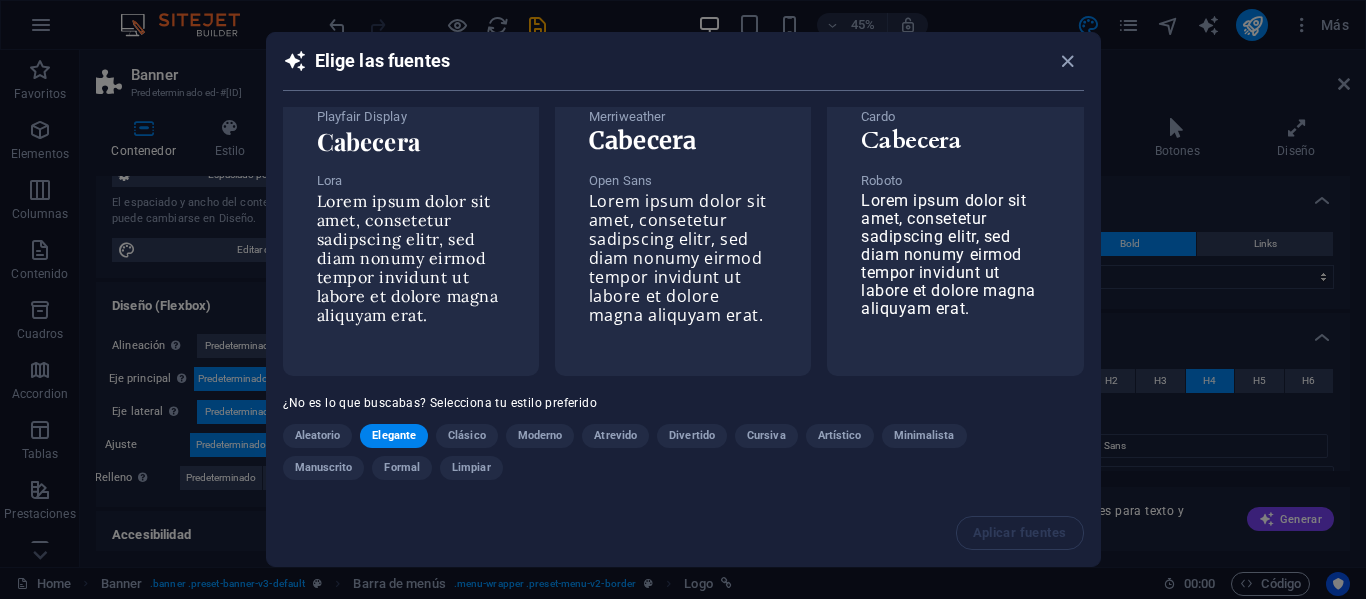 scroll, scrollTop: 60, scrollLeft: 0, axis: vertical 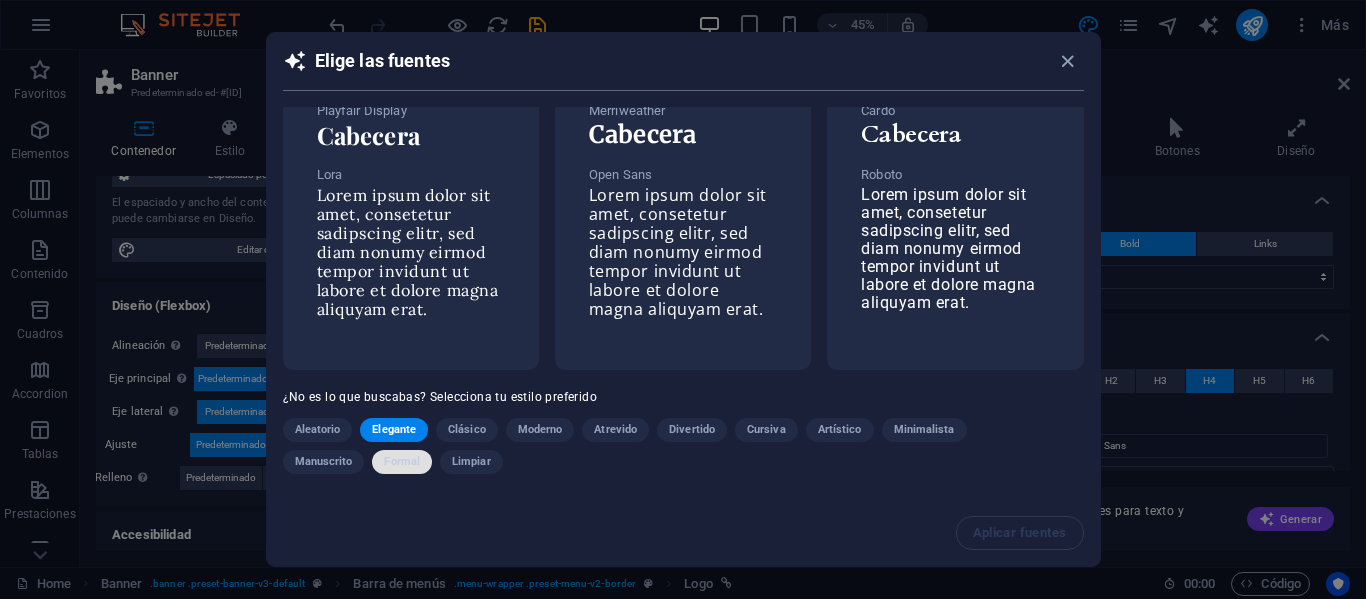 click on "Formal" at bounding box center (402, 462) 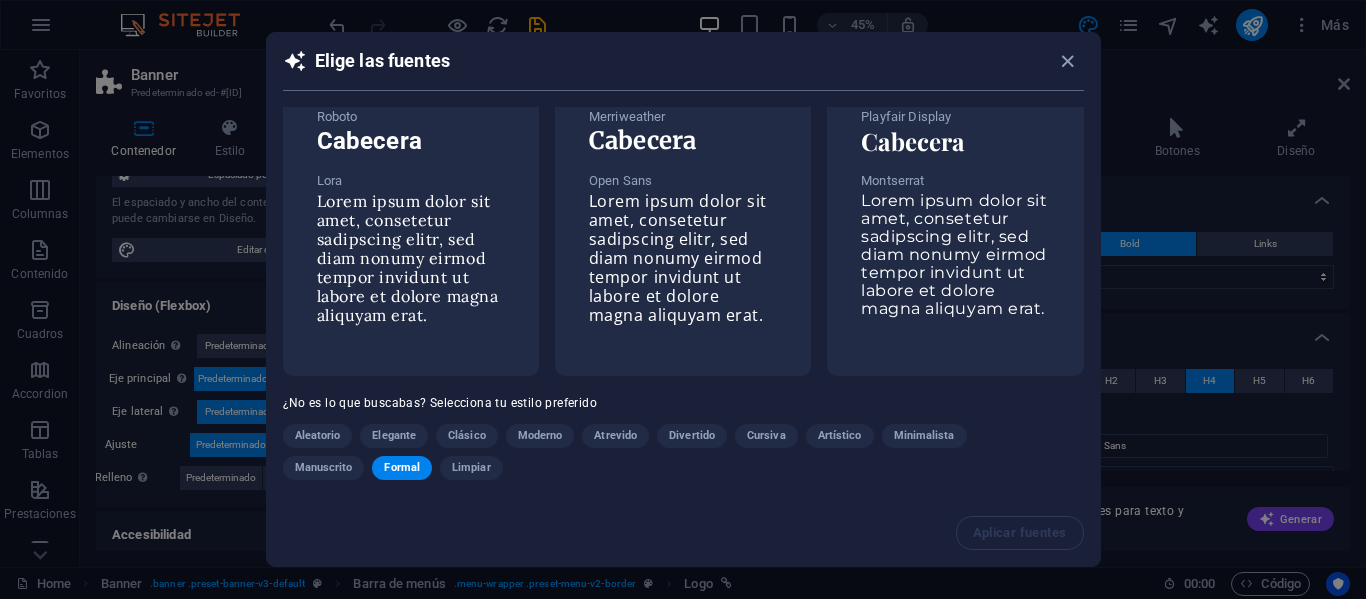 scroll, scrollTop: 60, scrollLeft: 0, axis: vertical 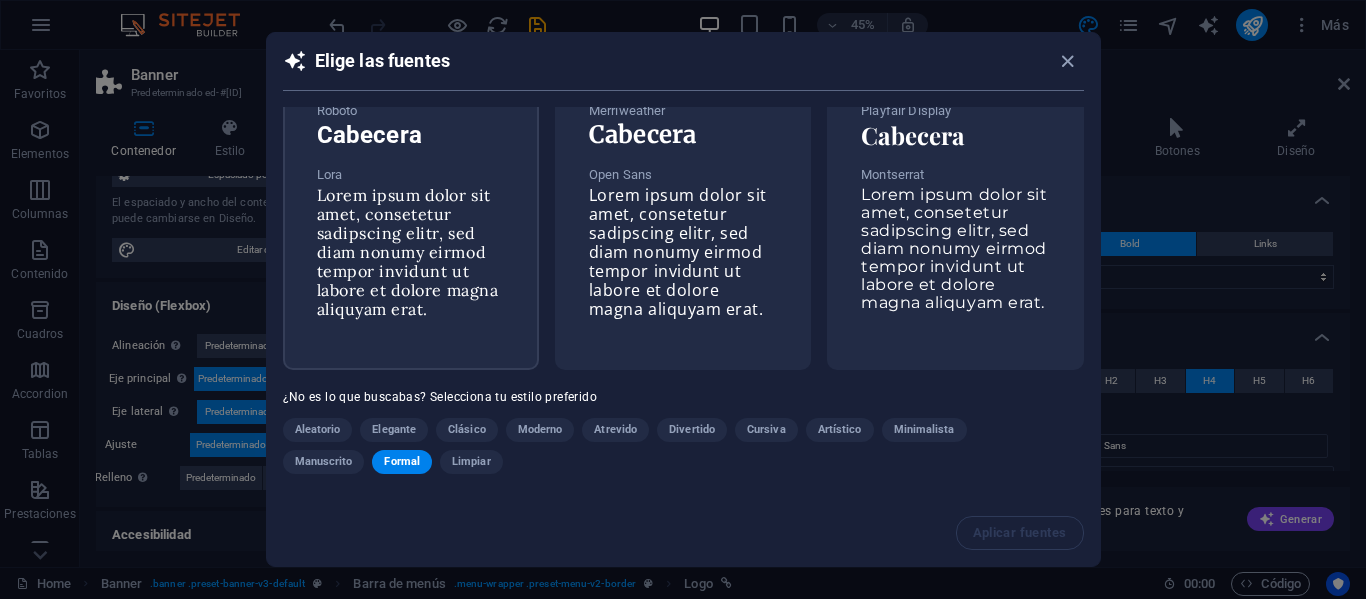 click on "Cabecera" at bounding box center [411, 135] 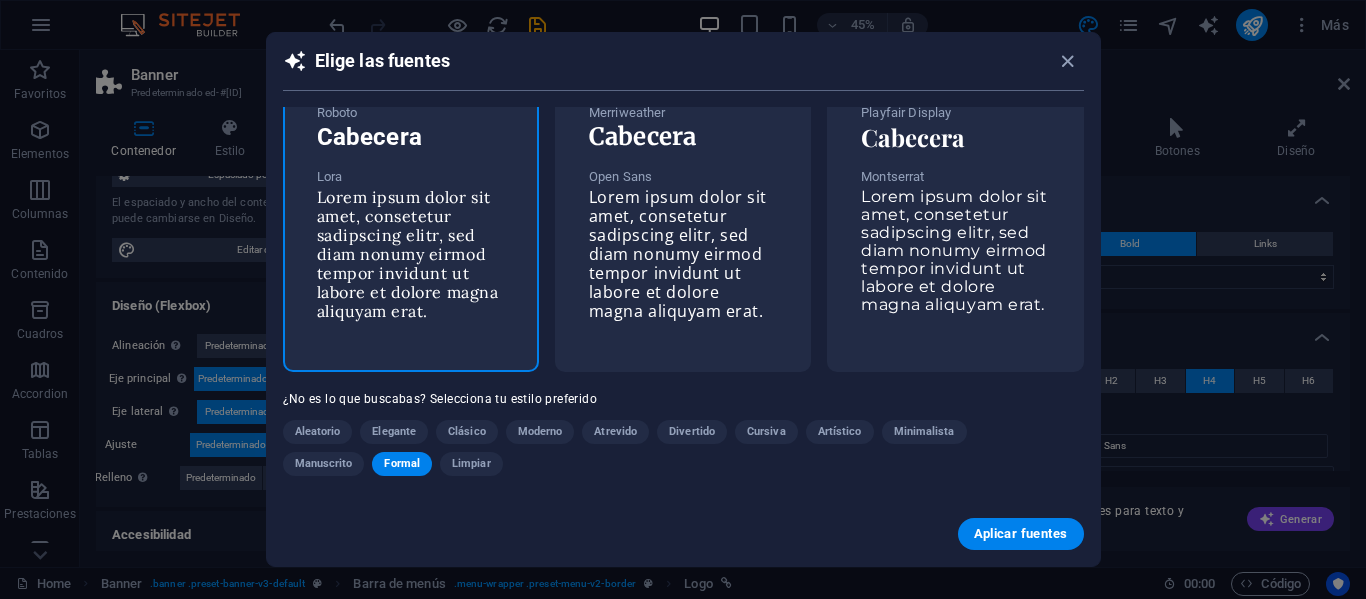 scroll, scrollTop: 58, scrollLeft: 0, axis: vertical 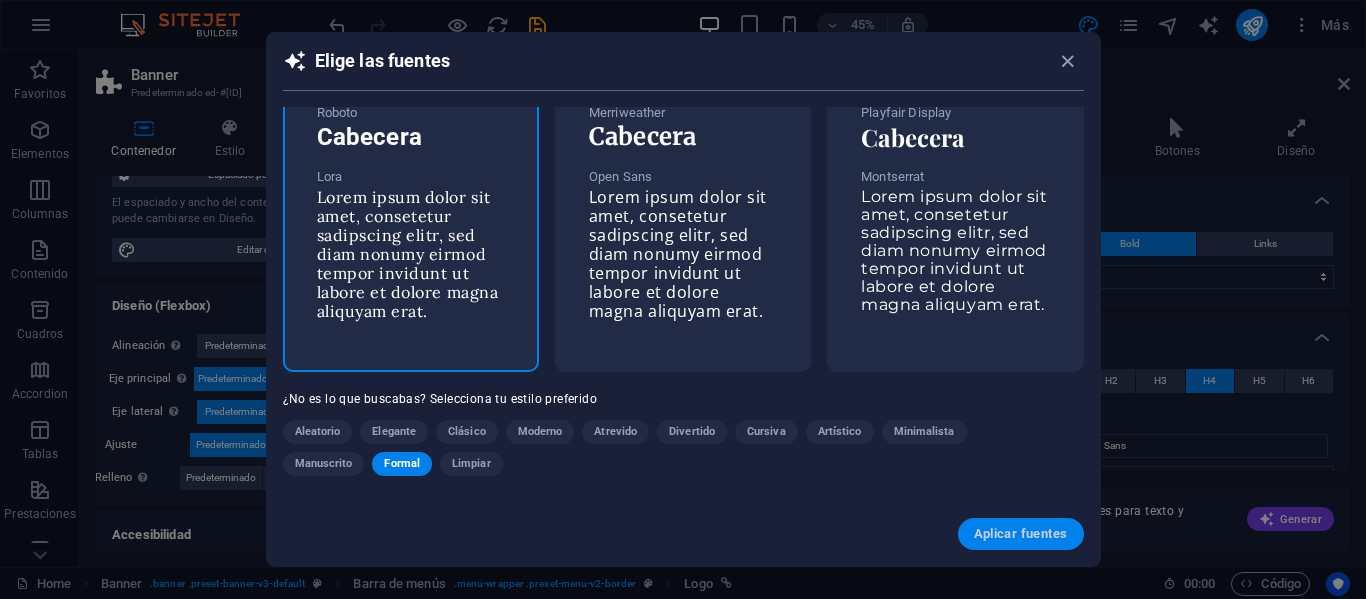 click on "Aplicar fuentes" at bounding box center [1021, 534] 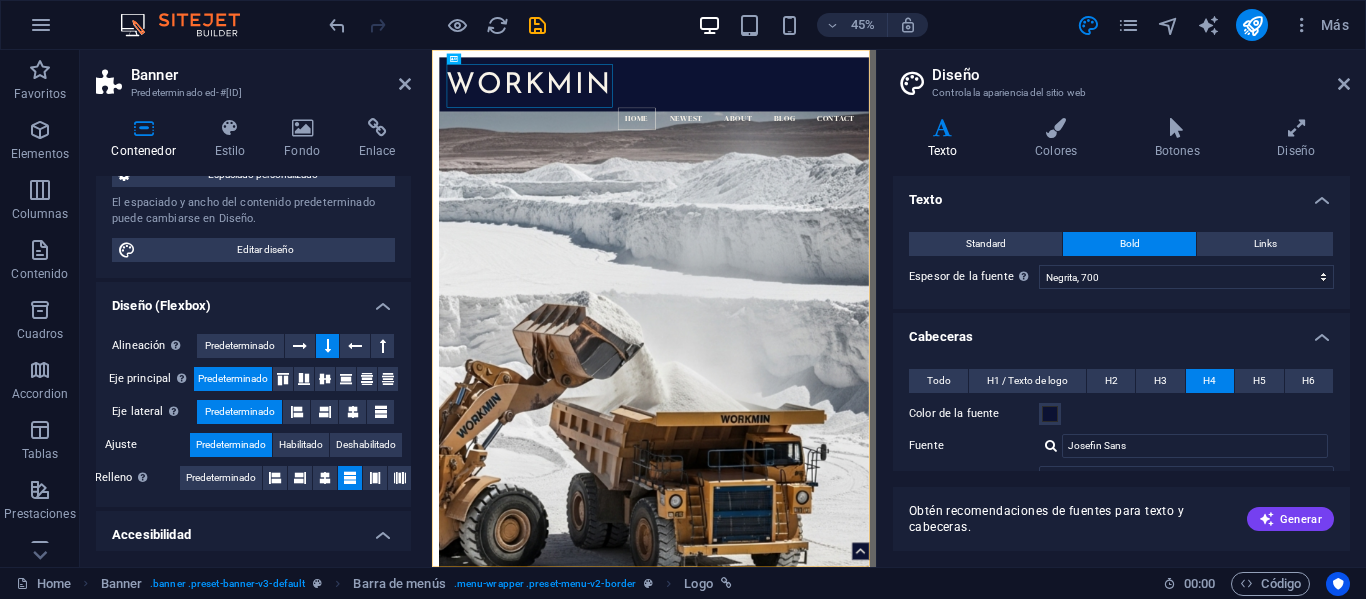 type on "Roboto" 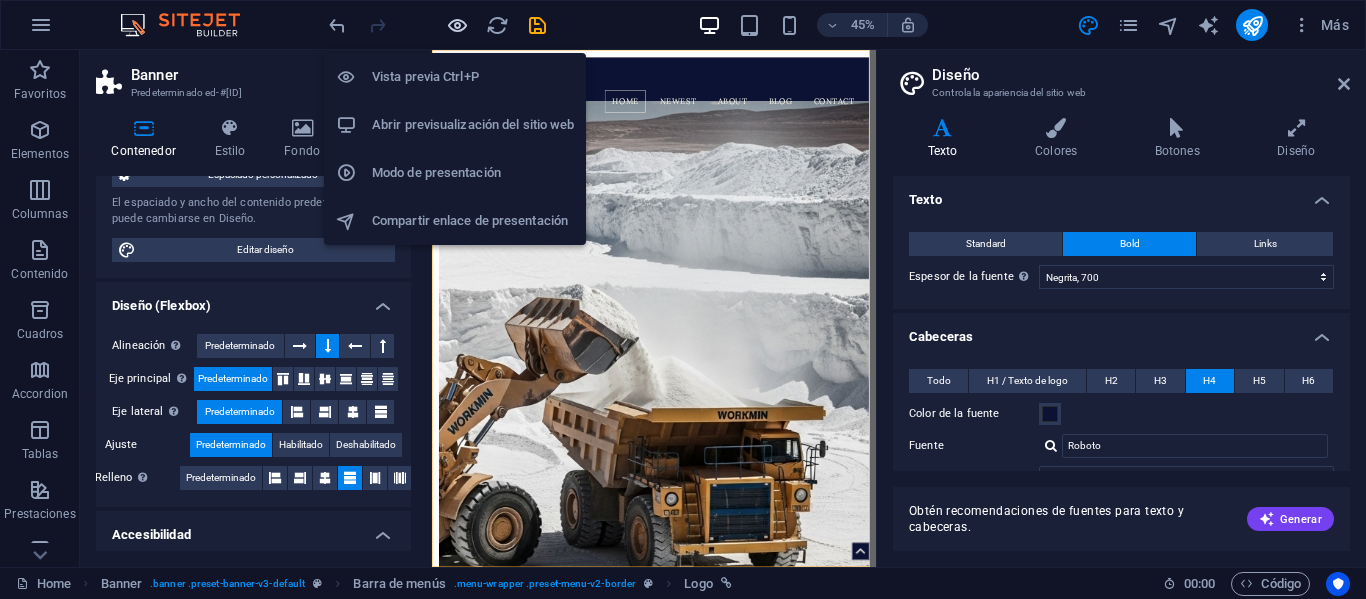 click at bounding box center [457, 25] 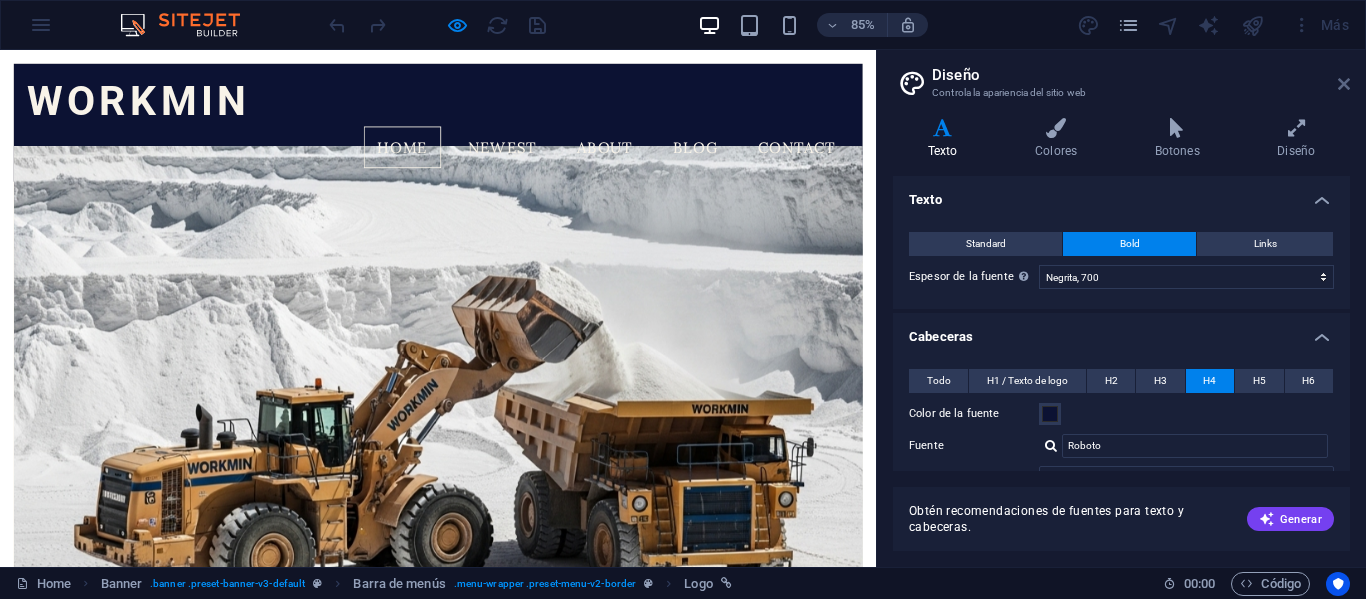 click at bounding box center (1344, 84) 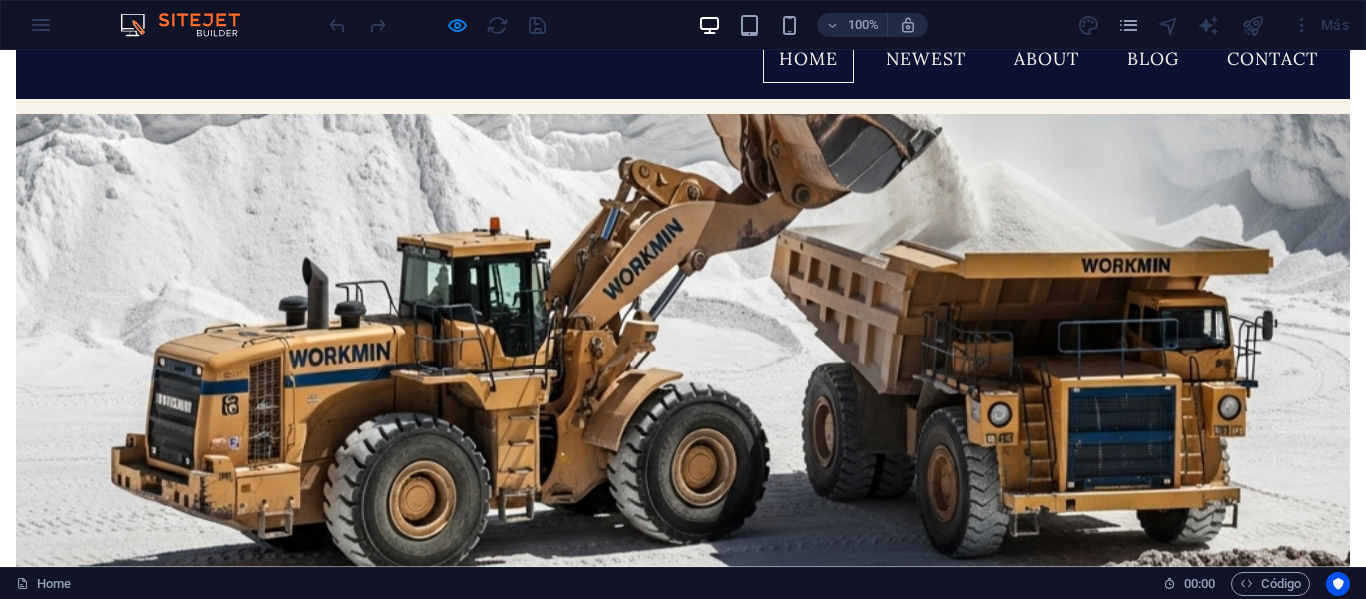 scroll, scrollTop: 0, scrollLeft: 0, axis: both 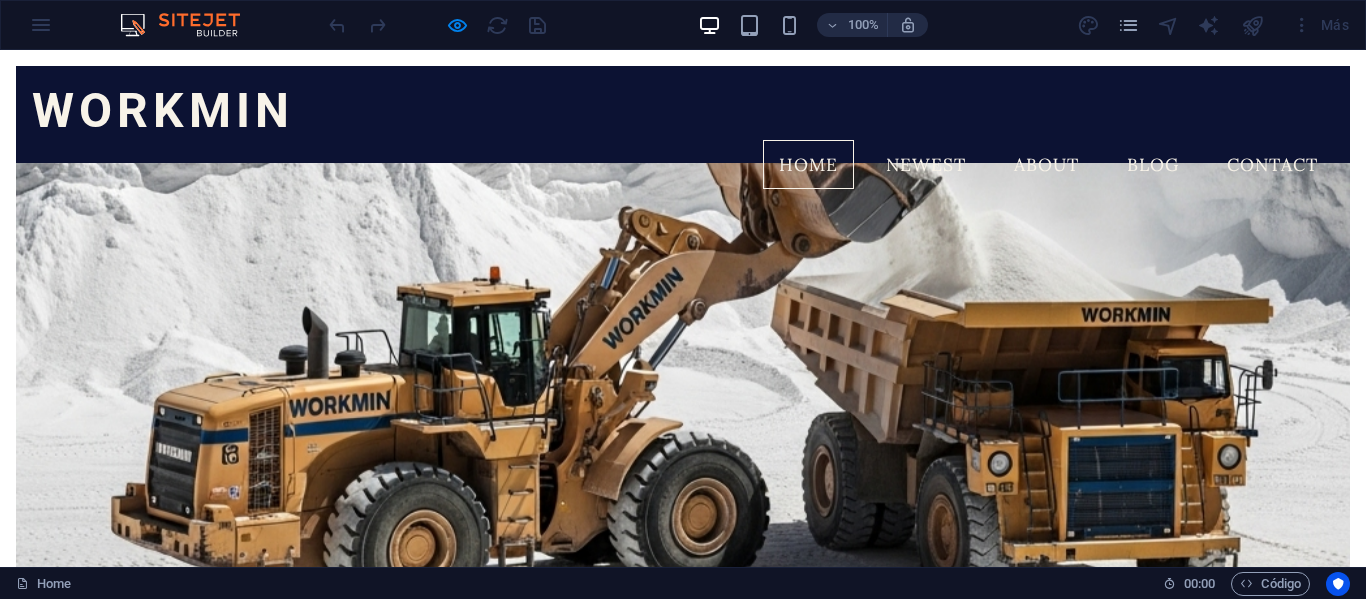 click at bounding box center [1252, 25] 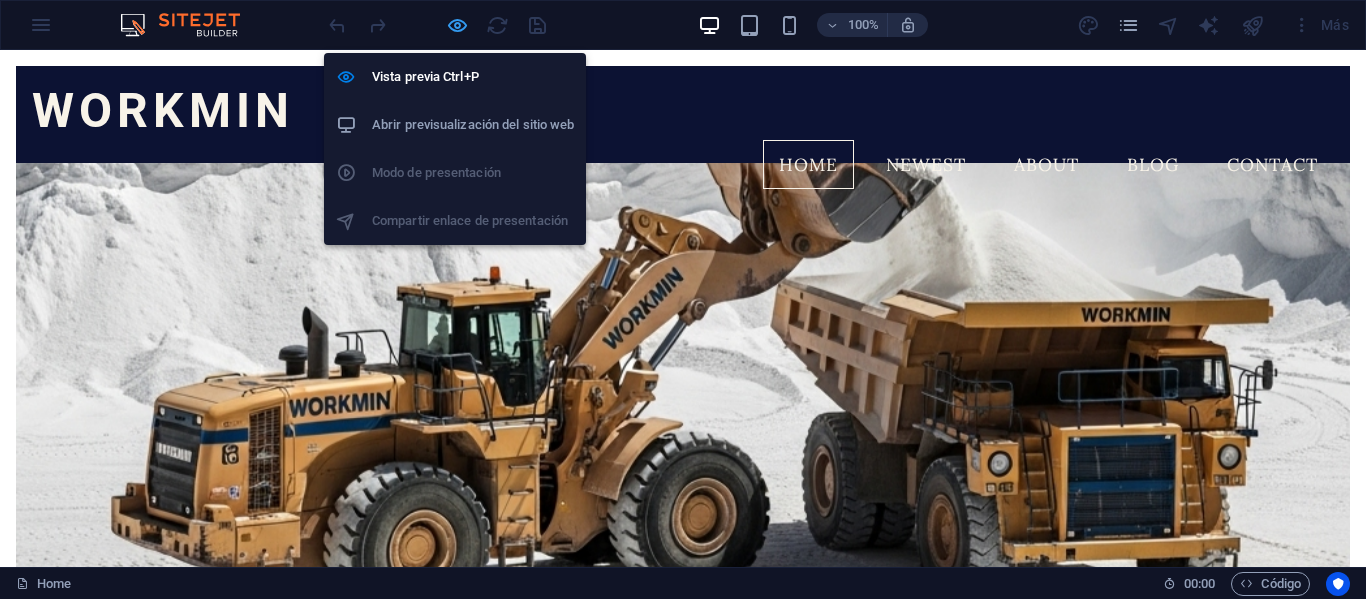 click at bounding box center (457, 25) 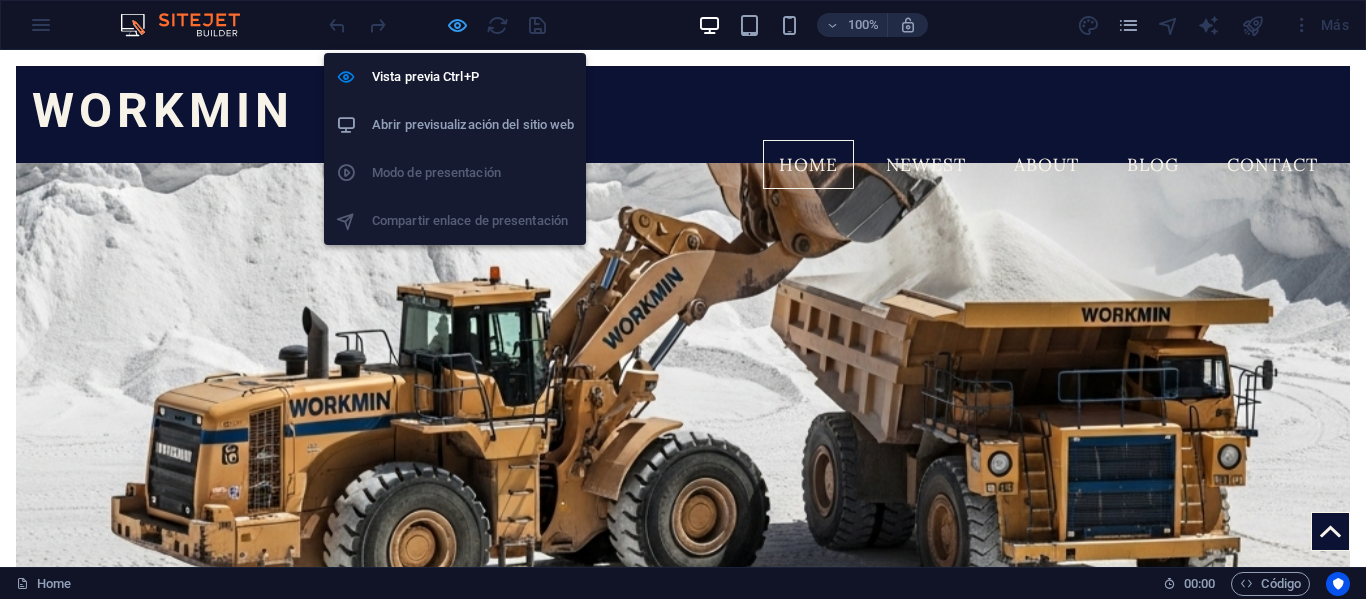 select on "vh" 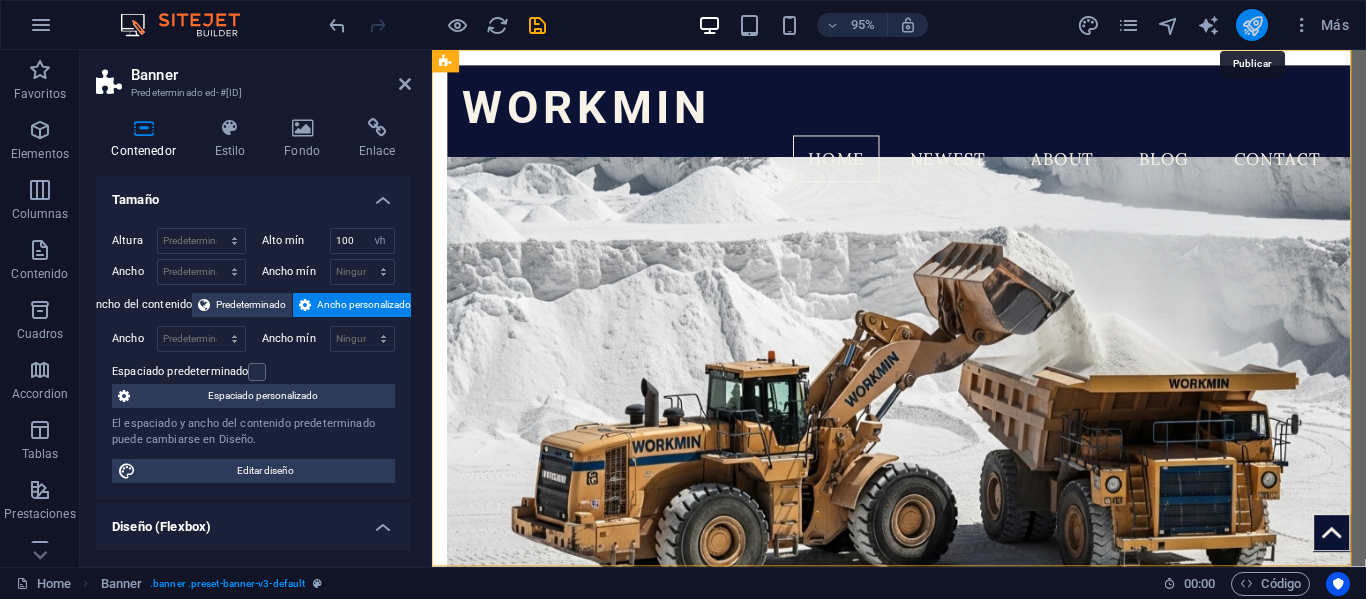 click at bounding box center [1252, 25] 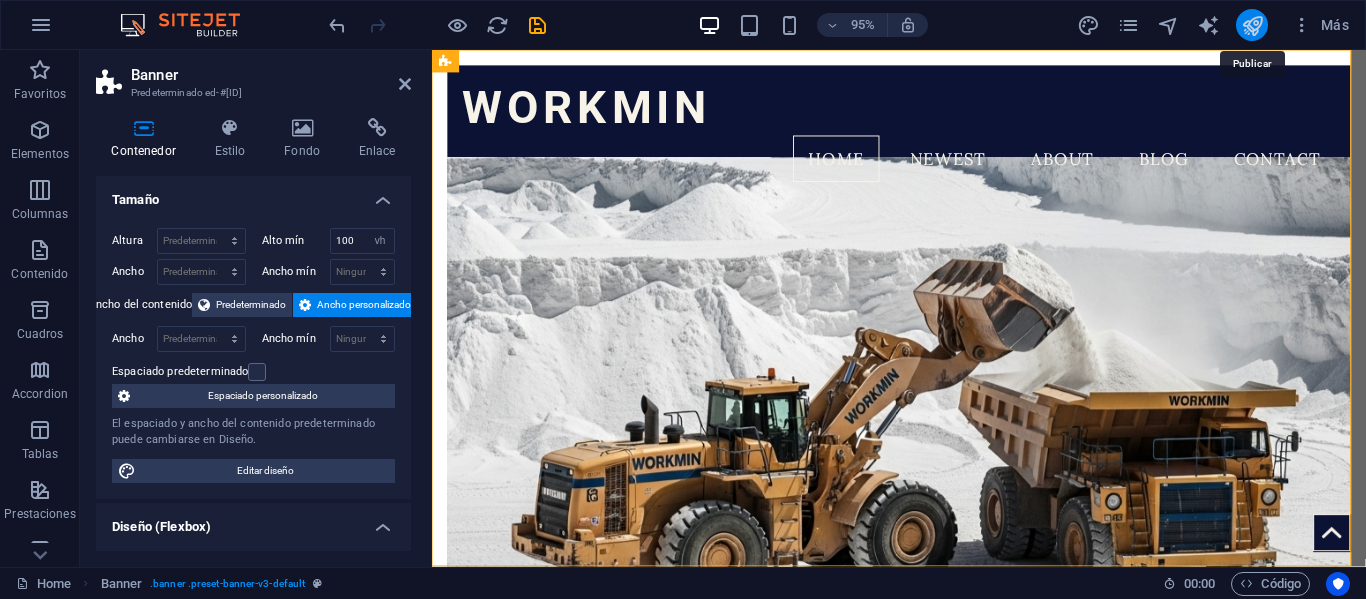 select on "vh" 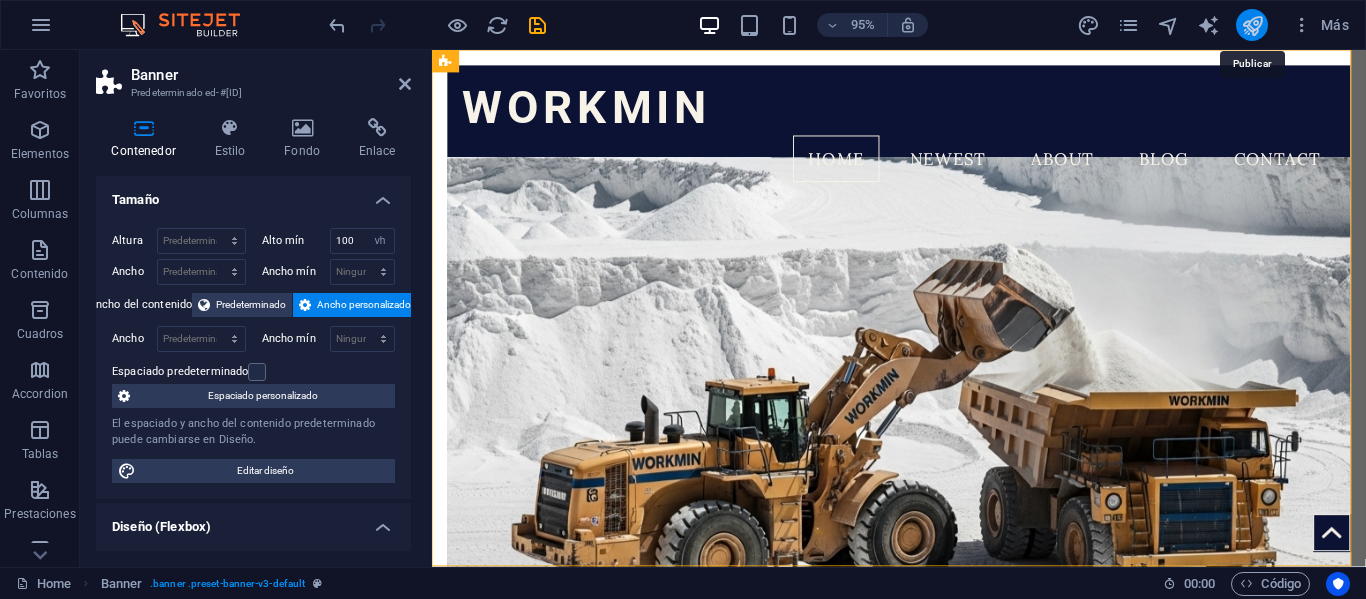 select on "header" 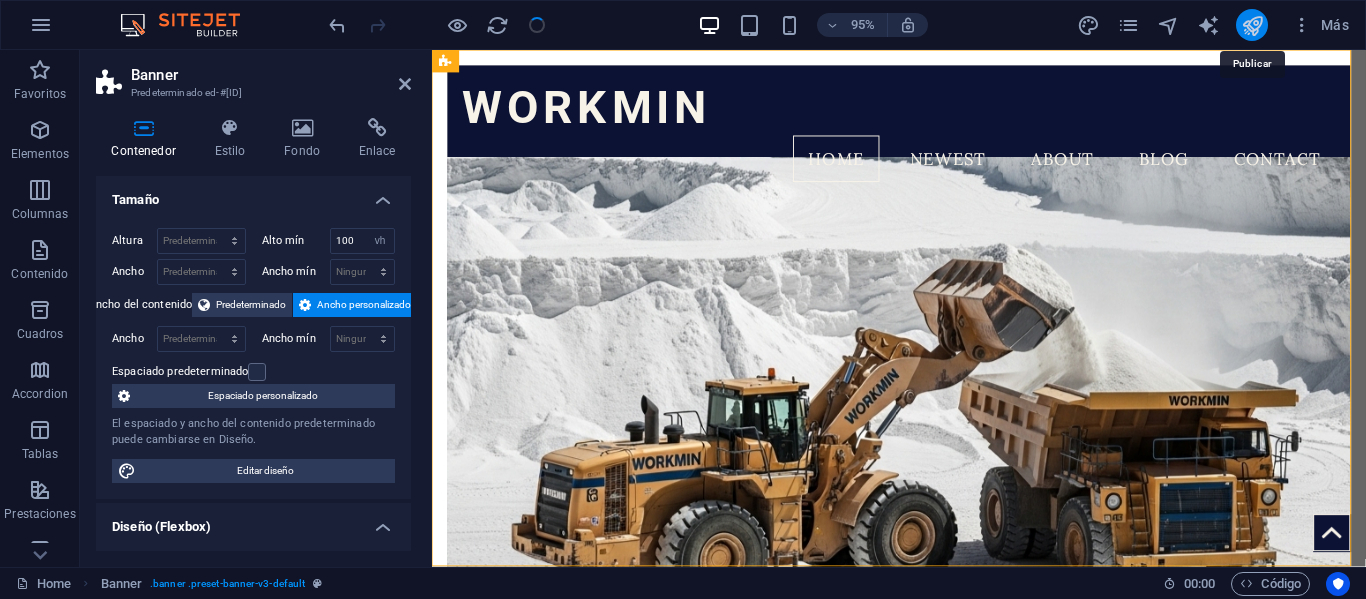 click at bounding box center [1252, 25] 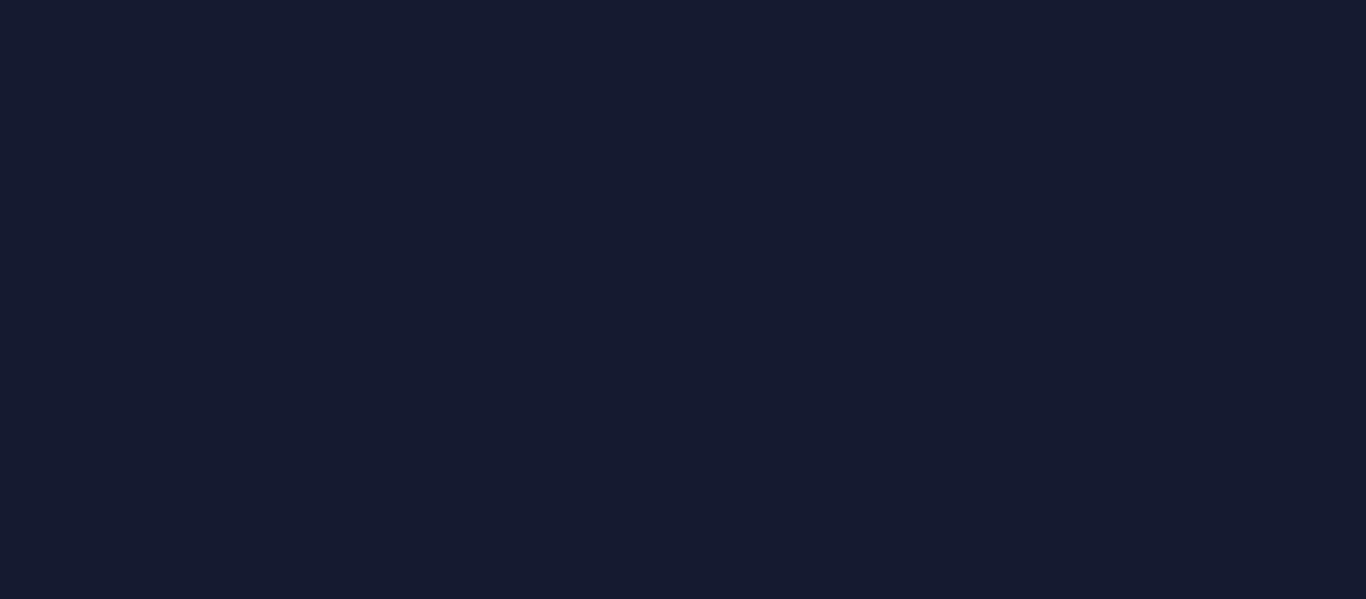 scroll, scrollTop: 0, scrollLeft: 0, axis: both 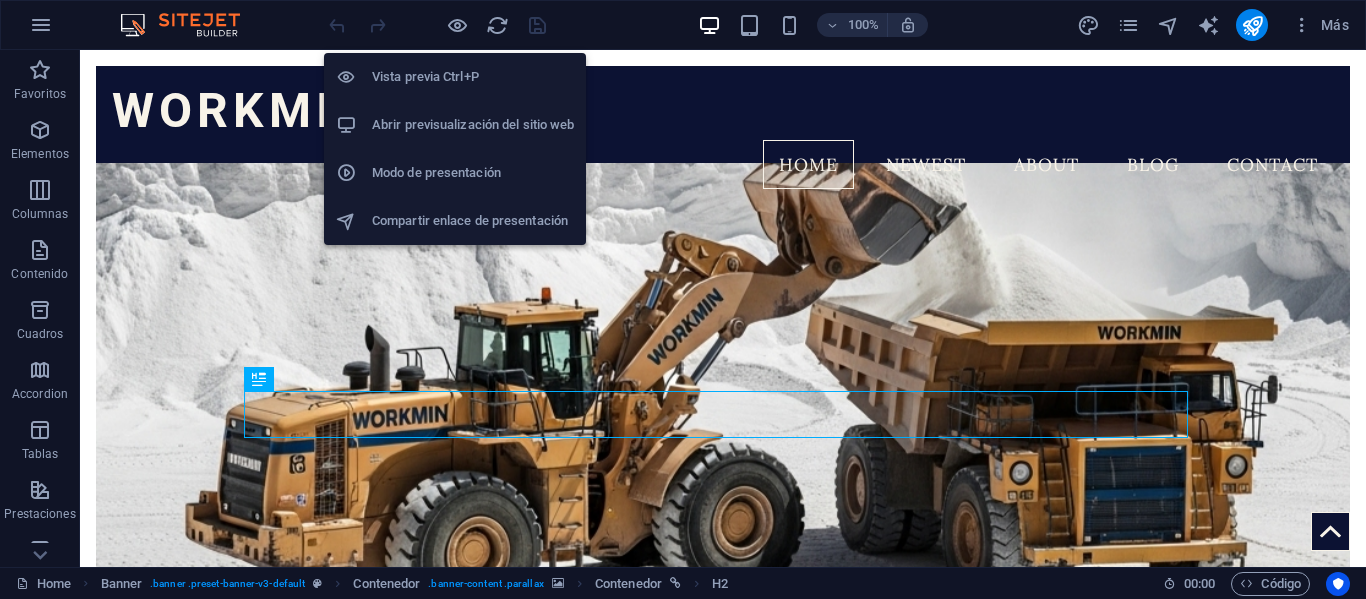 click on "Abrir previsualización del sitio web" at bounding box center [473, 125] 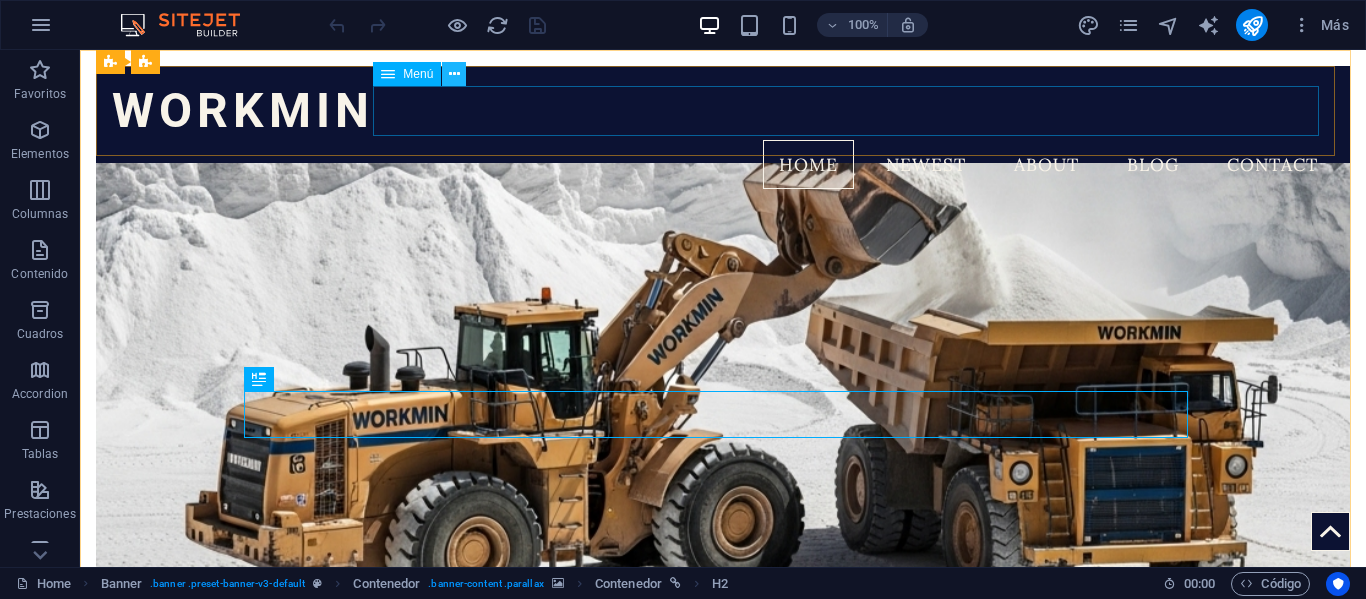 click at bounding box center [454, 74] 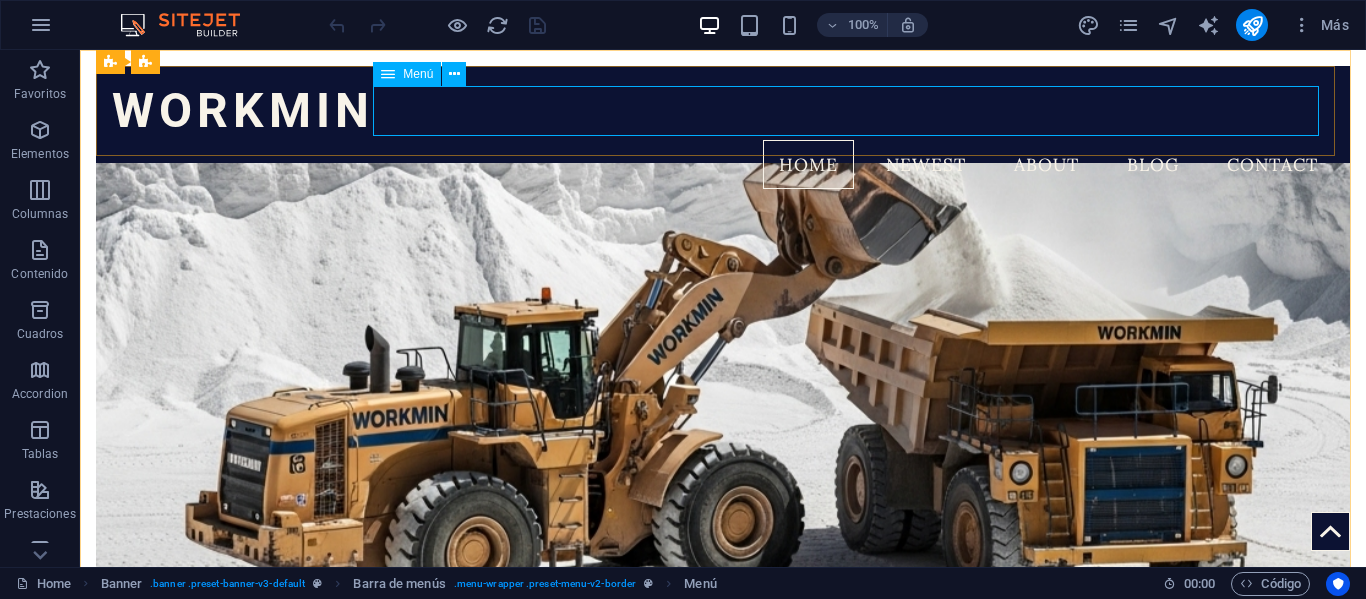 click at bounding box center (388, 74) 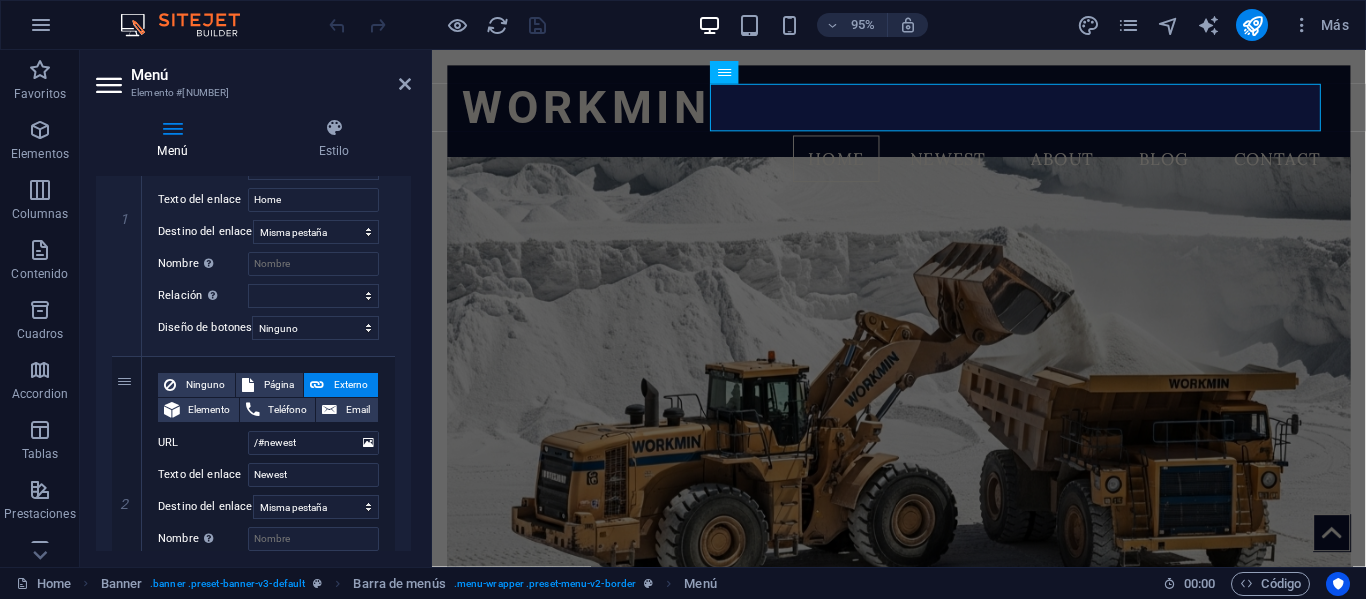 scroll, scrollTop: 0, scrollLeft: 0, axis: both 